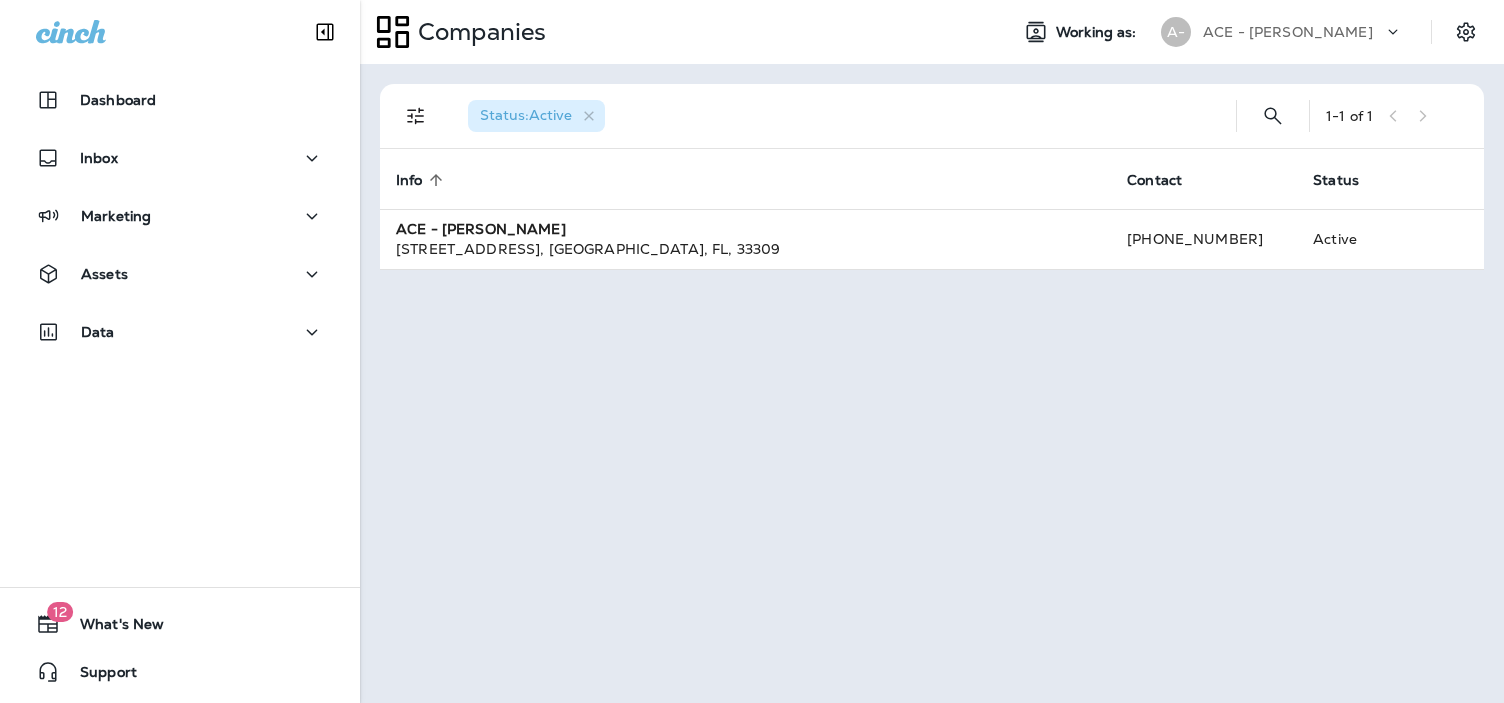 scroll, scrollTop: 0, scrollLeft: 0, axis: both 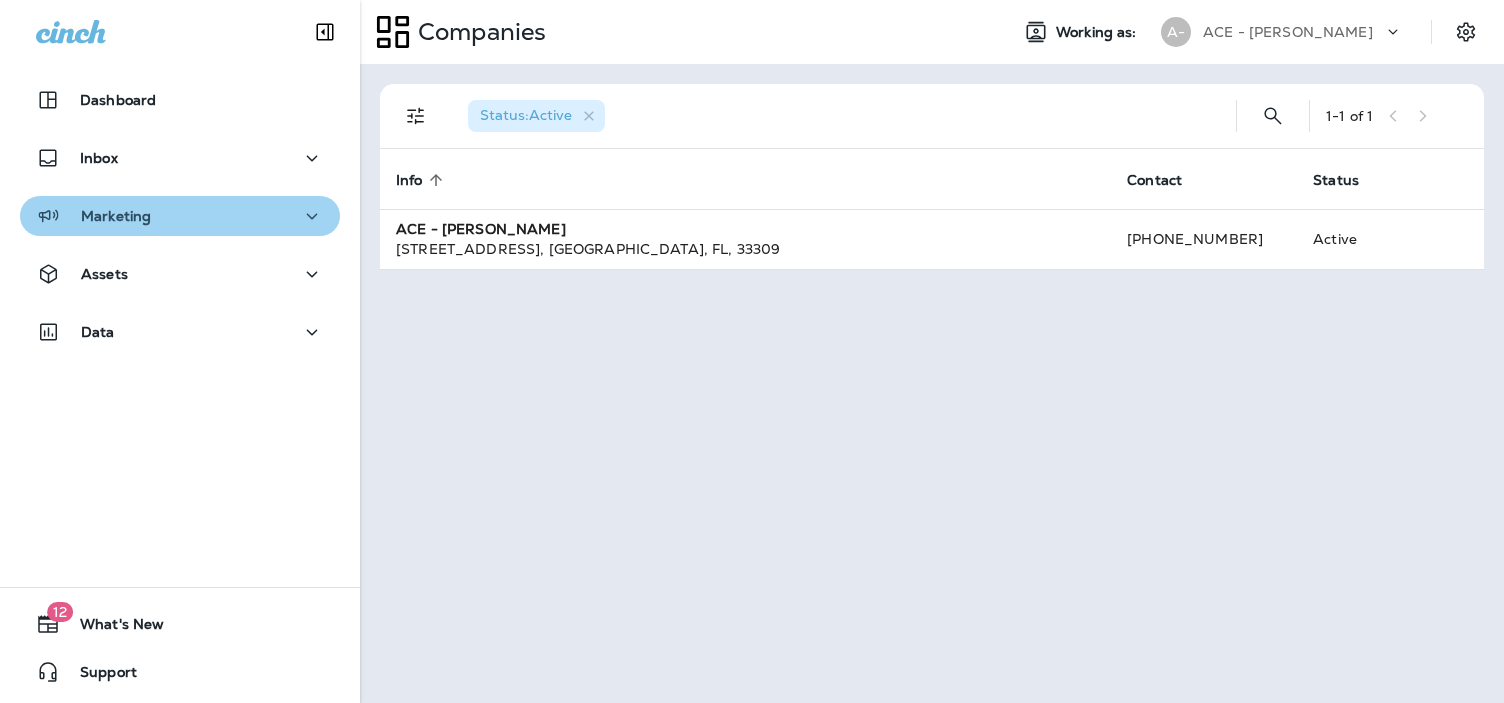 click 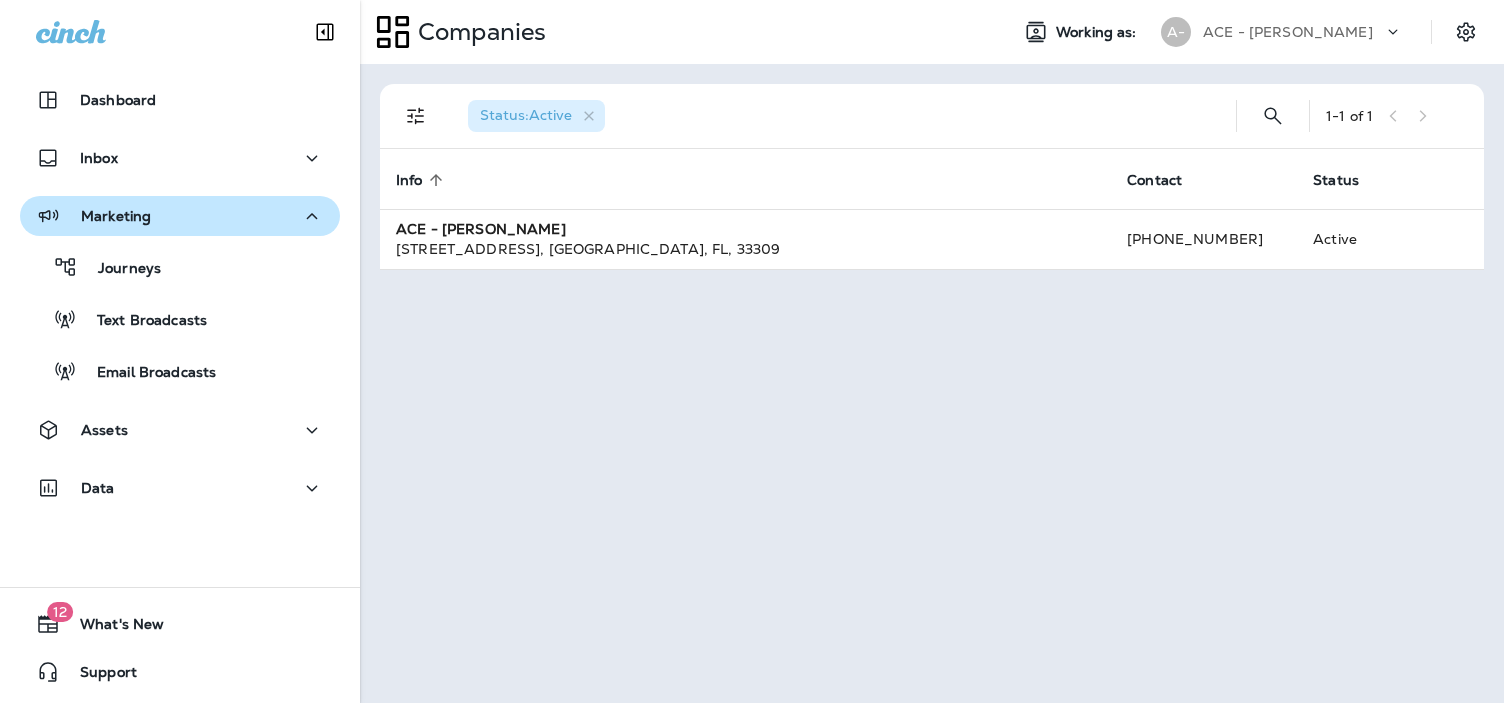click on "Assets" at bounding box center (180, 435) 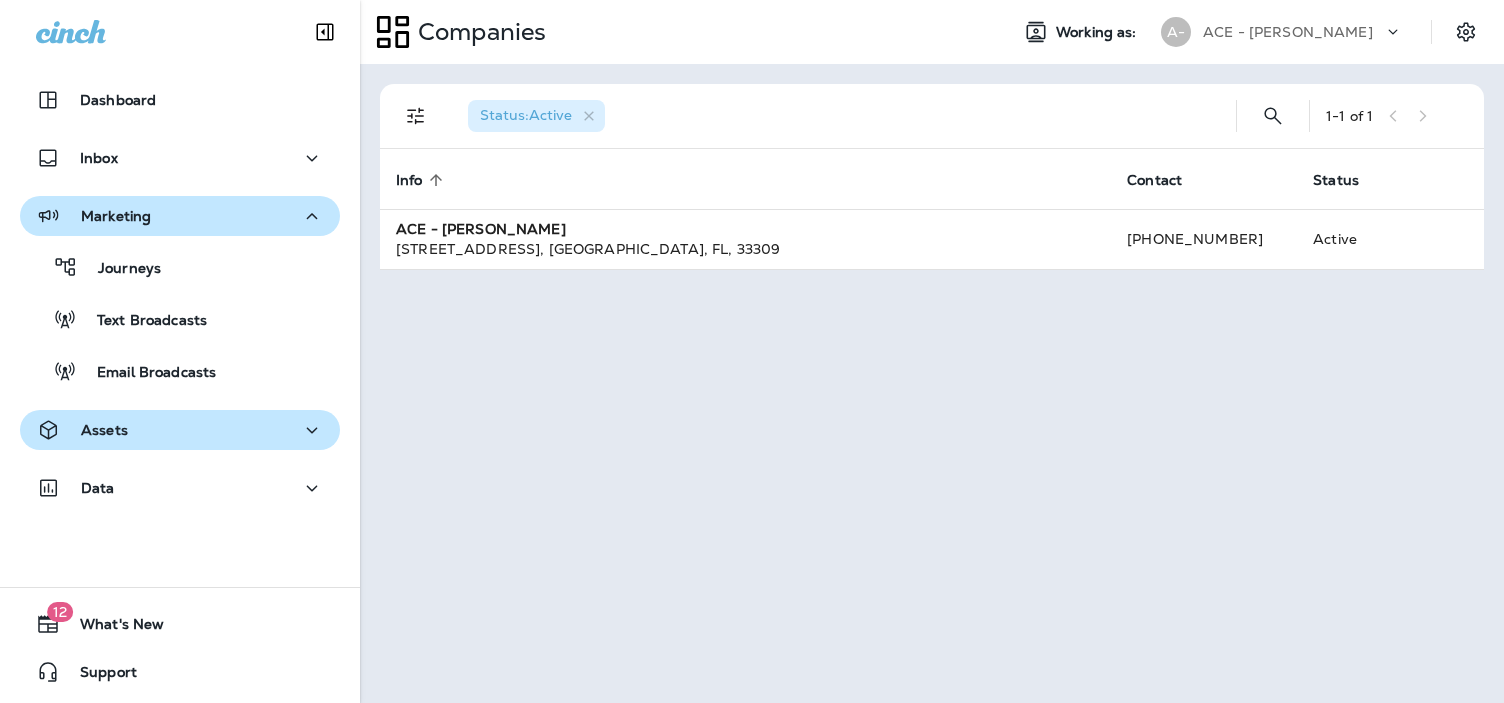 click 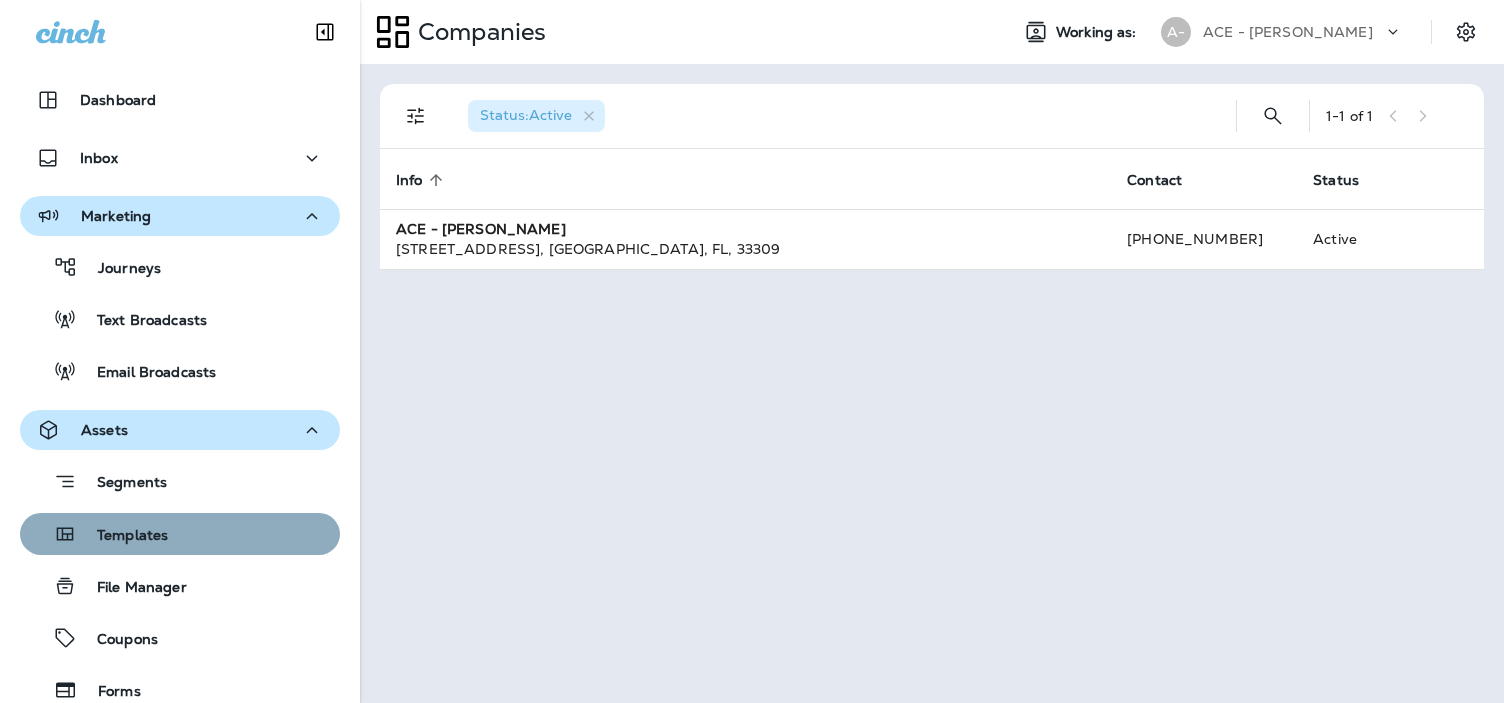 click on "Templates" at bounding box center [180, 534] 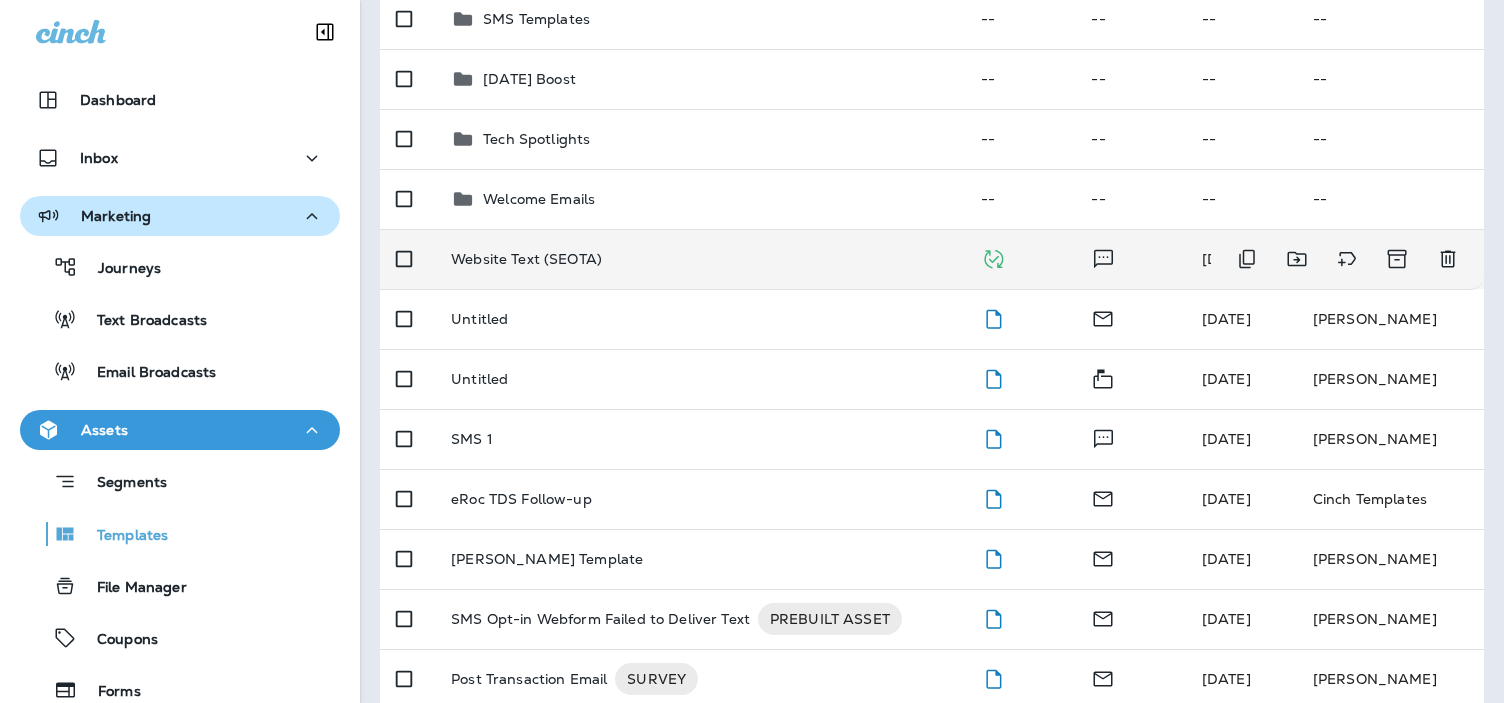 scroll, scrollTop: 0, scrollLeft: 0, axis: both 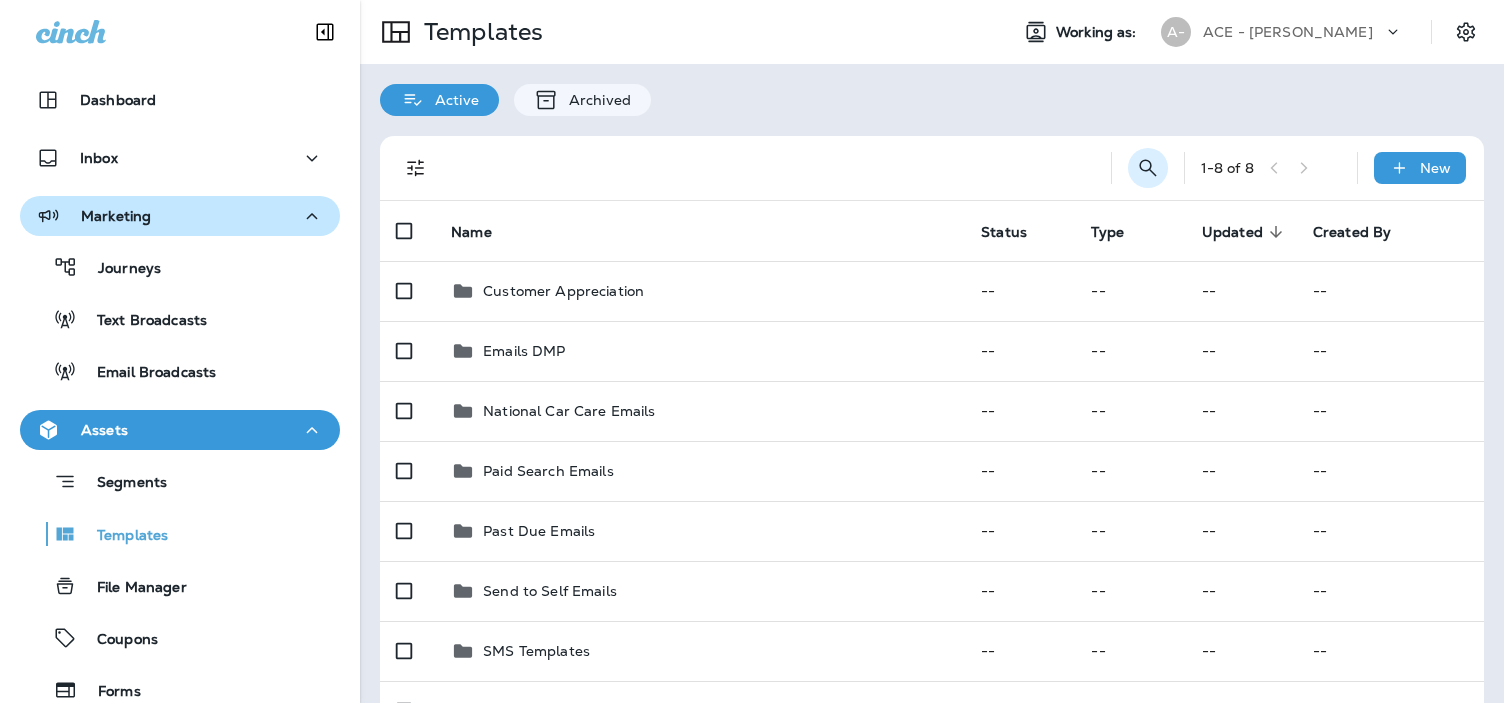 click 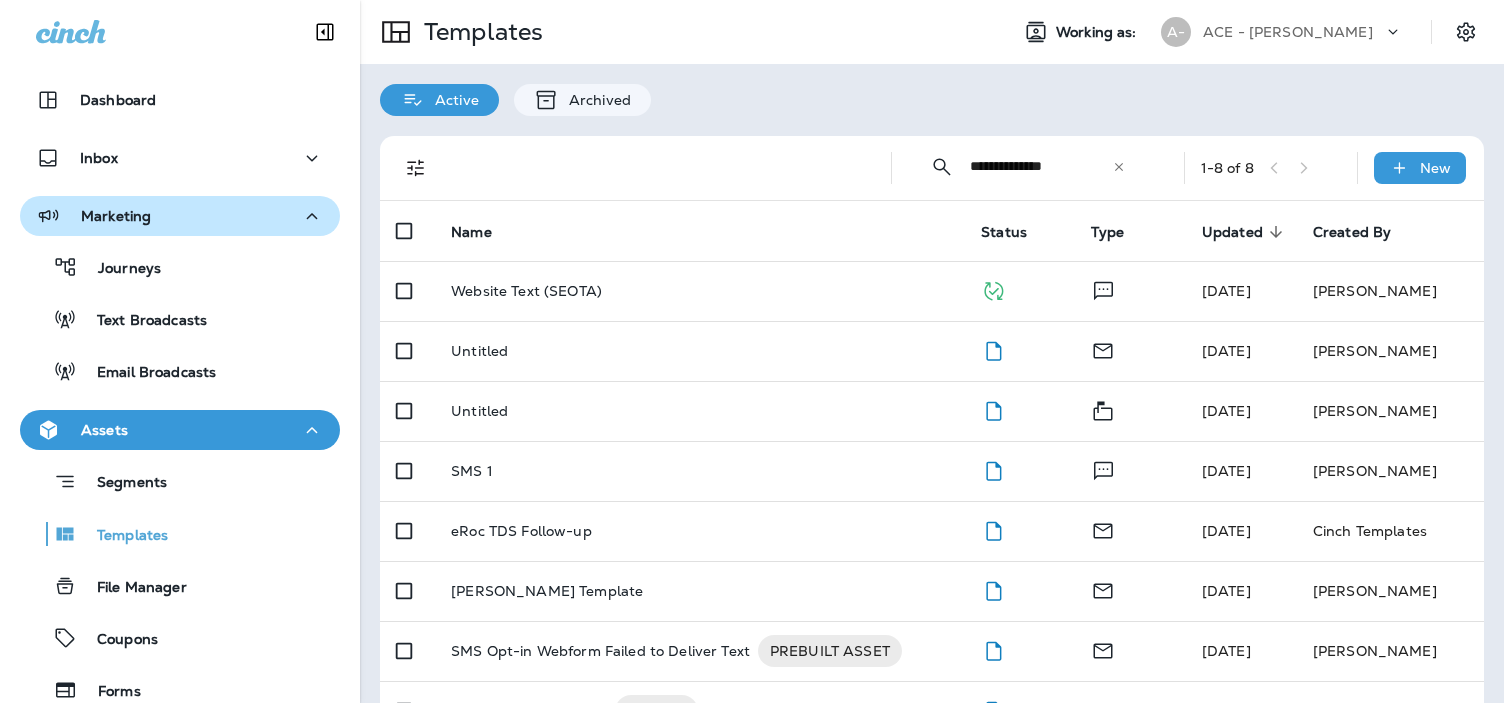 type on "**********" 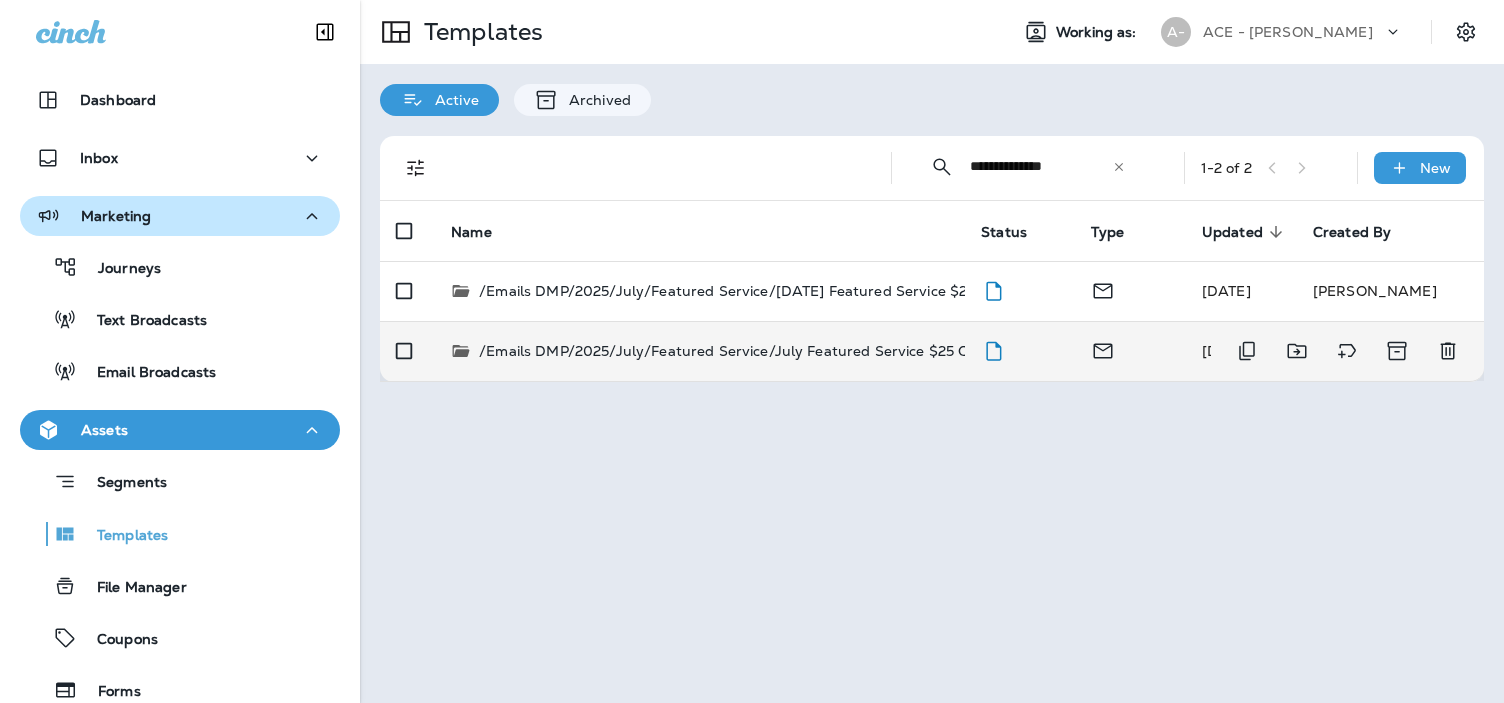 click on "/Emails DMP/2025/July/Featured Service/July Featured Service $25 OFF Radiator Fluid Exchange ($15 off OC) Copy" at bounding box center [881, 351] 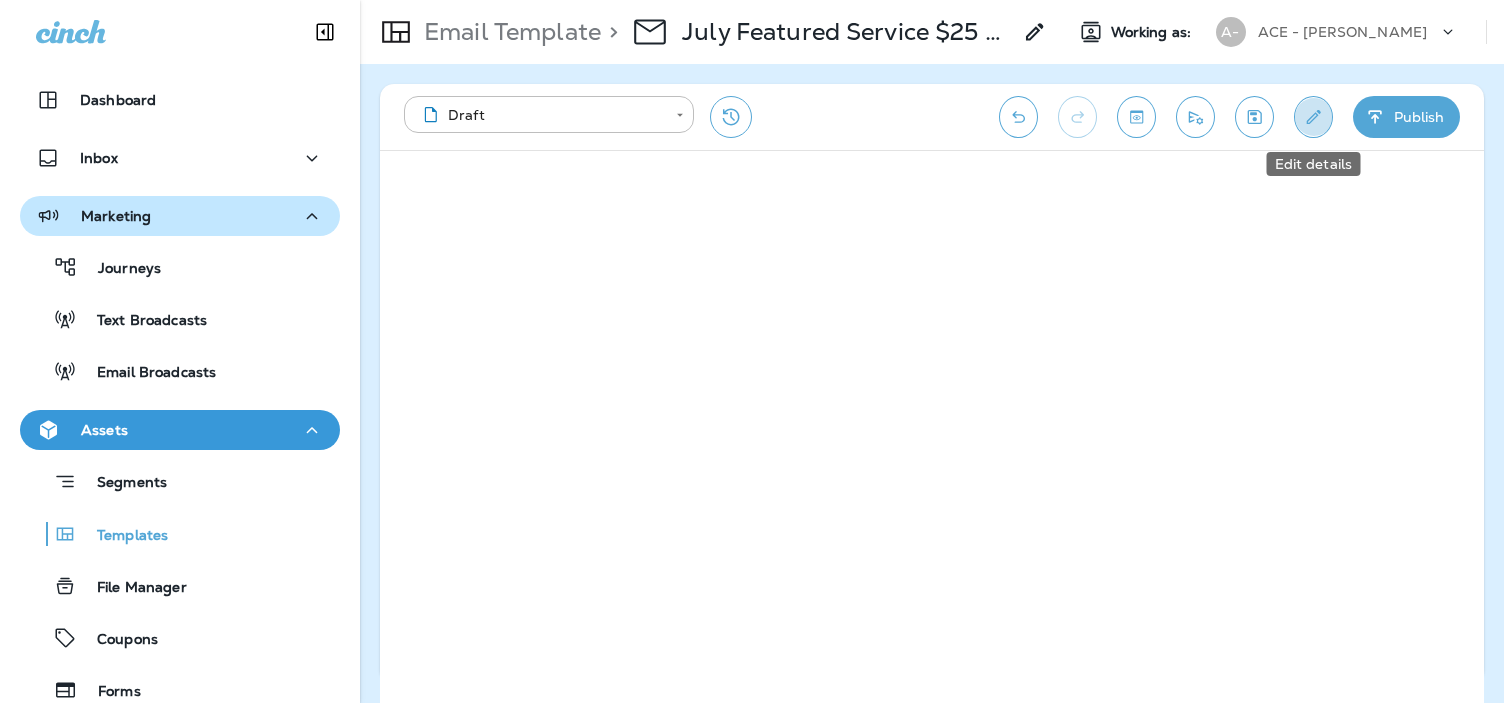 click 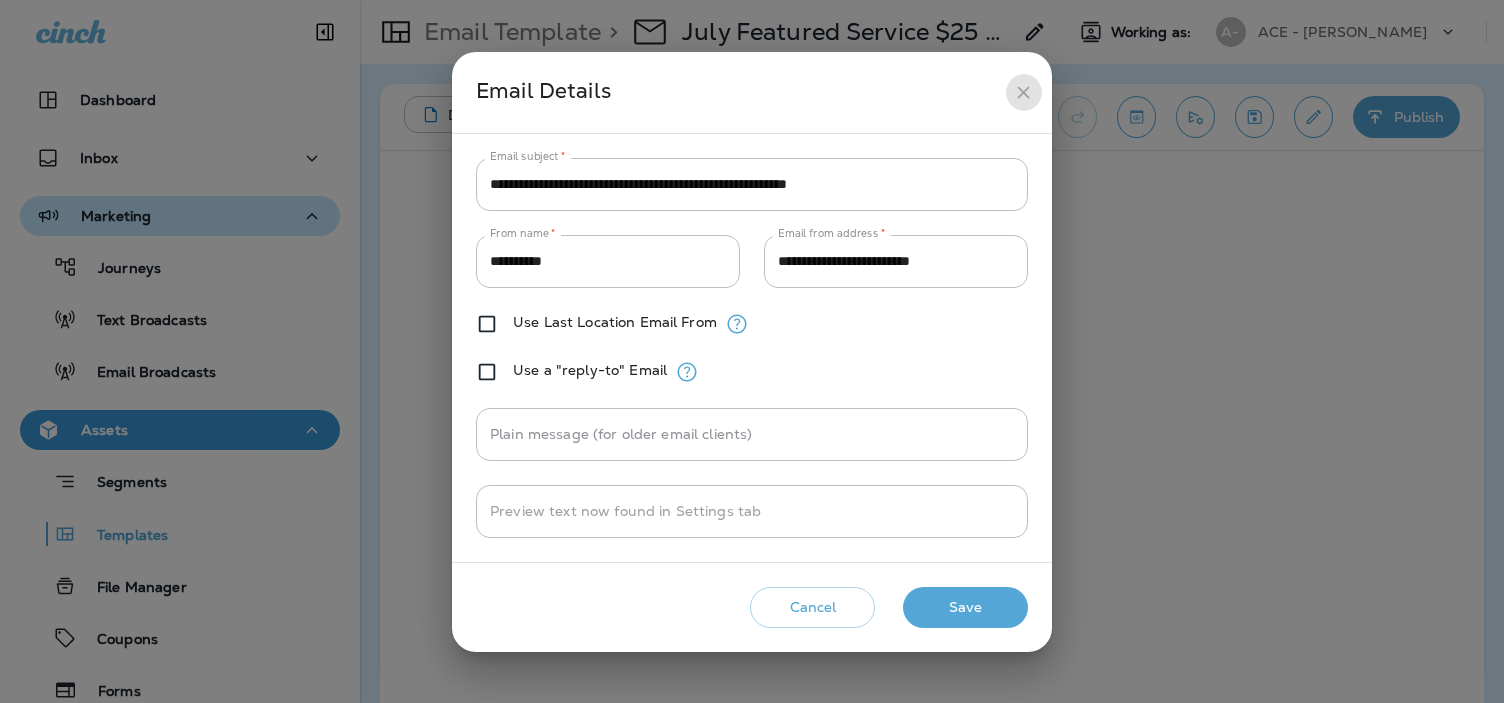 click 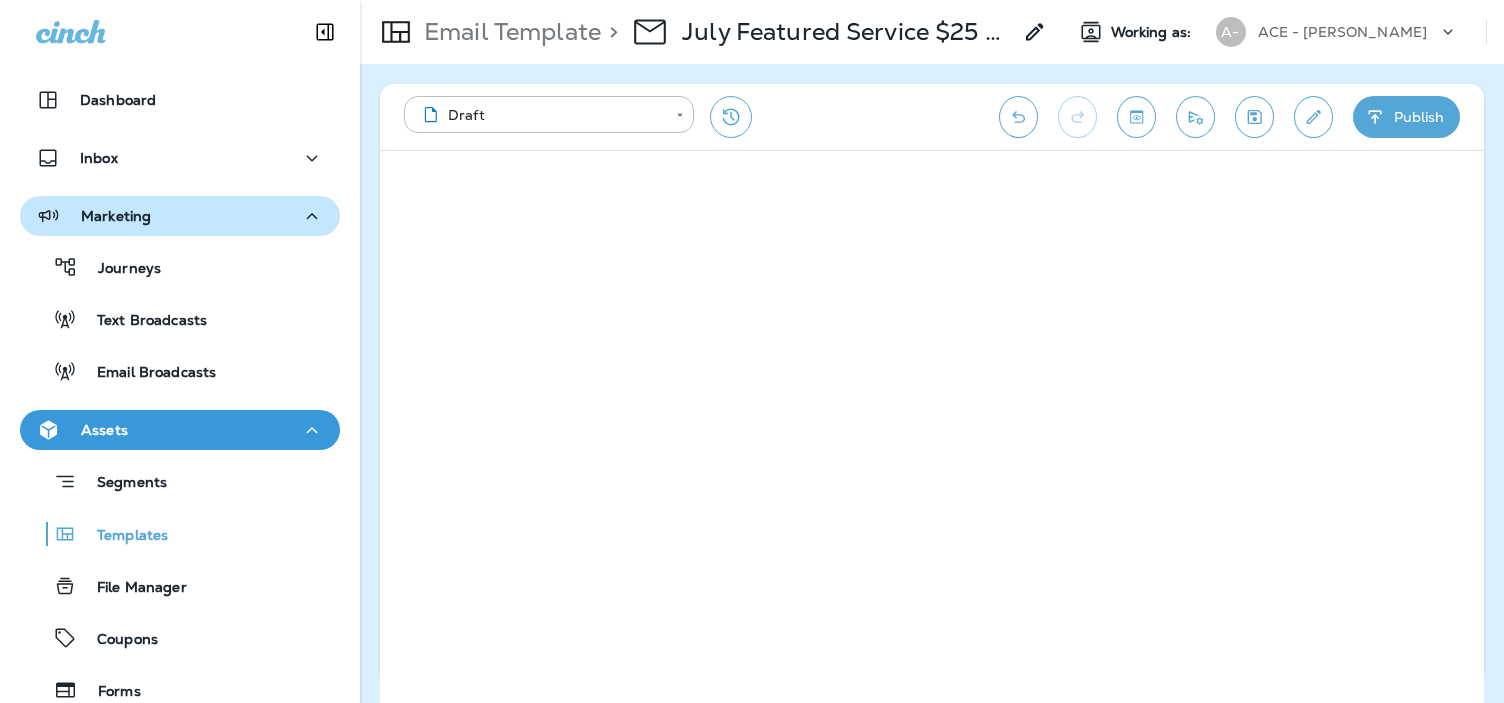 click 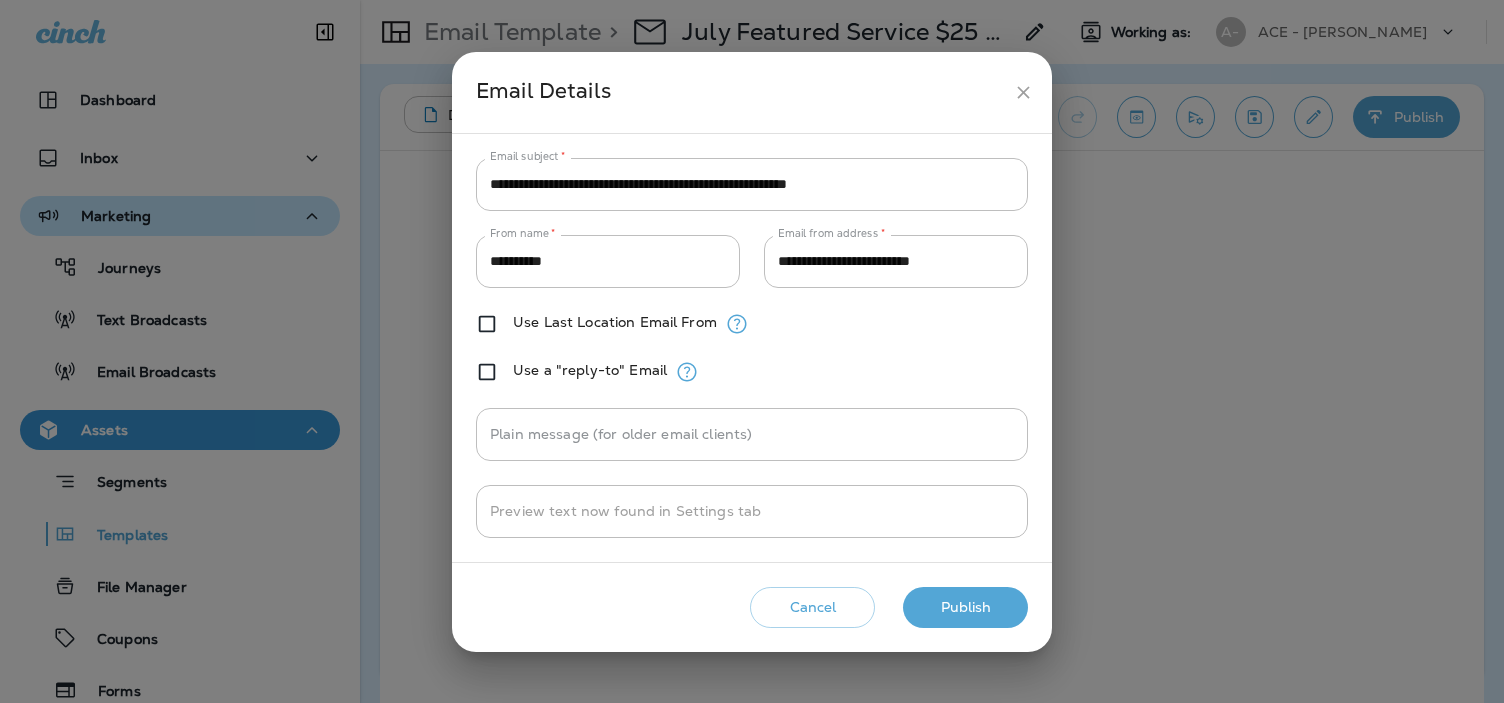 click on "Cancel" at bounding box center (812, 607) 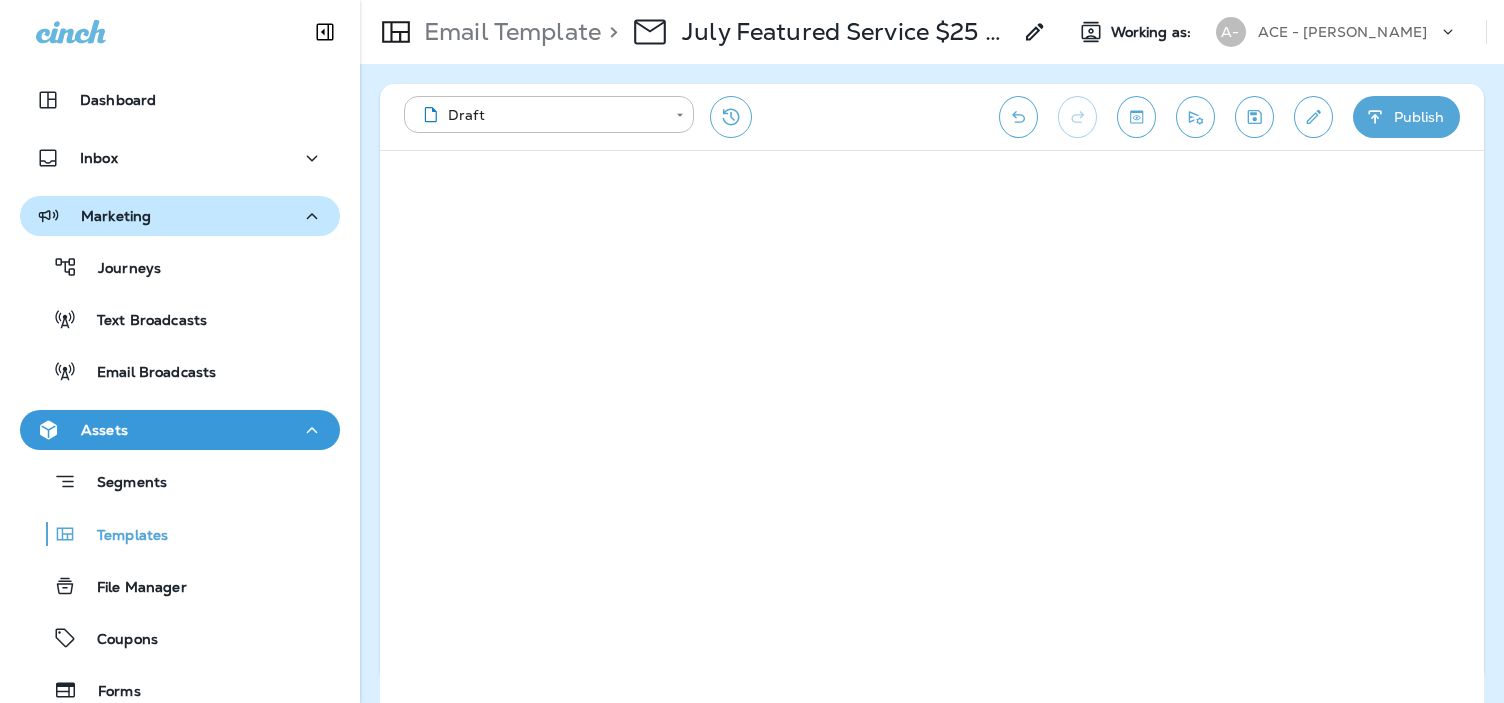 click 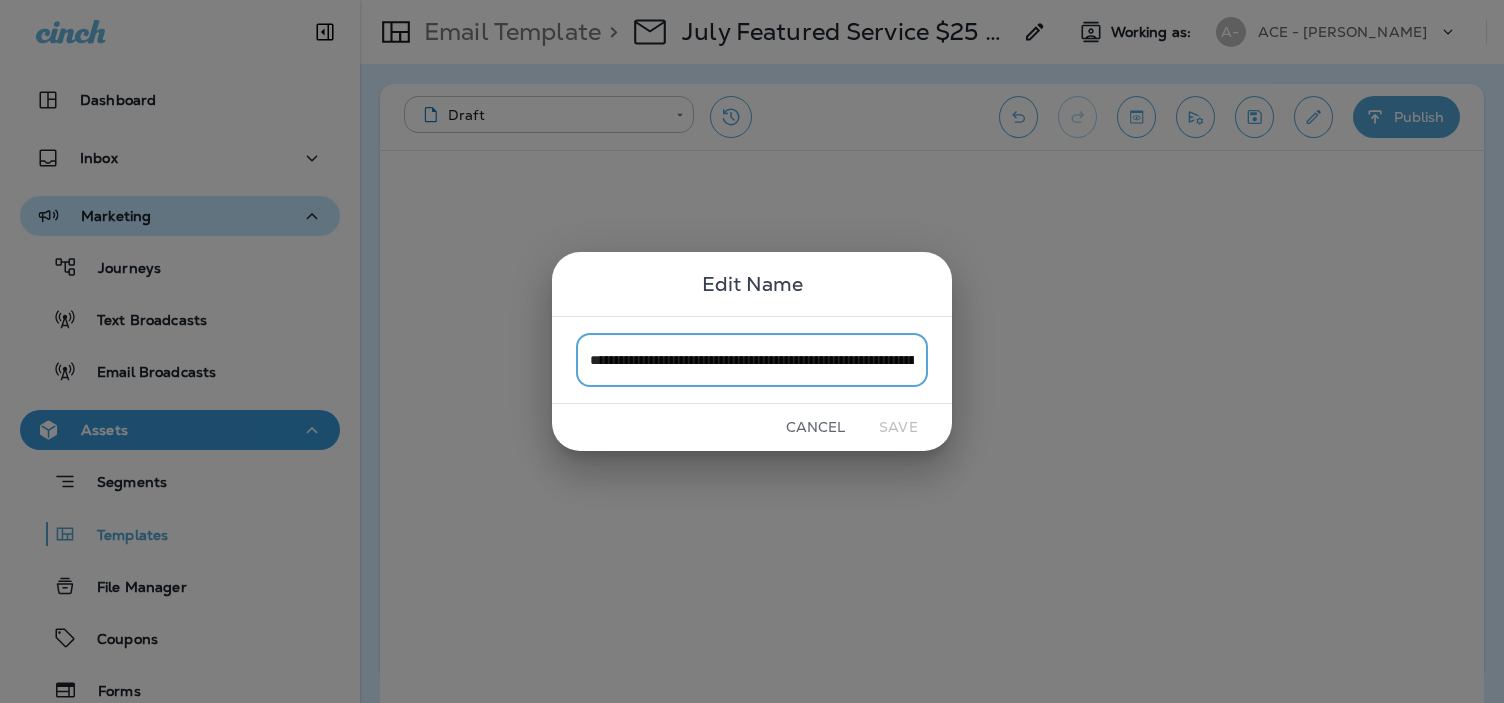 scroll, scrollTop: 0, scrollLeft: 174, axis: horizontal 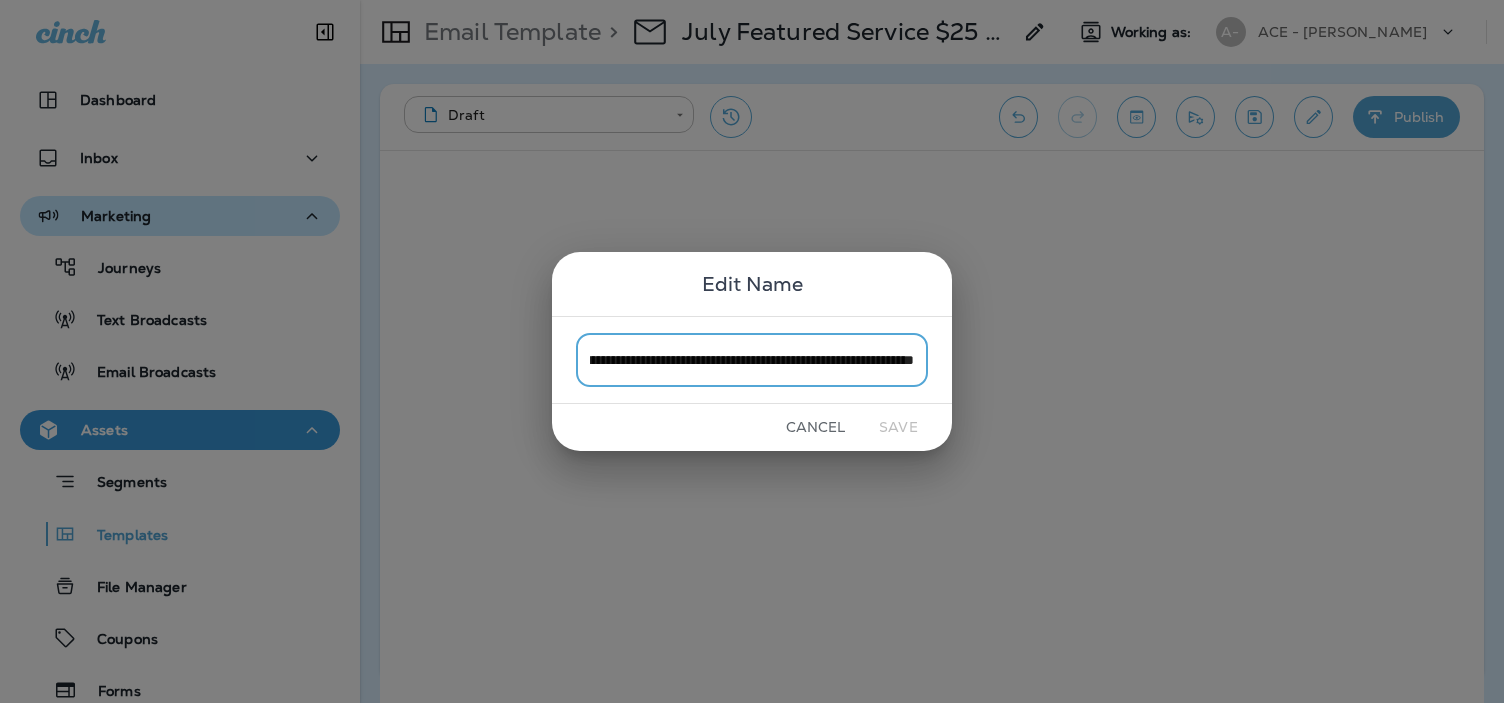 click on "**********" at bounding box center (752, 359) 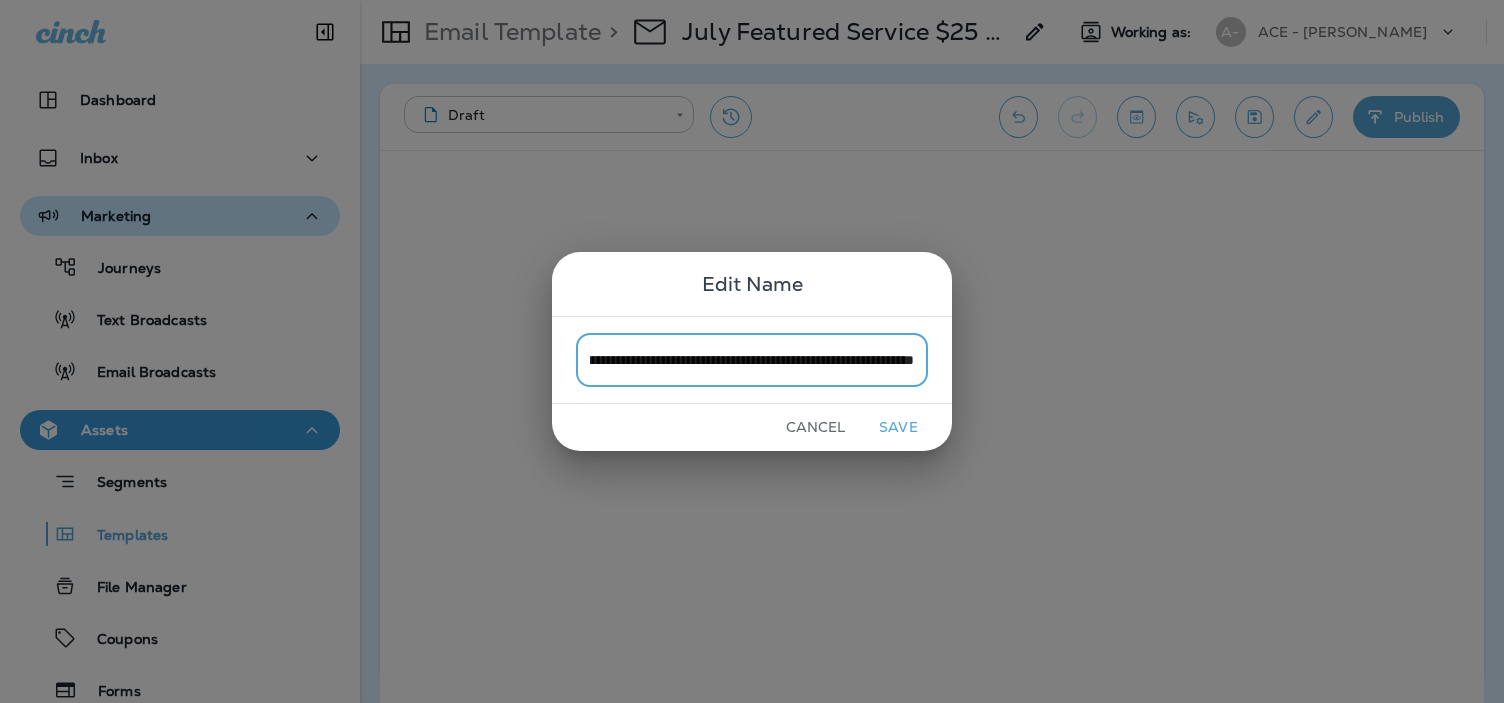 scroll, scrollTop: 0, scrollLeft: 136, axis: horizontal 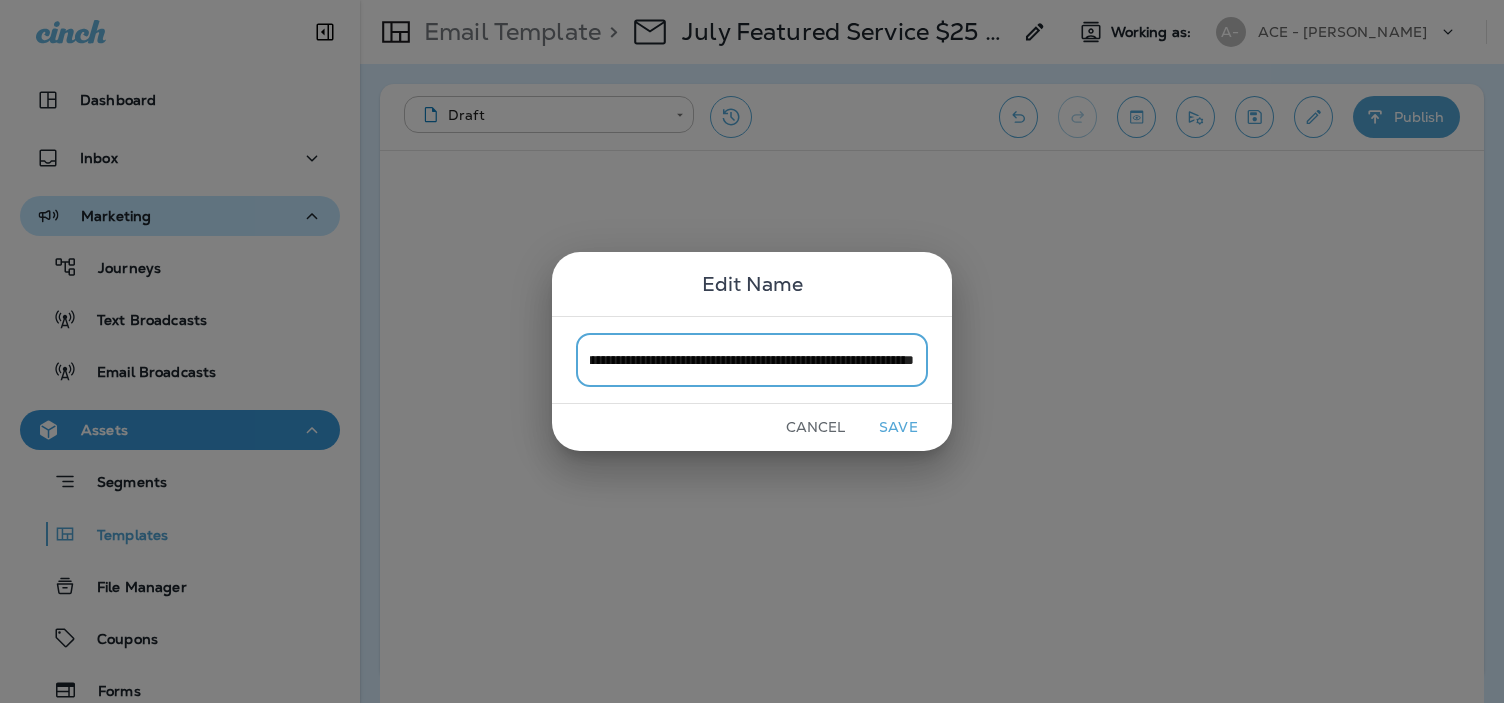 type on "**********" 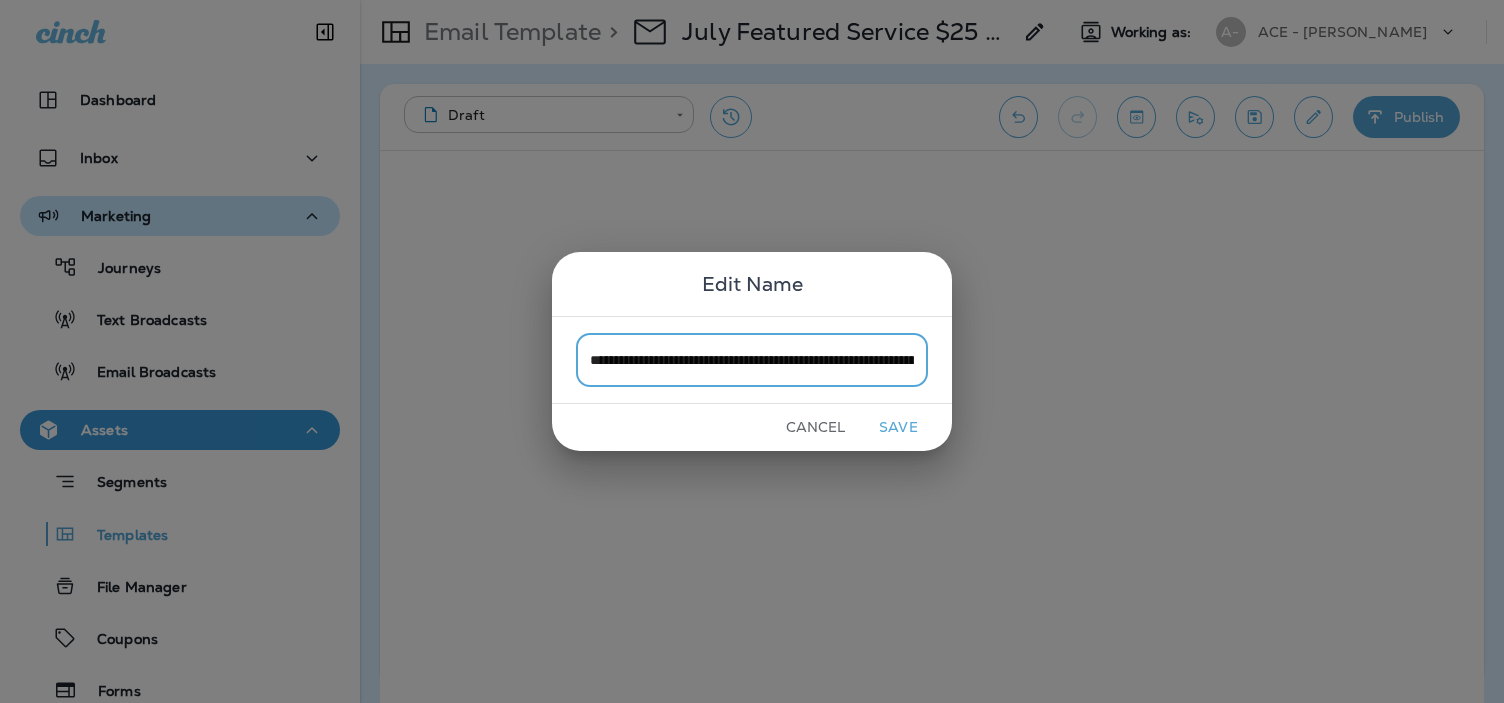 click on "Save" at bounding box center [898, 427] 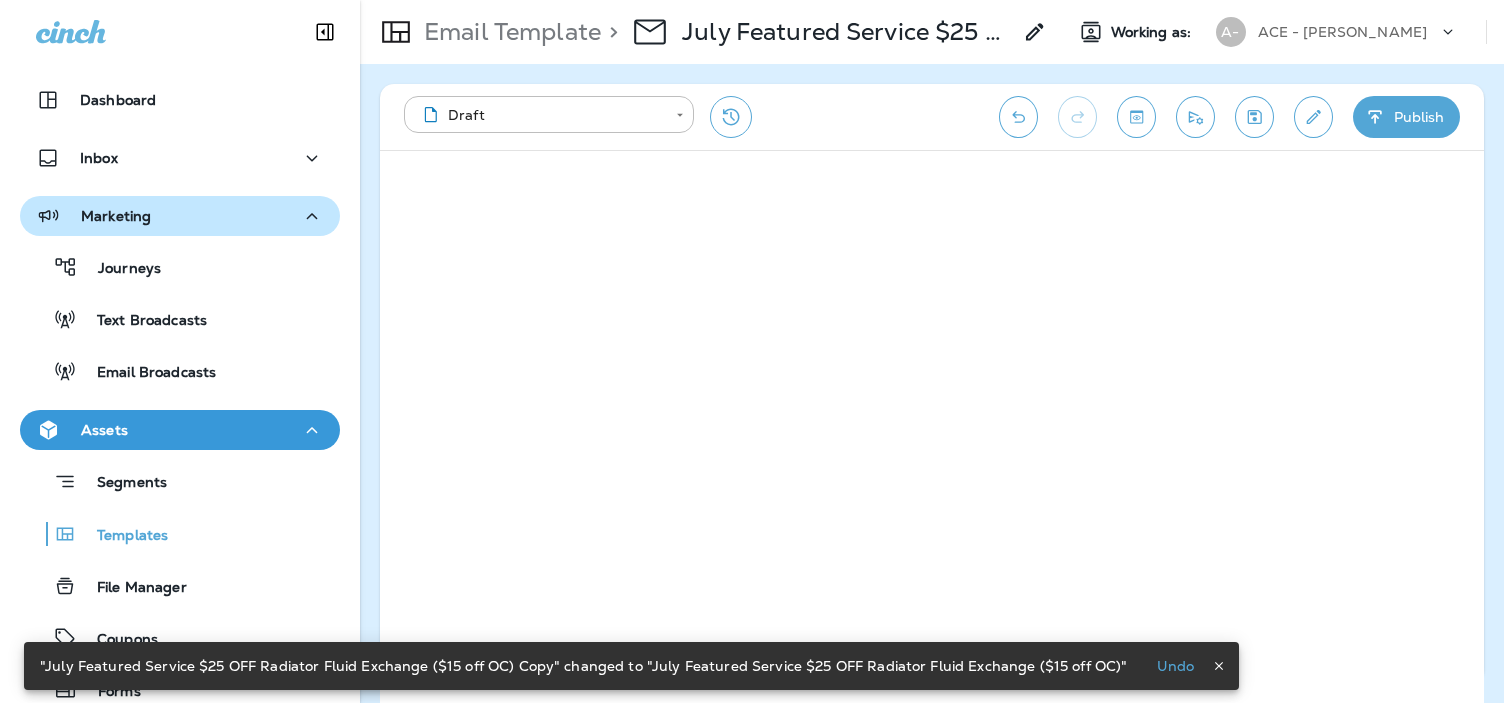 scroll, scrollTop: 0, scrollLeft: 136, axis: horizontal 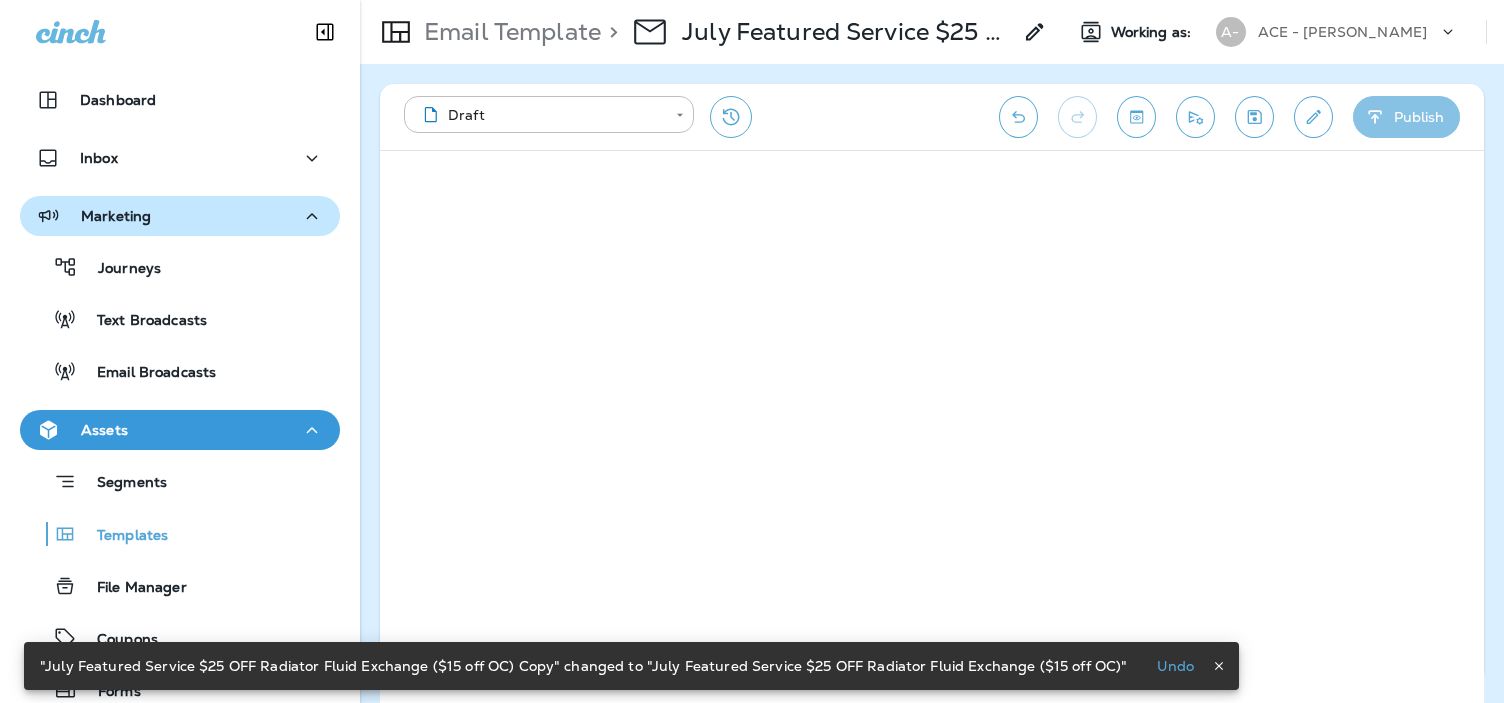 click on "Publish" at bounding box center (1406, 117) 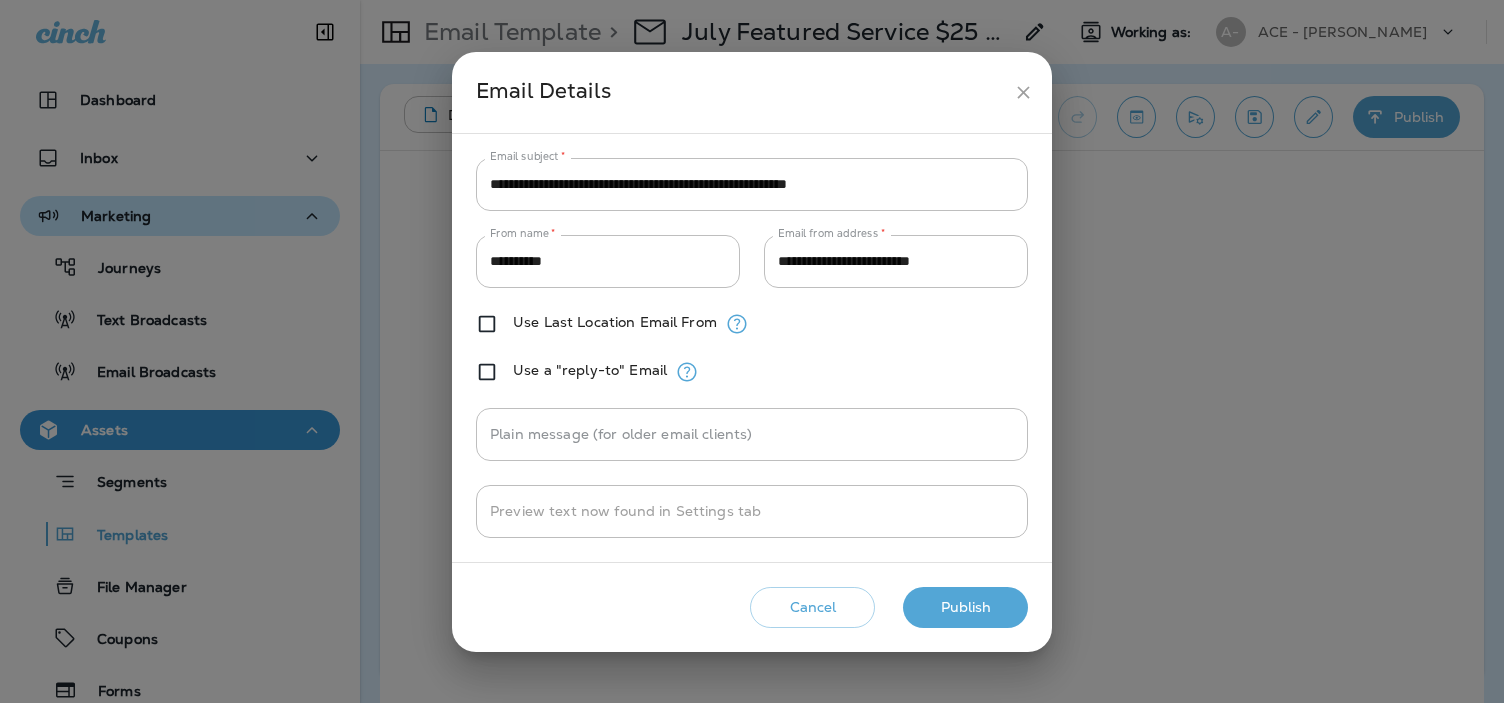 click on "Publish" at bounding box center (965, 607) 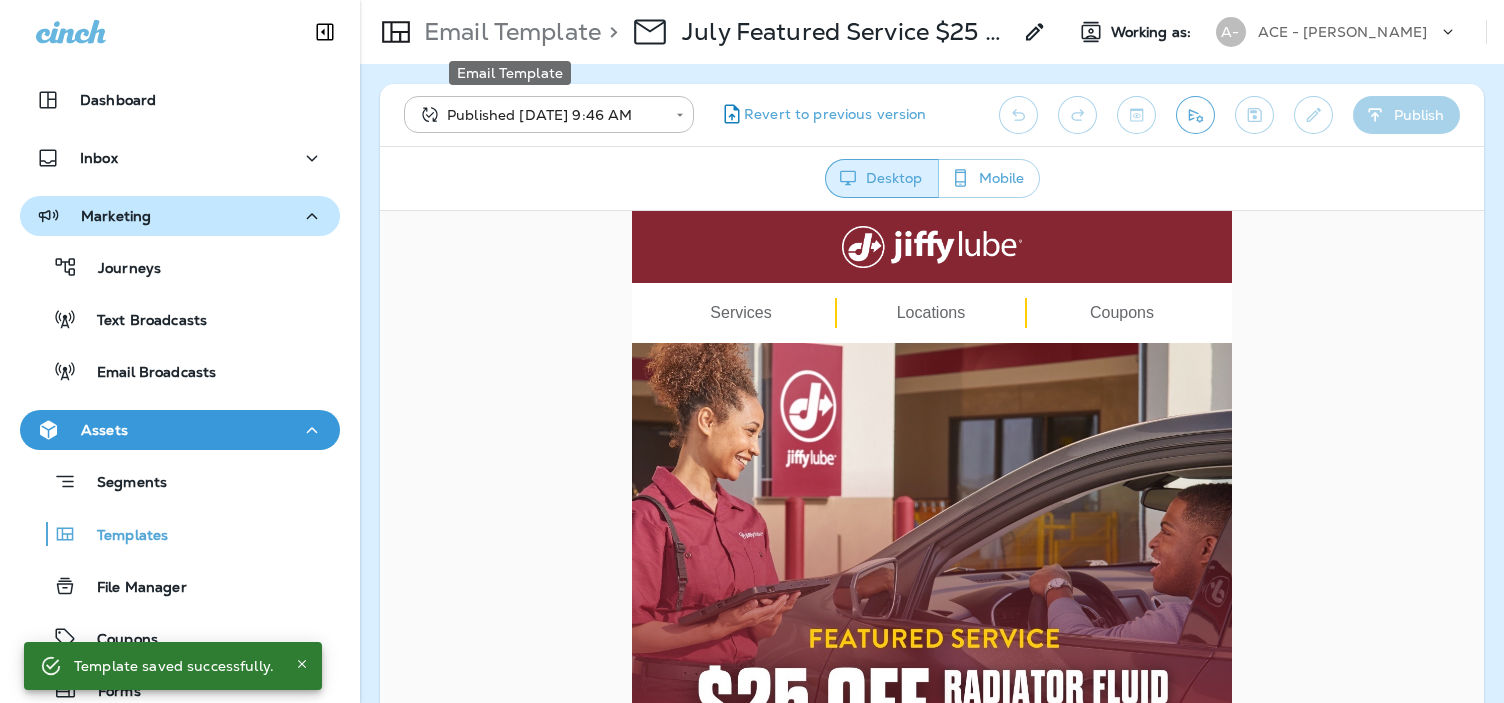 scroll, scrollTop: 0, scrollLeft: 0, axis: both 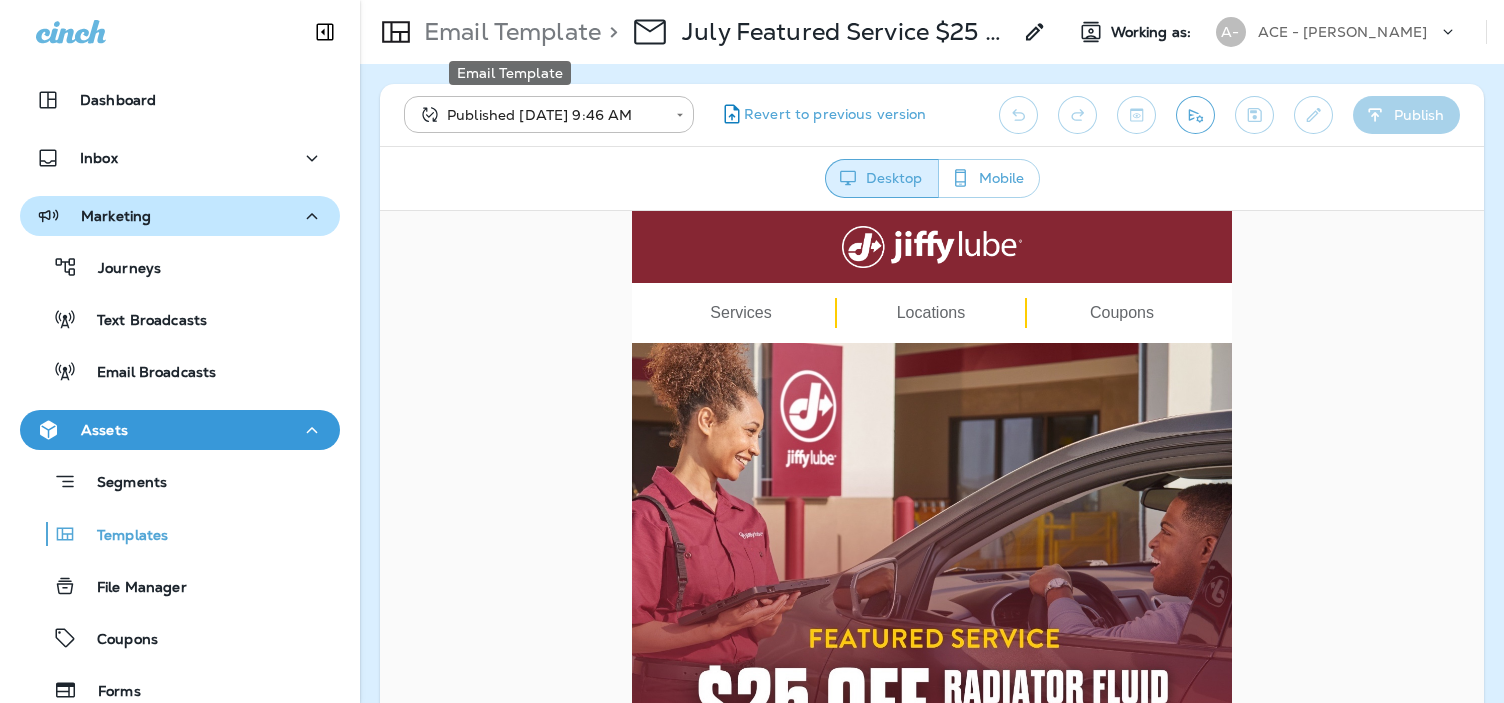 click on "Email Template" at bounding box center (508, 32) 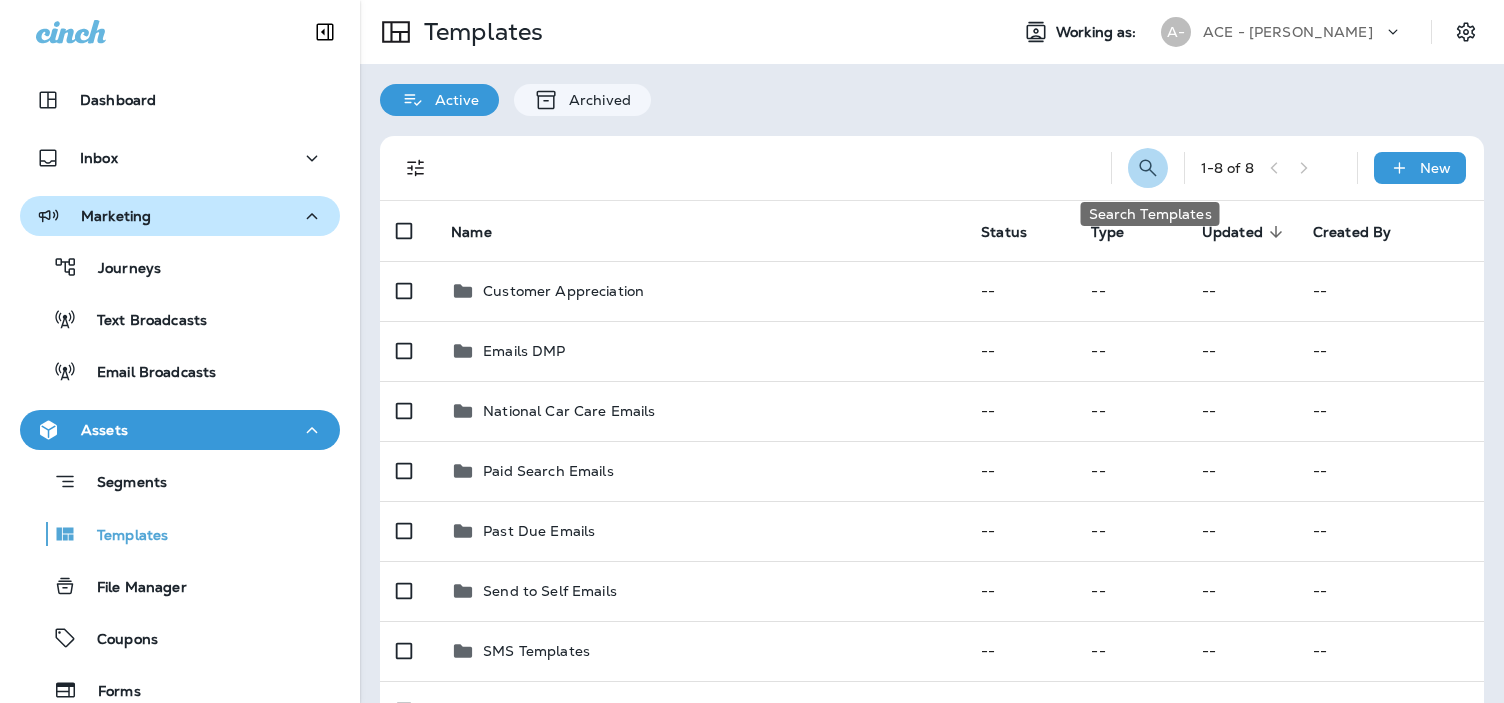 click at bounding box center [1148, 168] 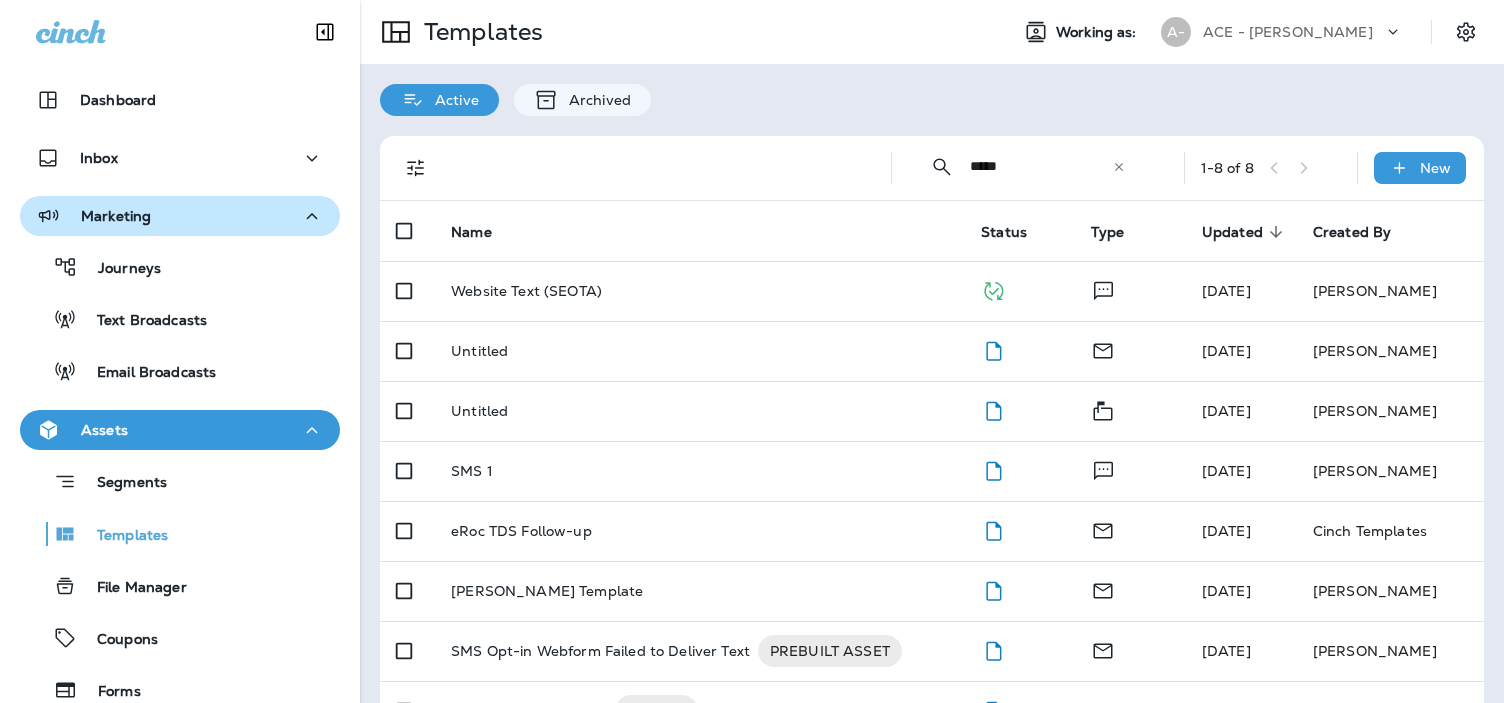 type on "**********" 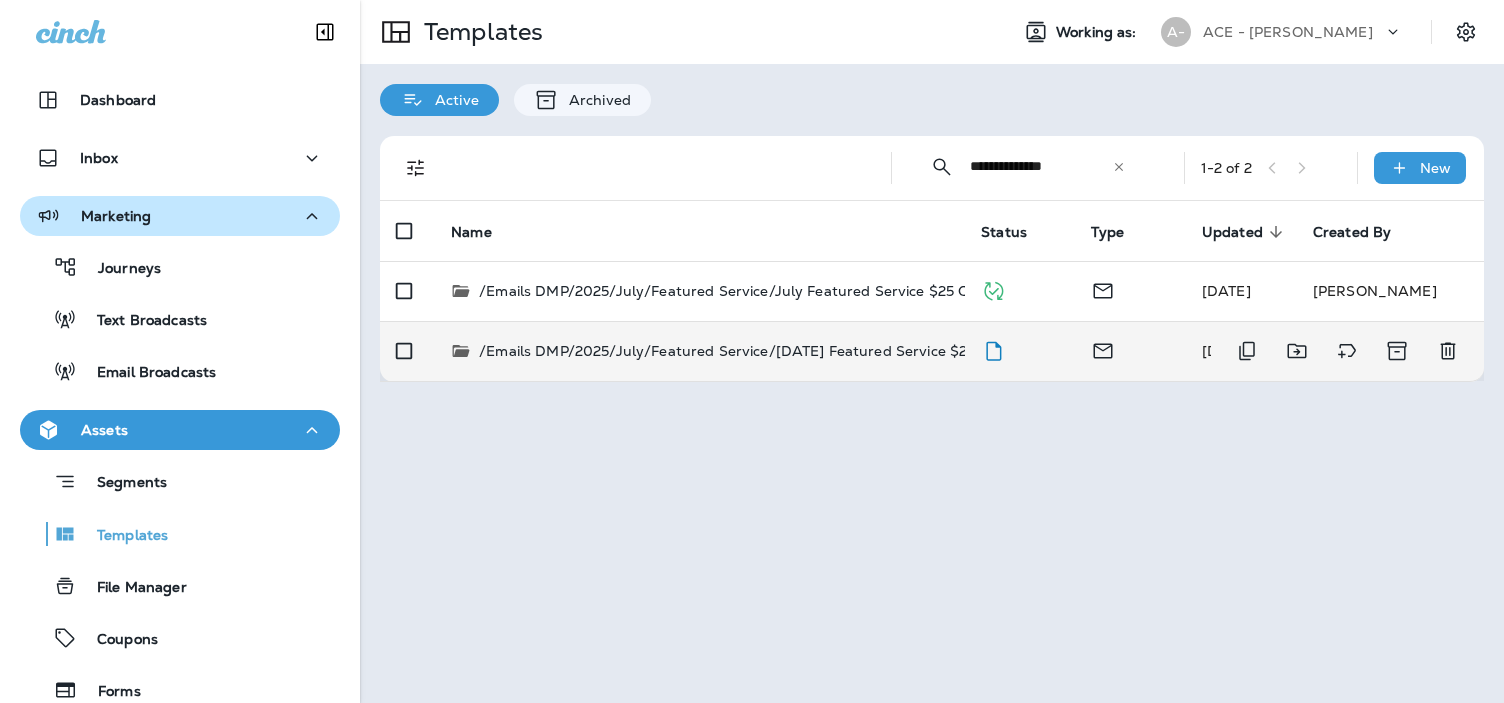 click on "/Emails DMP/2025/July/Featured Service/July 2025 Featured Service $25 OFF Radiator Fluid Exchange ($25 off OC) Copy" at bounding box center [893, 351] 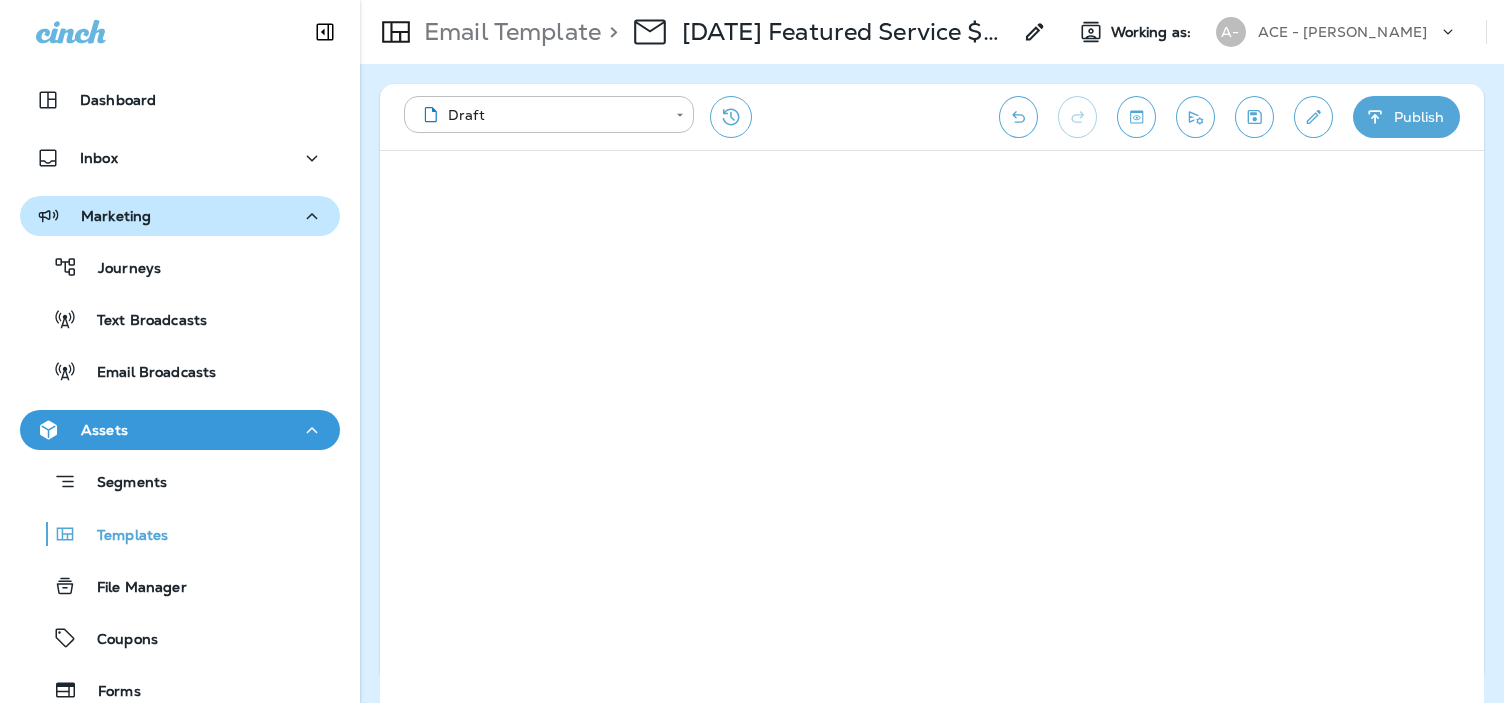click 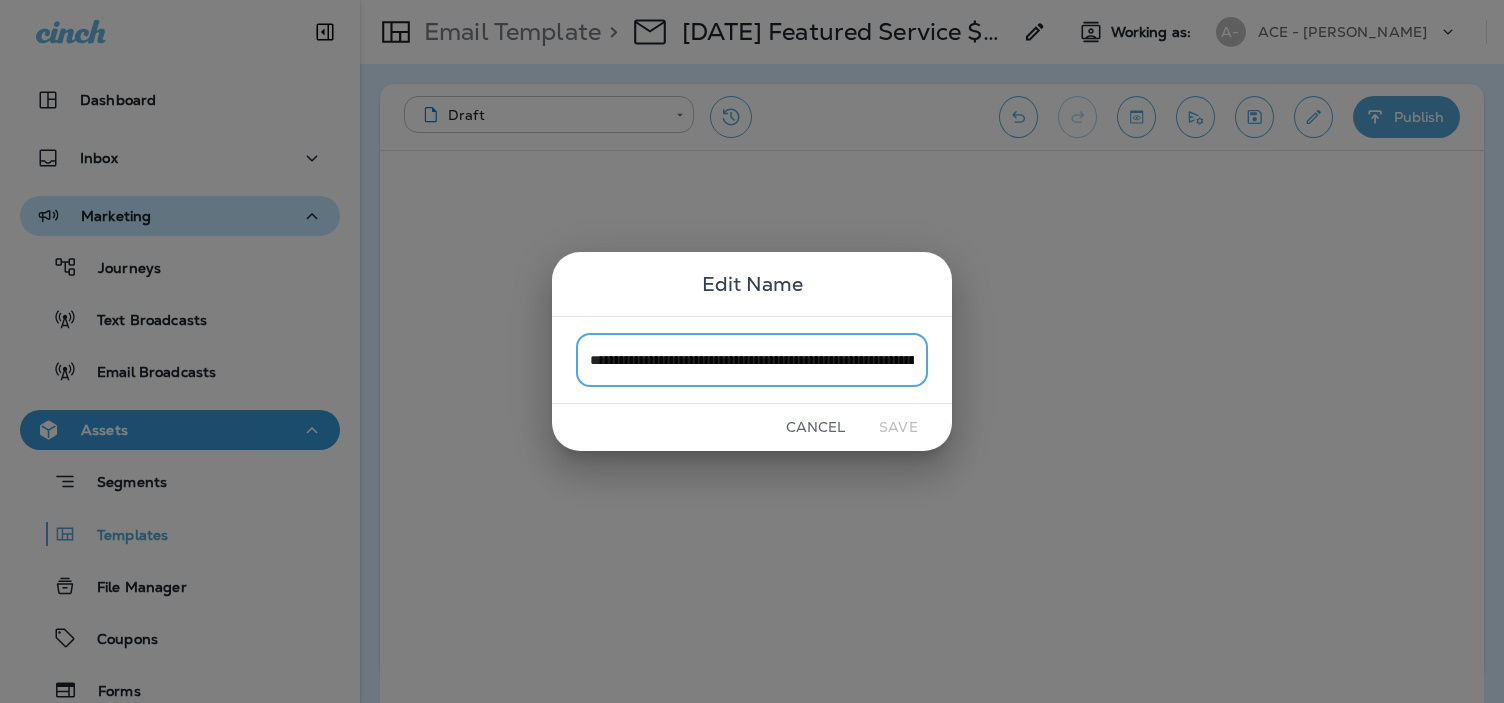 scroll, scrollTop: 0, scrollLeft: 216, axis: horizontal 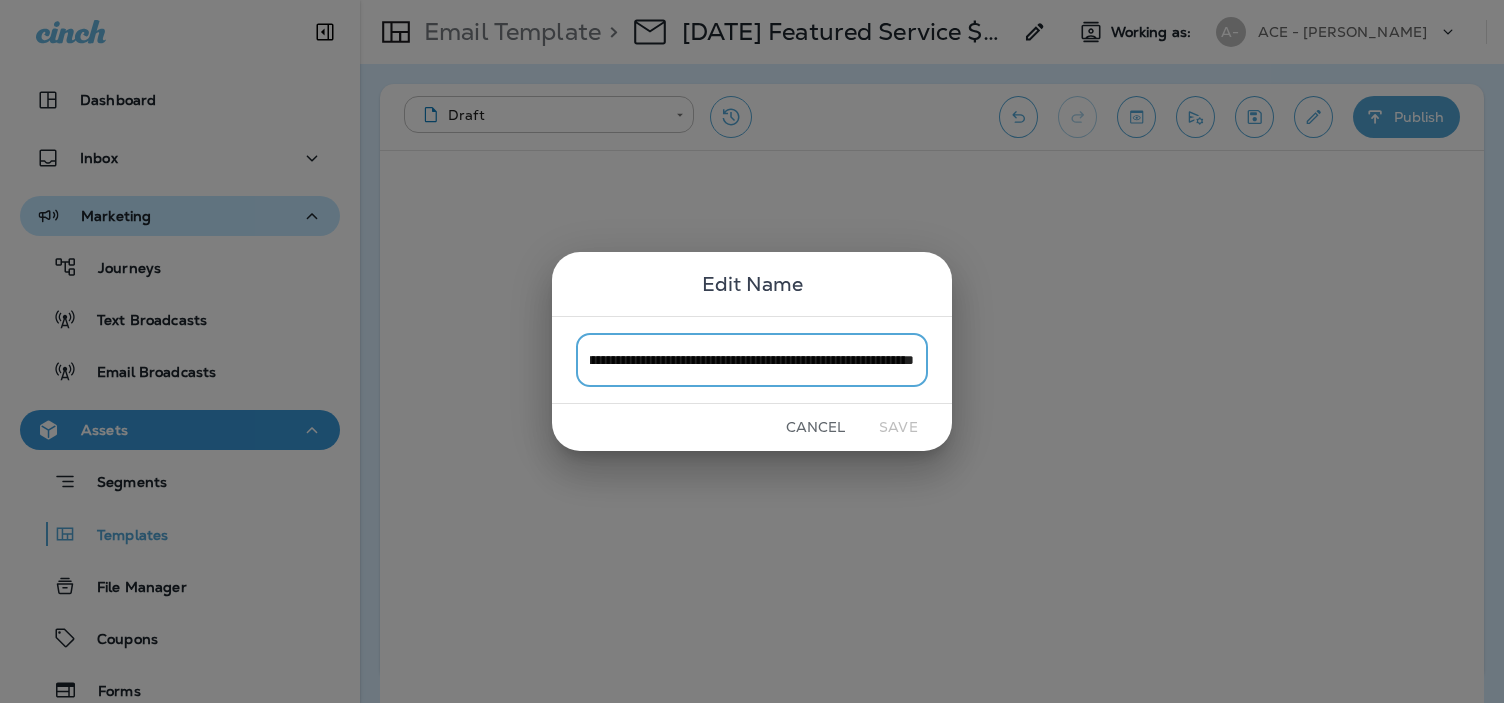 click on "**********" at bounding box center [752, 359] 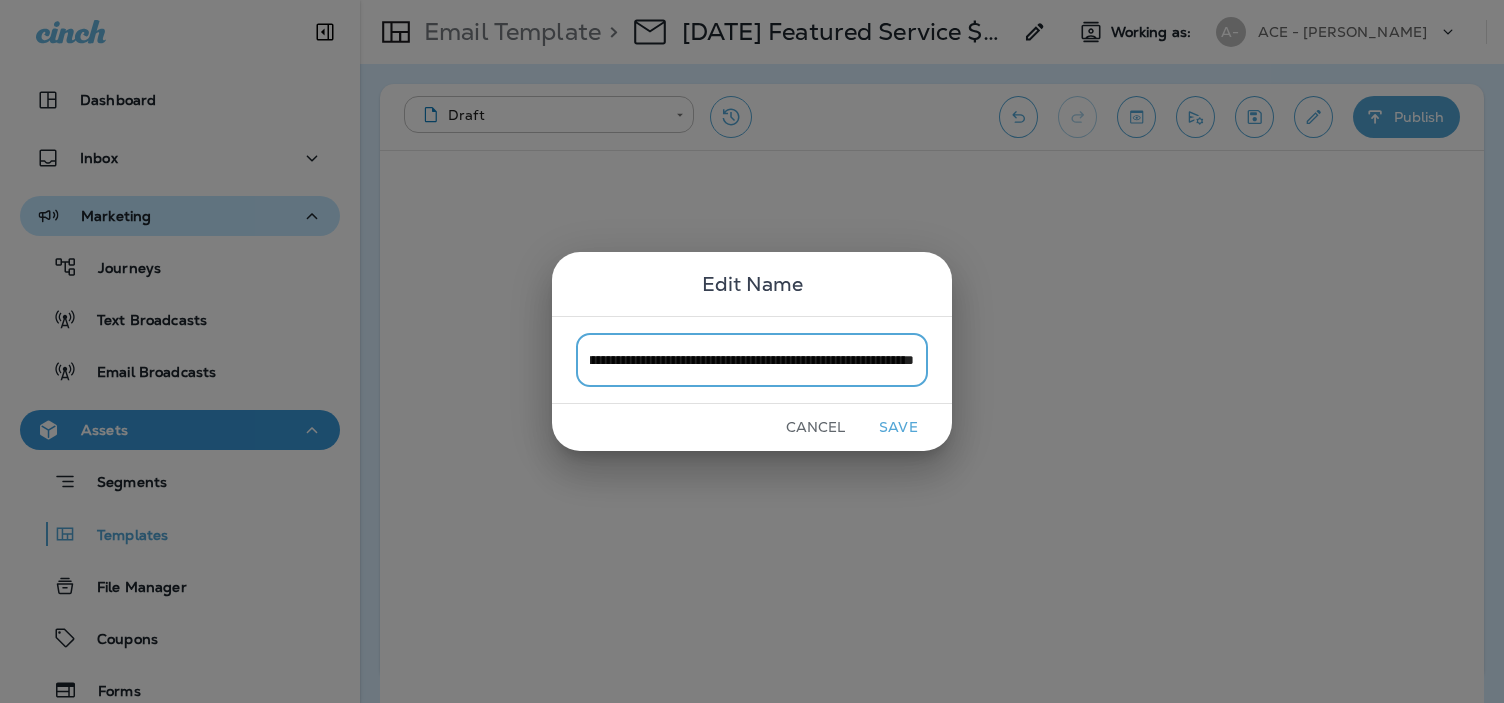 type on "**********" 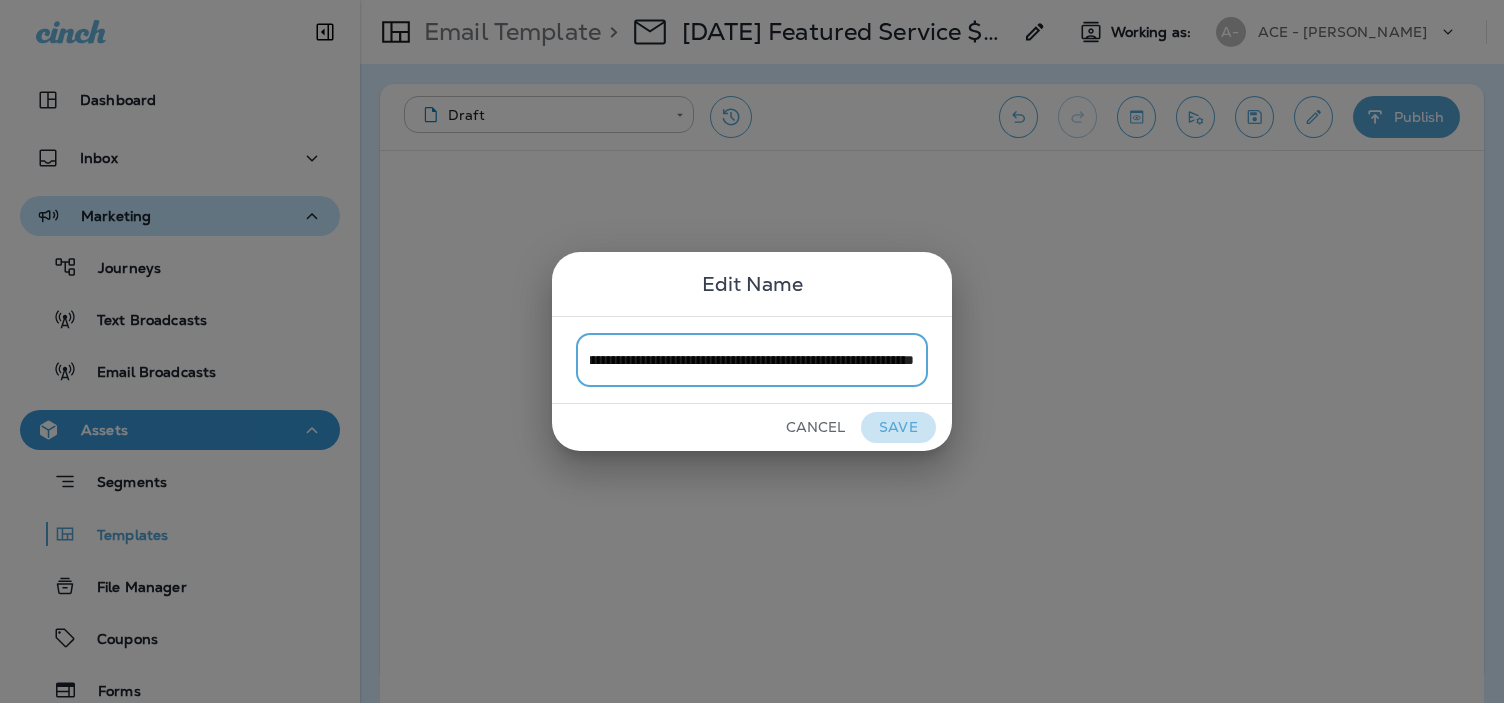 scroll, scrollTop: 0, scrollLeft: 181, axis: horizontal 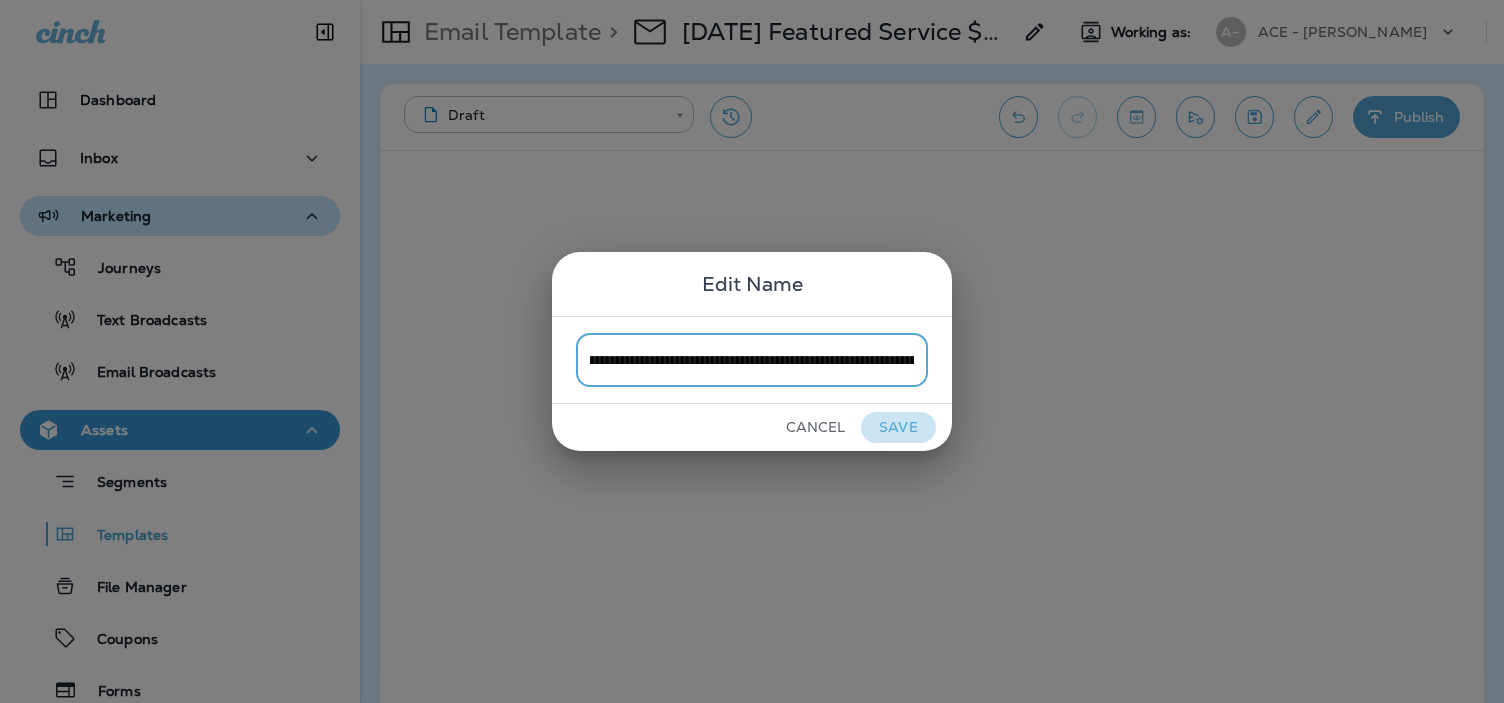 click on "Save" at bounding box center [898, 427] 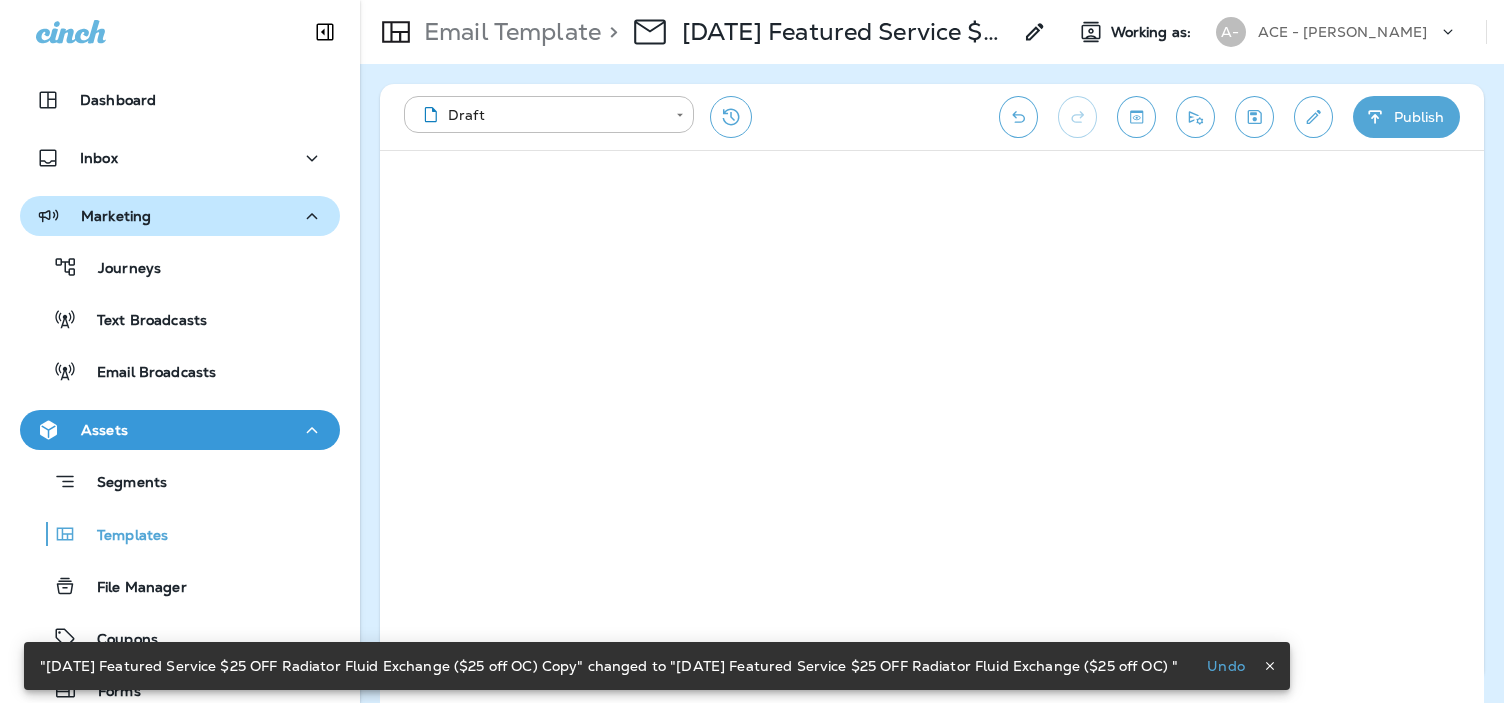 click 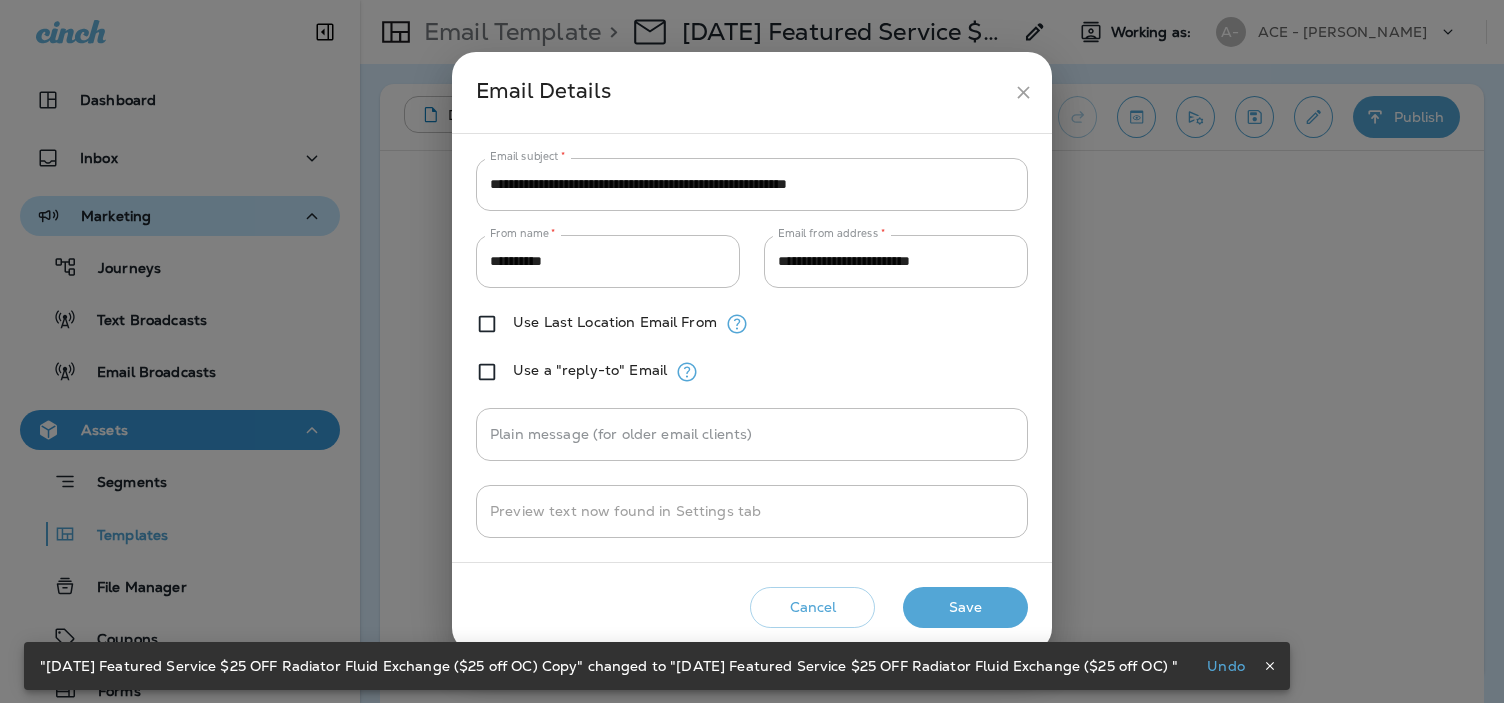 click on "Save" at bounding box center (965, 607) 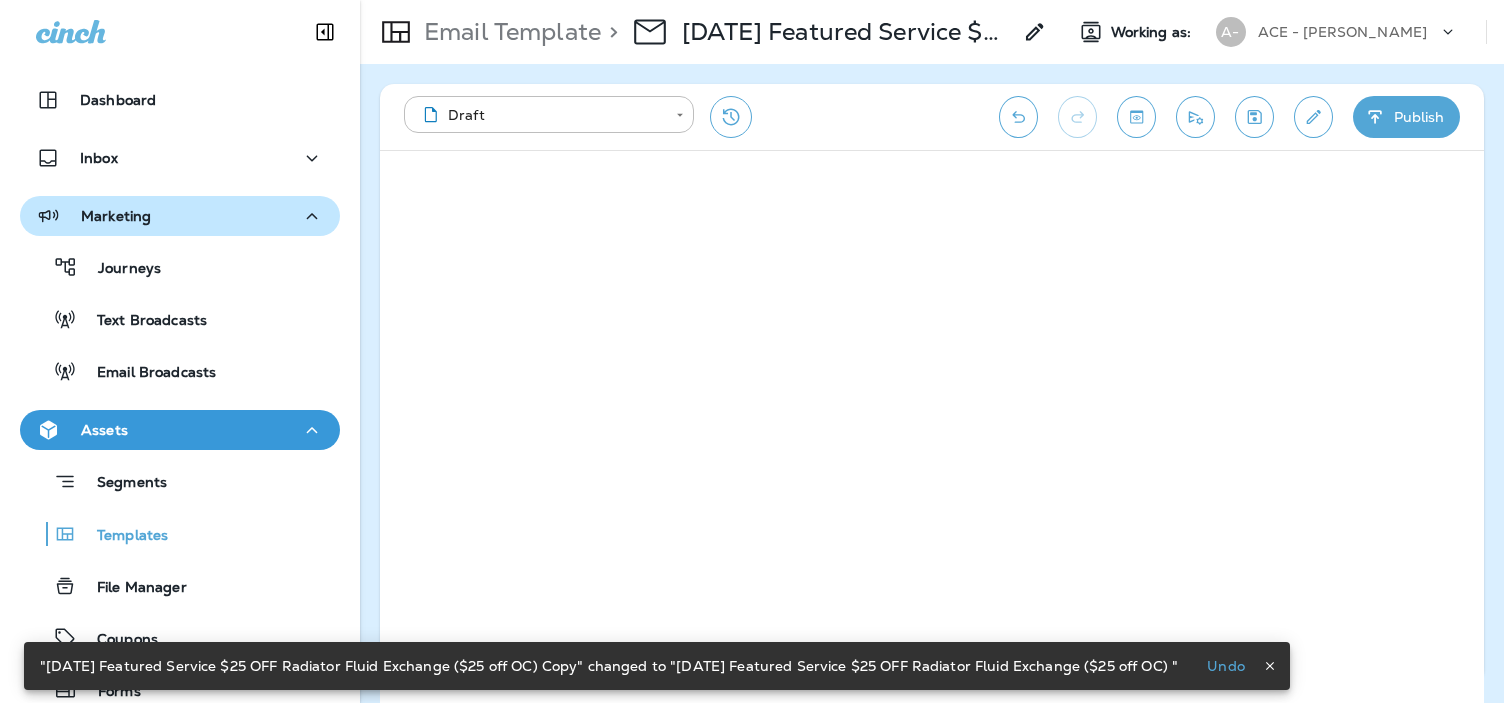 click on "Publish" at bounding box center (1406, 117) 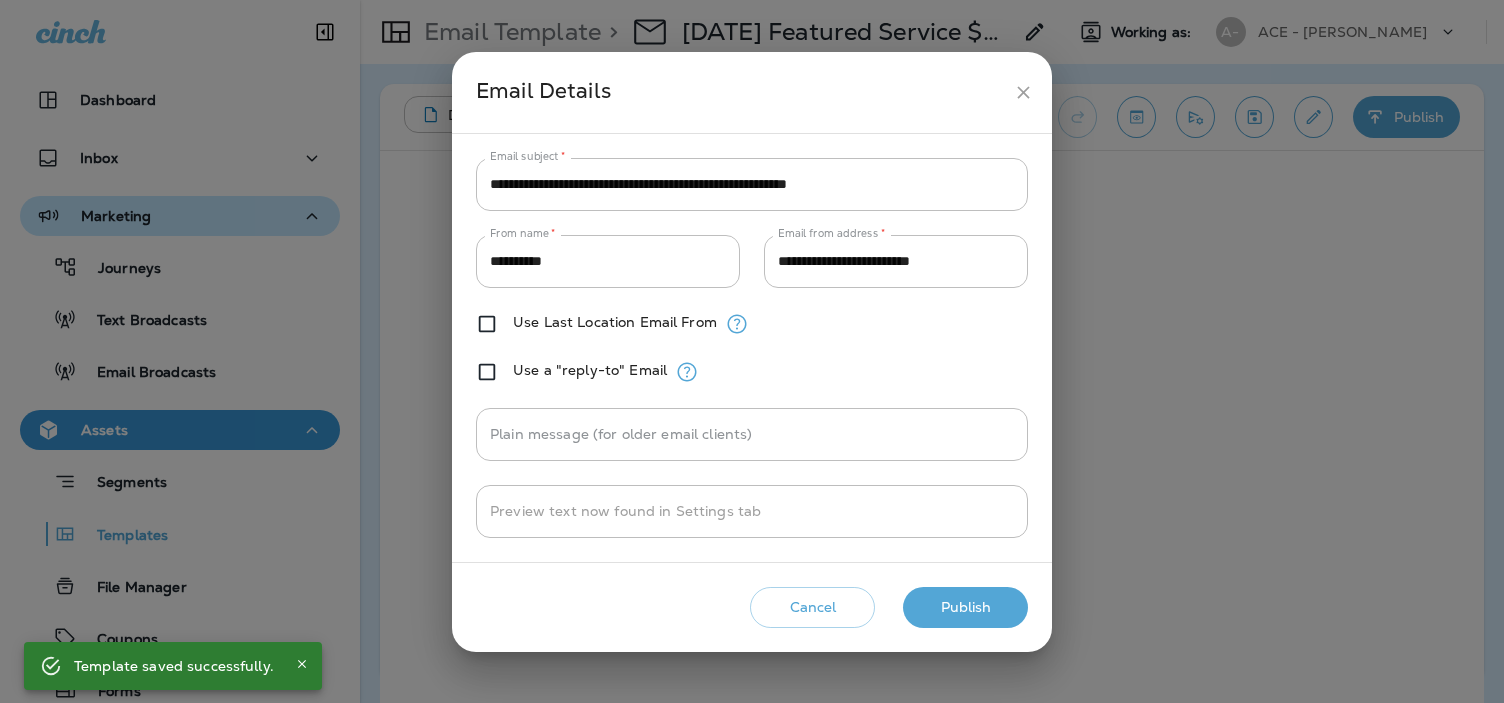 click on "Publish" at bounding box center [965, 607] 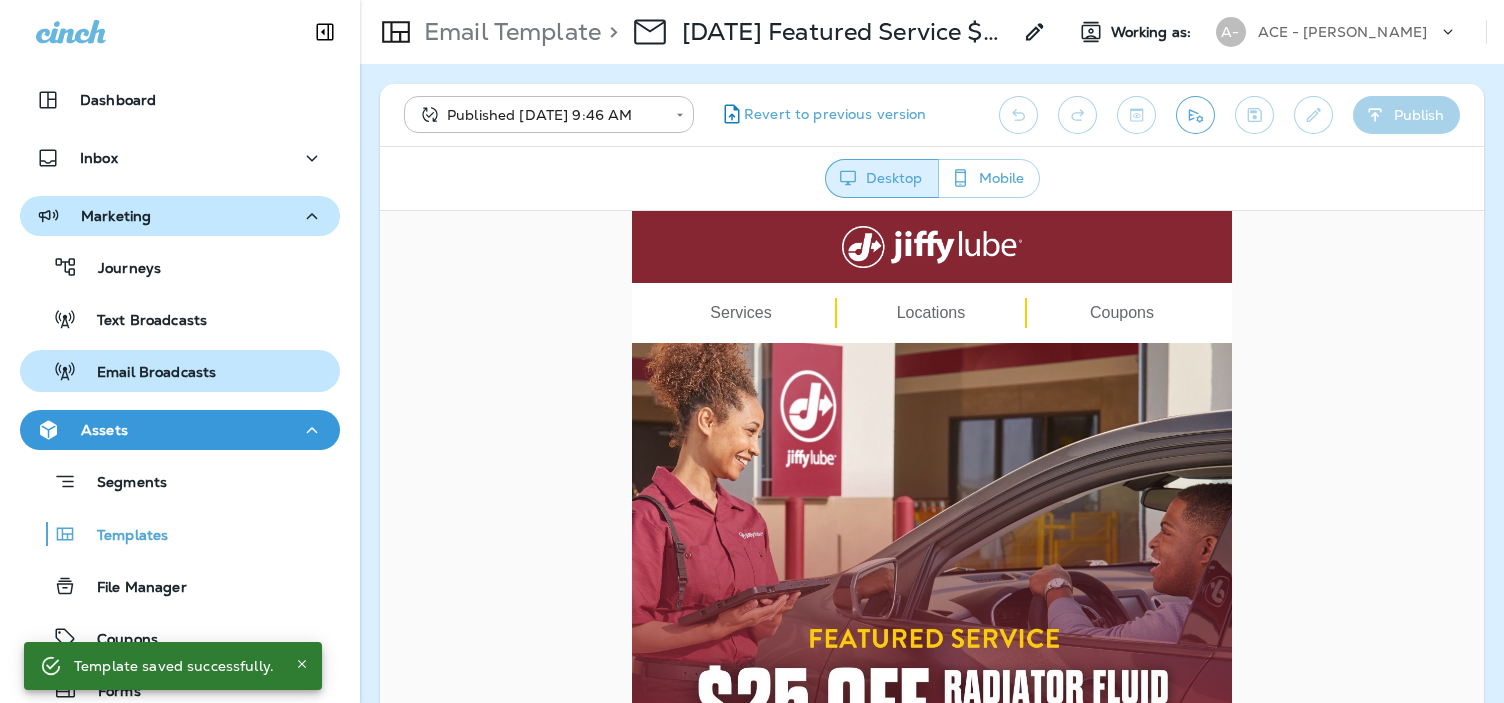 scroll, scrollTop: 0, scrollLeft: 0, axis: both 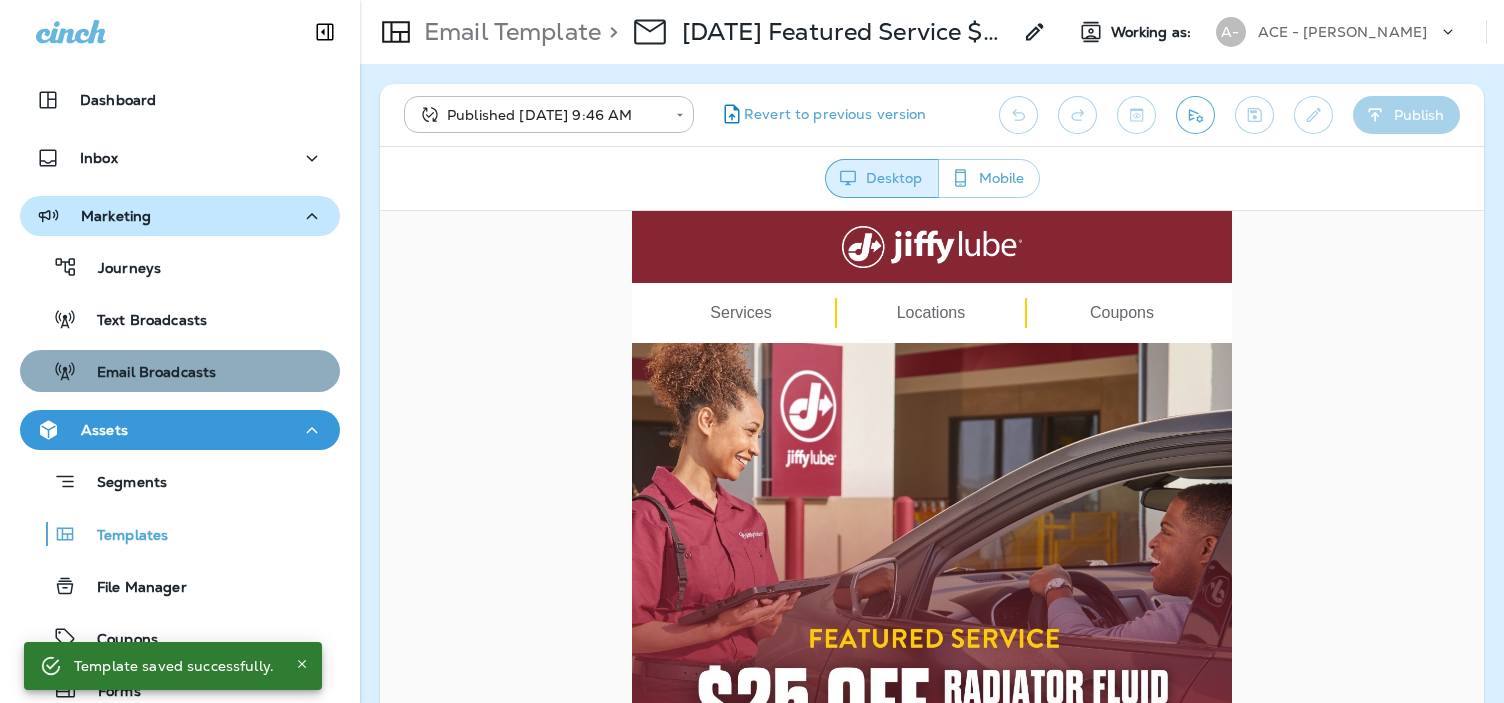 click on "Email Broadcasts" at bounding box center (180, 371) 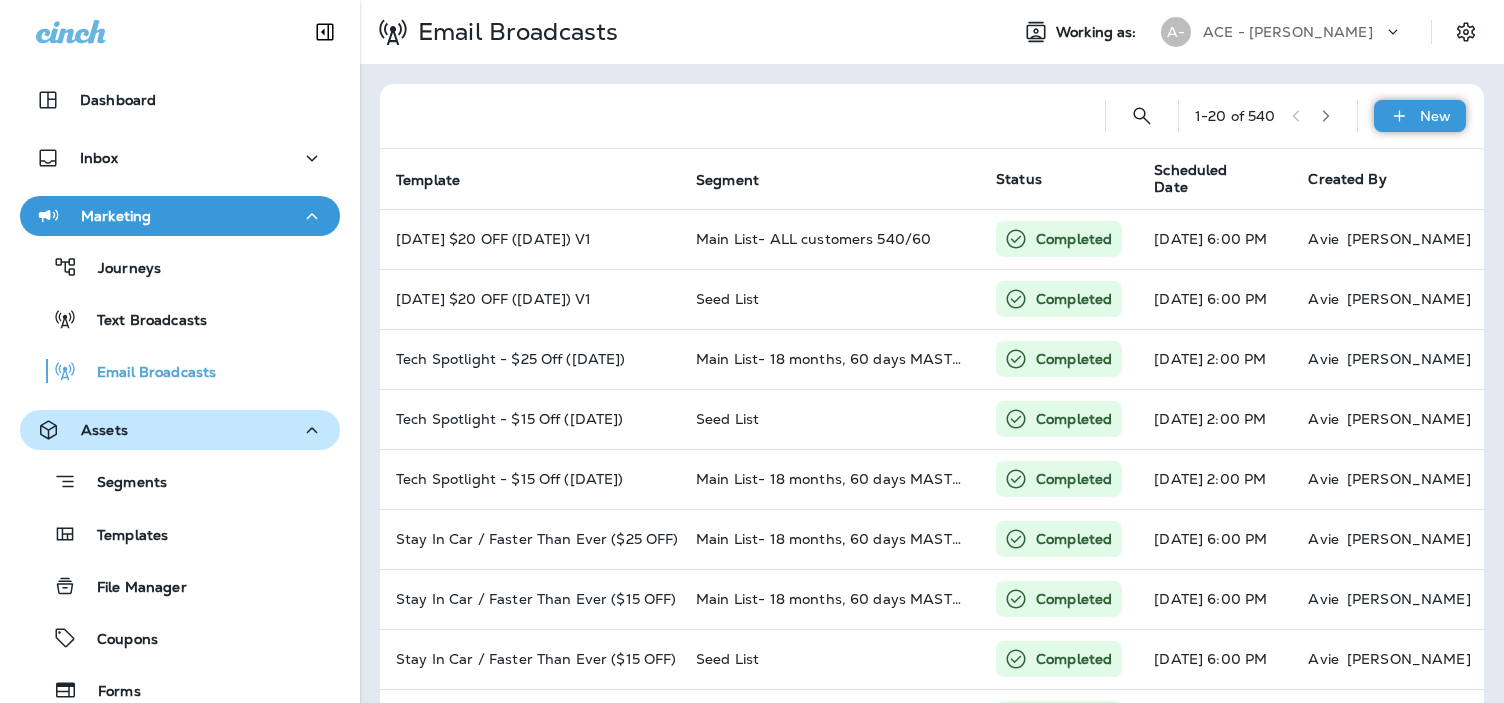 click on "New" at bounding box center [1420, 116] 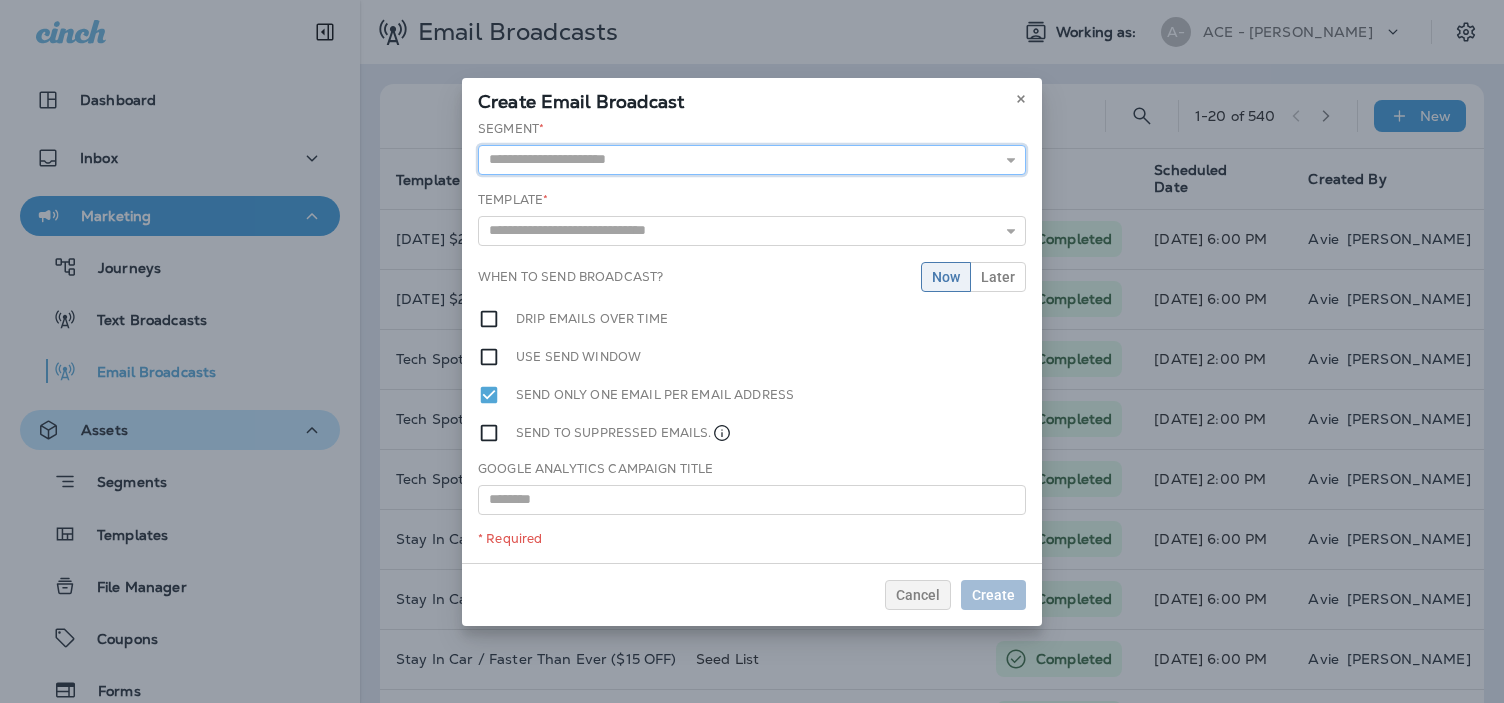 click at bounding box center [752, 160] 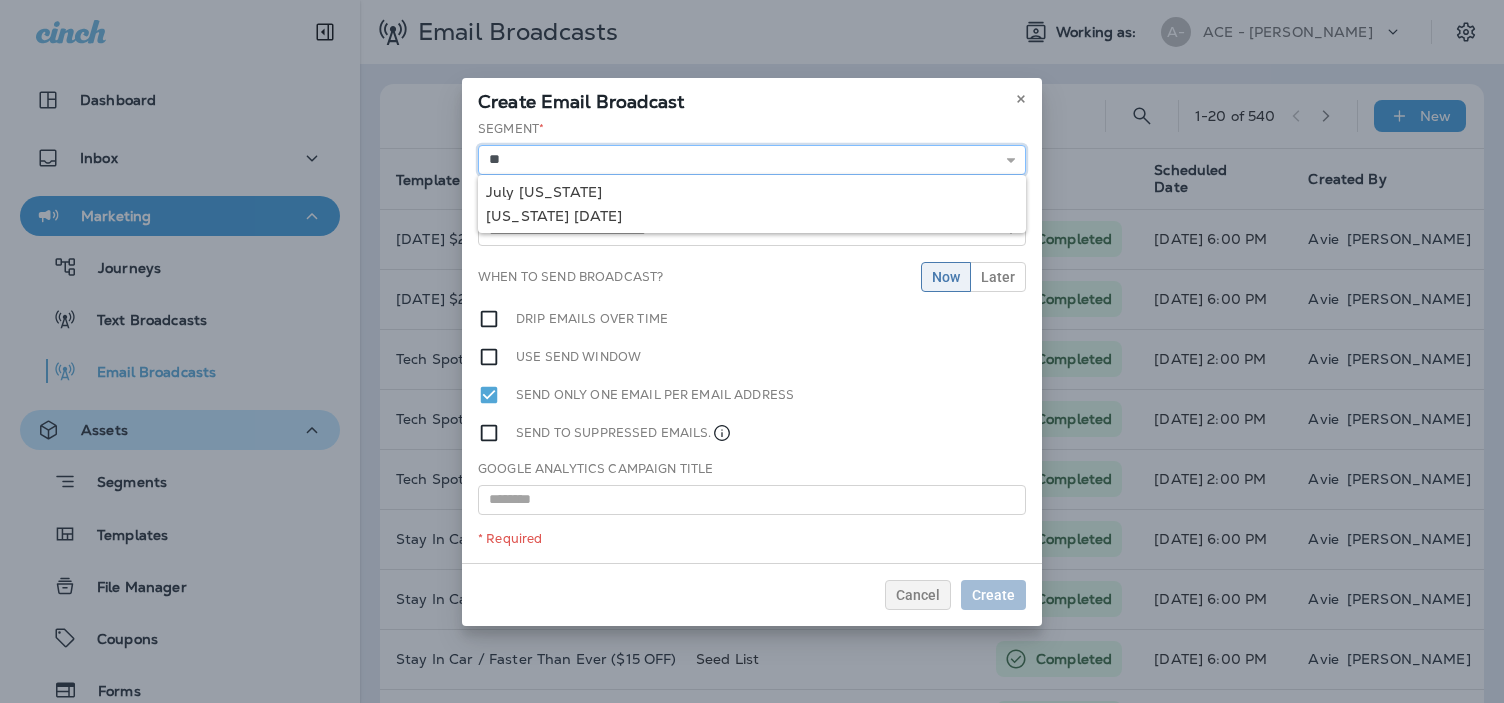 type on "*" 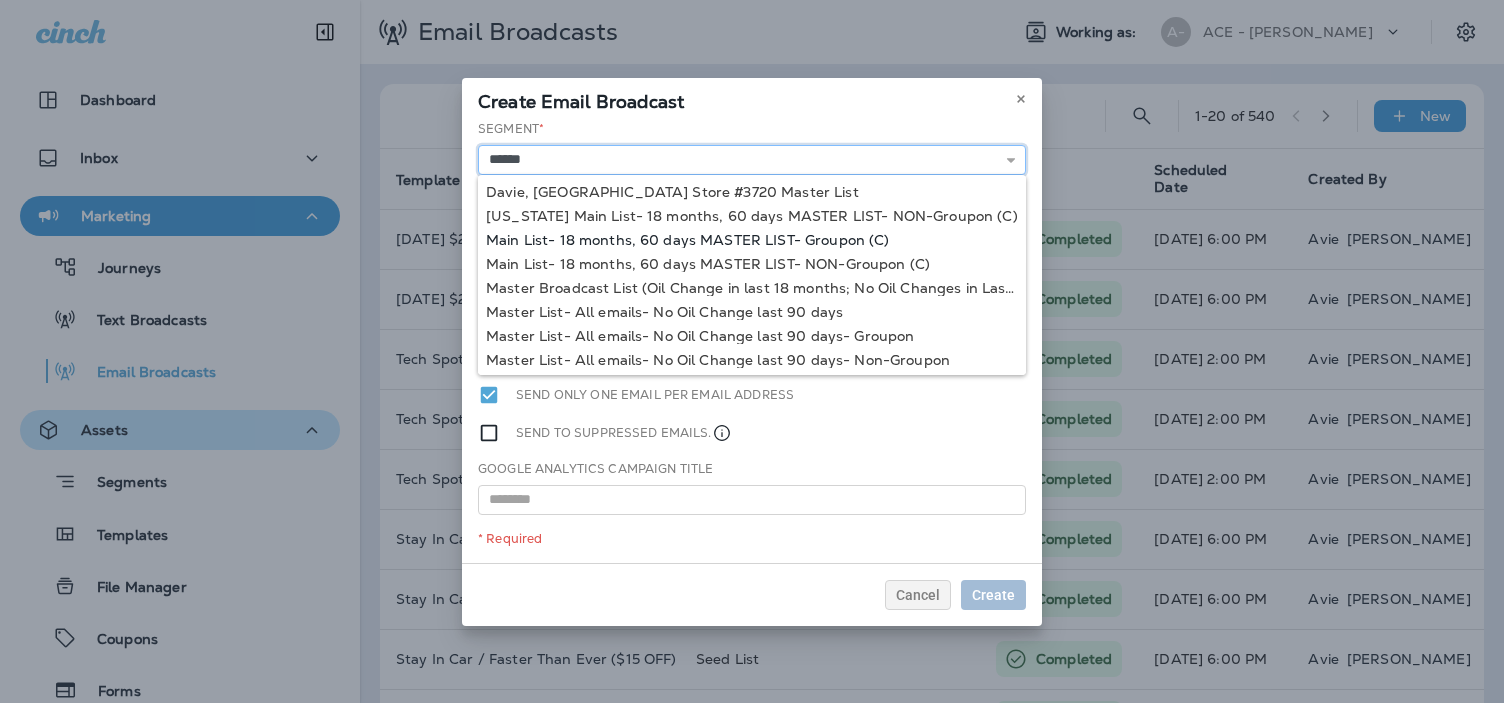 type on "**********" 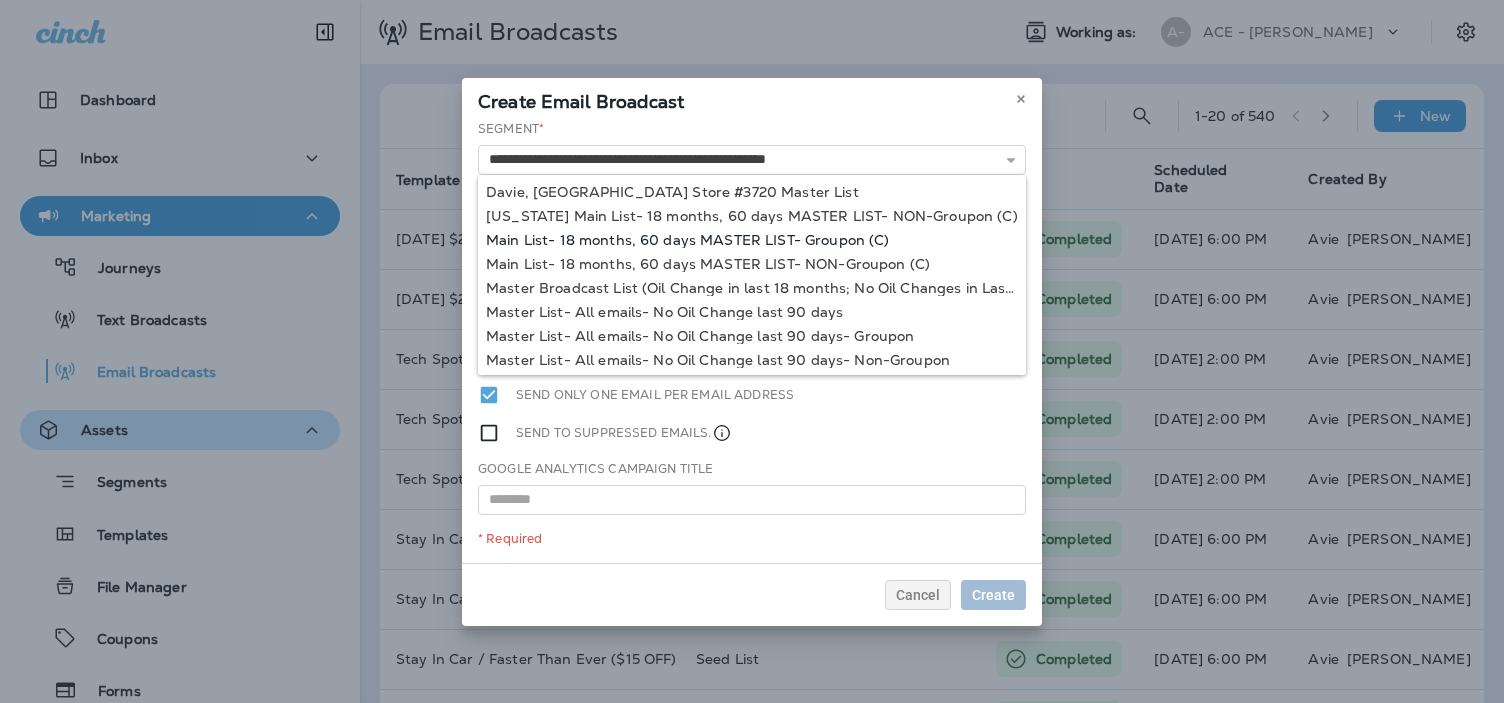 click on "**********" at bounding box center (752, 341) 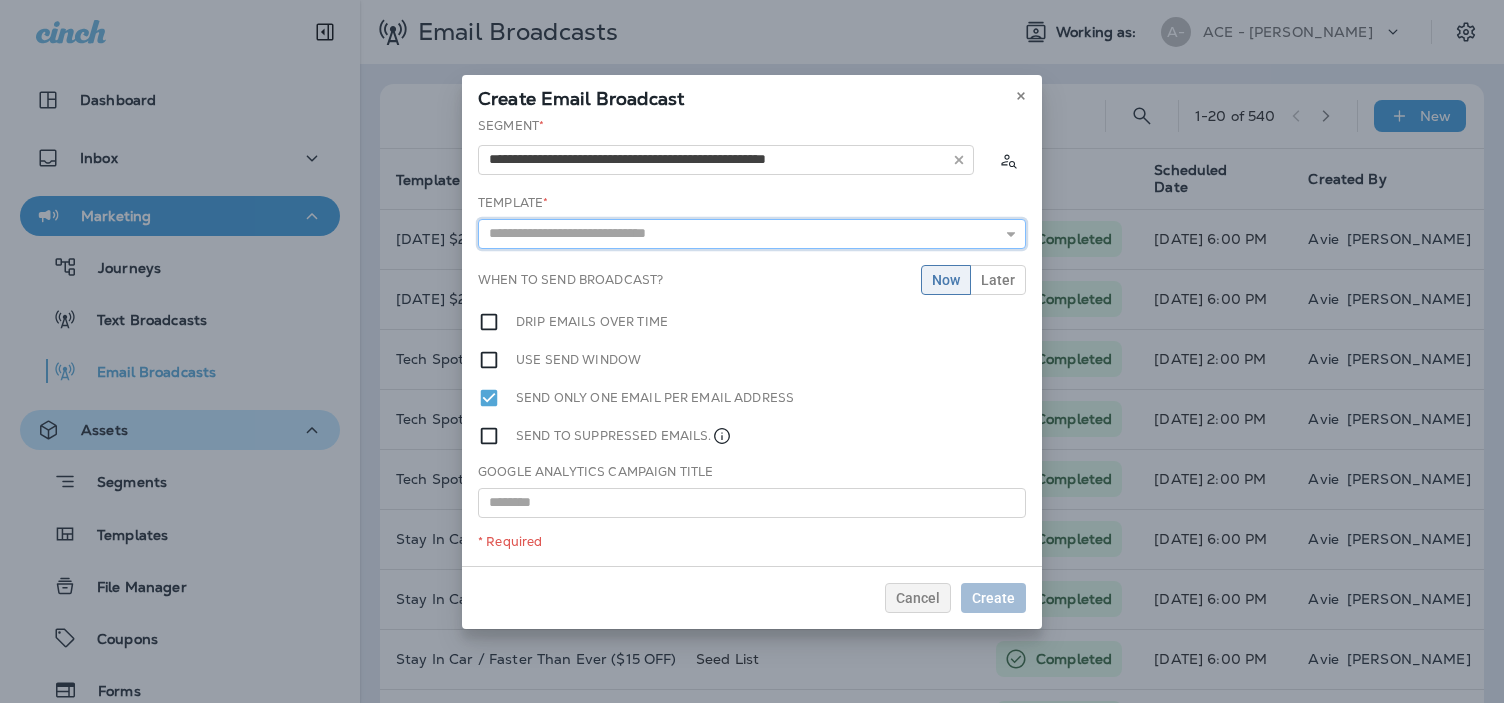 click at bounding box center [752, 234] 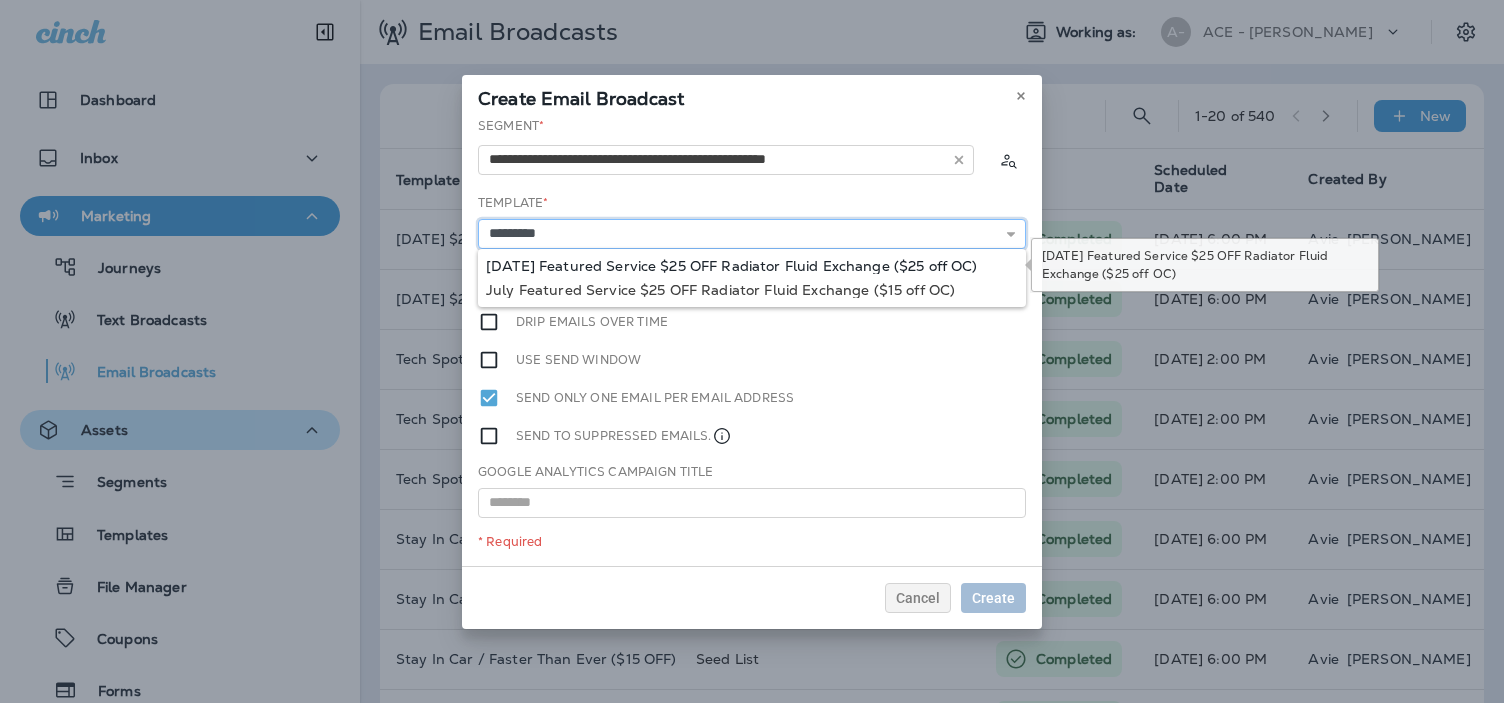 type on "**********" 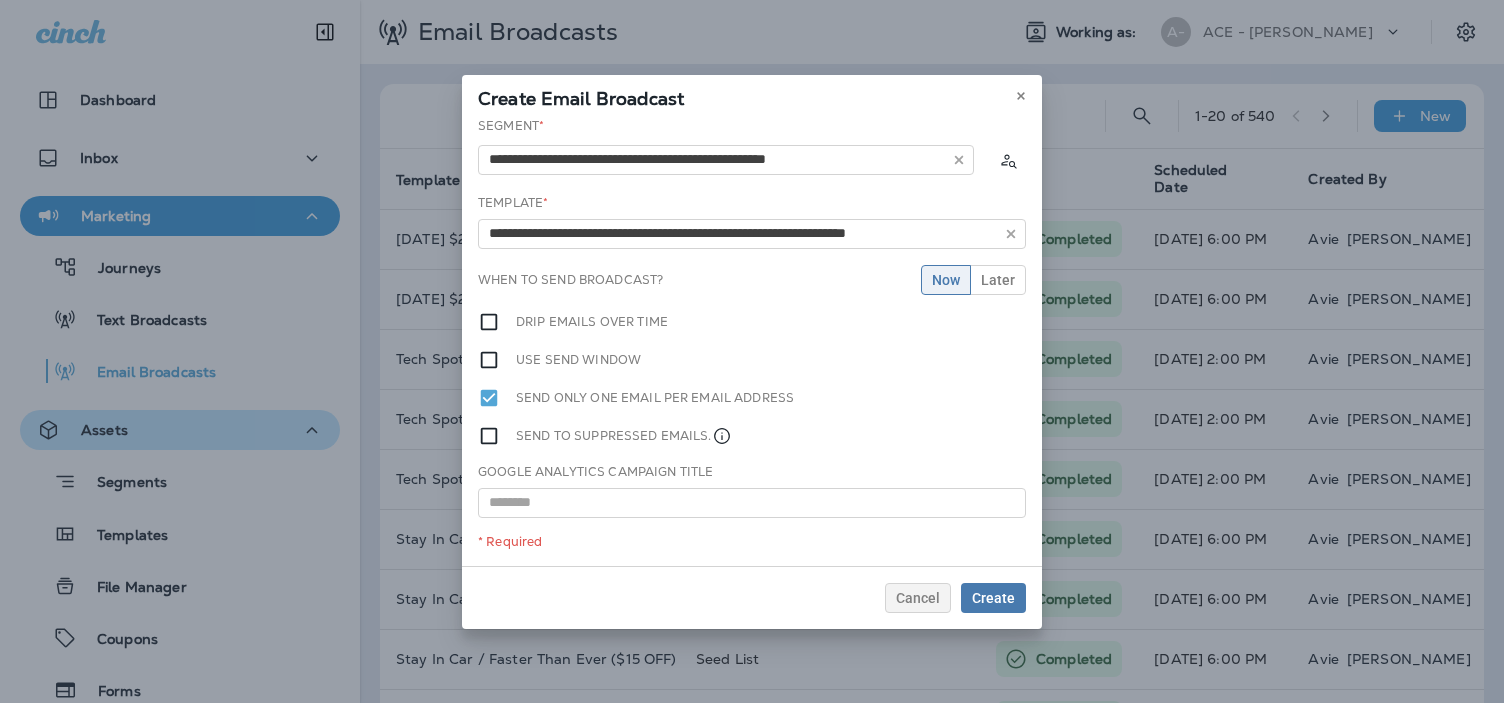 click on "**********" at bounding box center (752, 341) 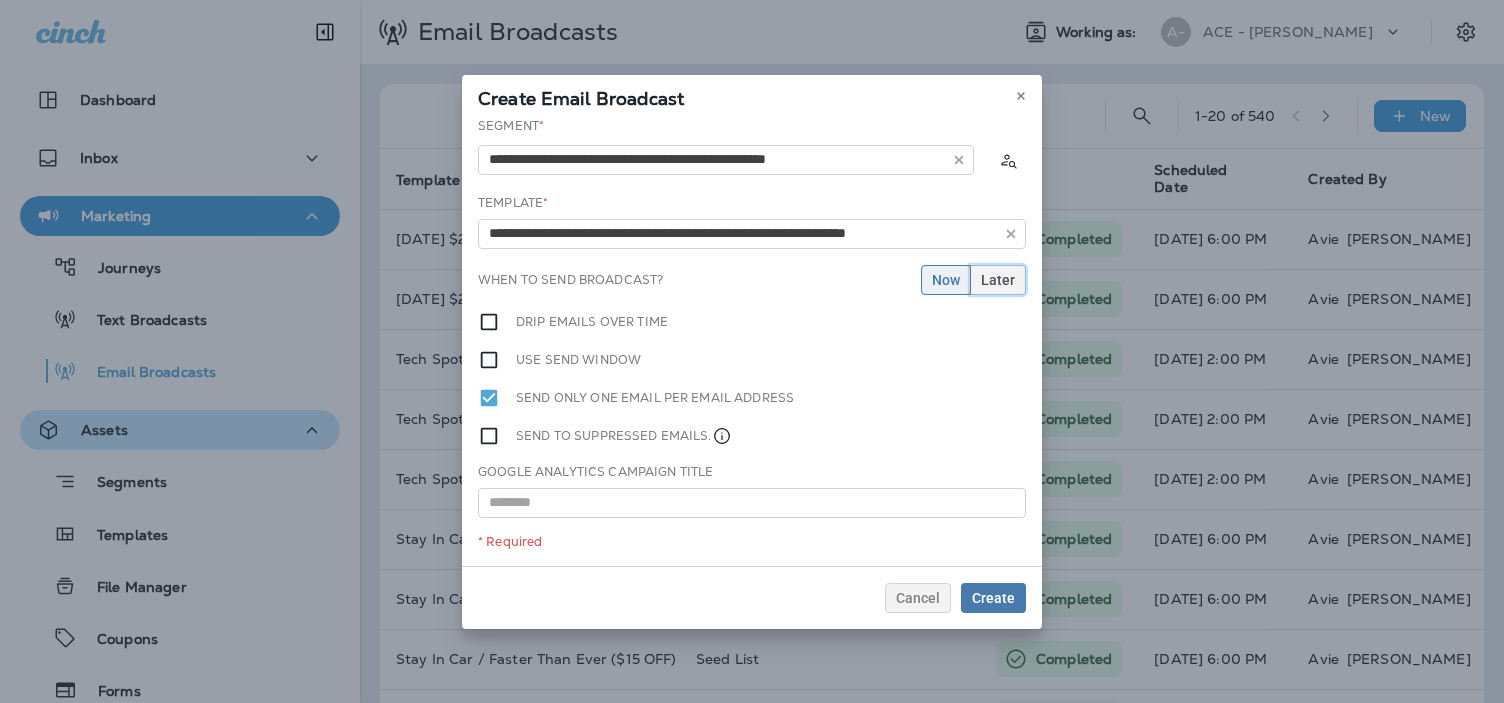 click on "Later" at bounding box center [998, 280] 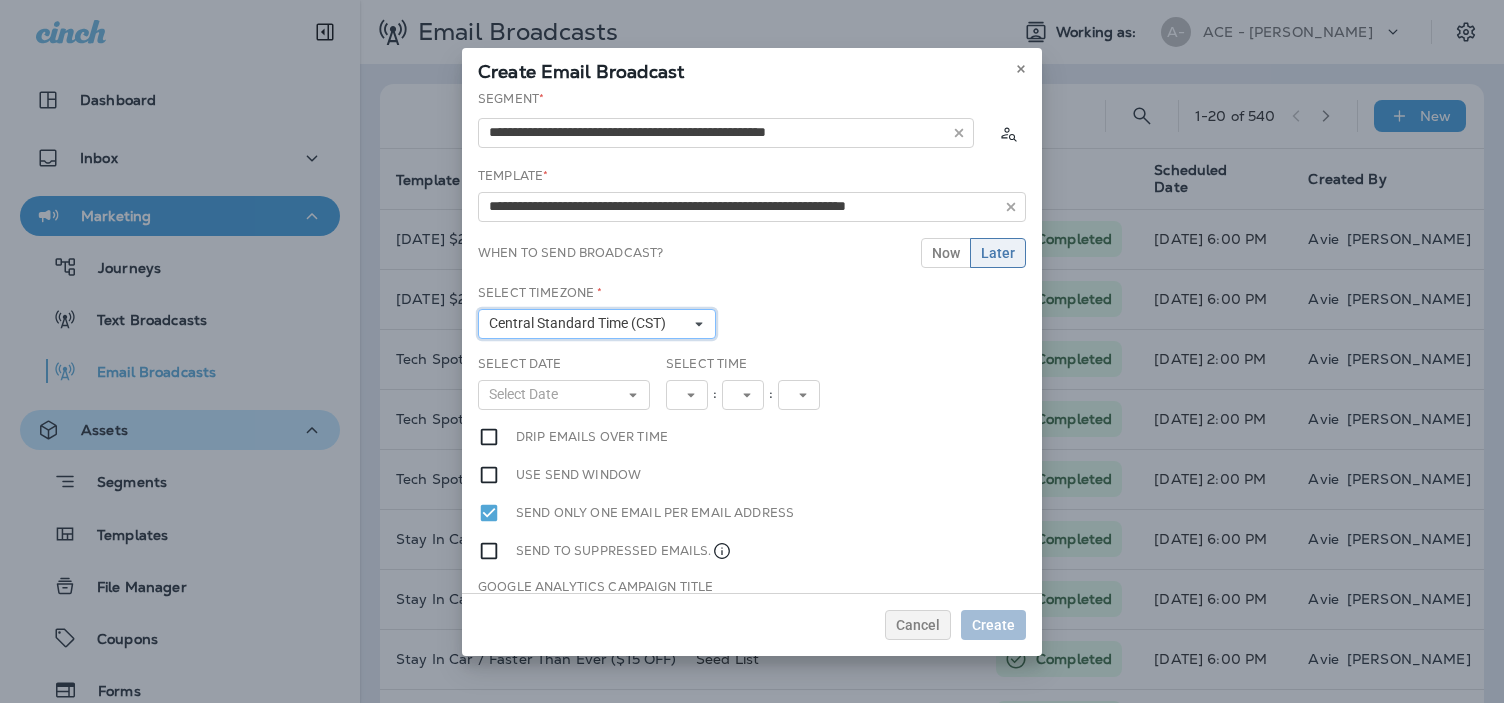 click on "Central Standard Time (CST)" at bounding box center [581, 323] 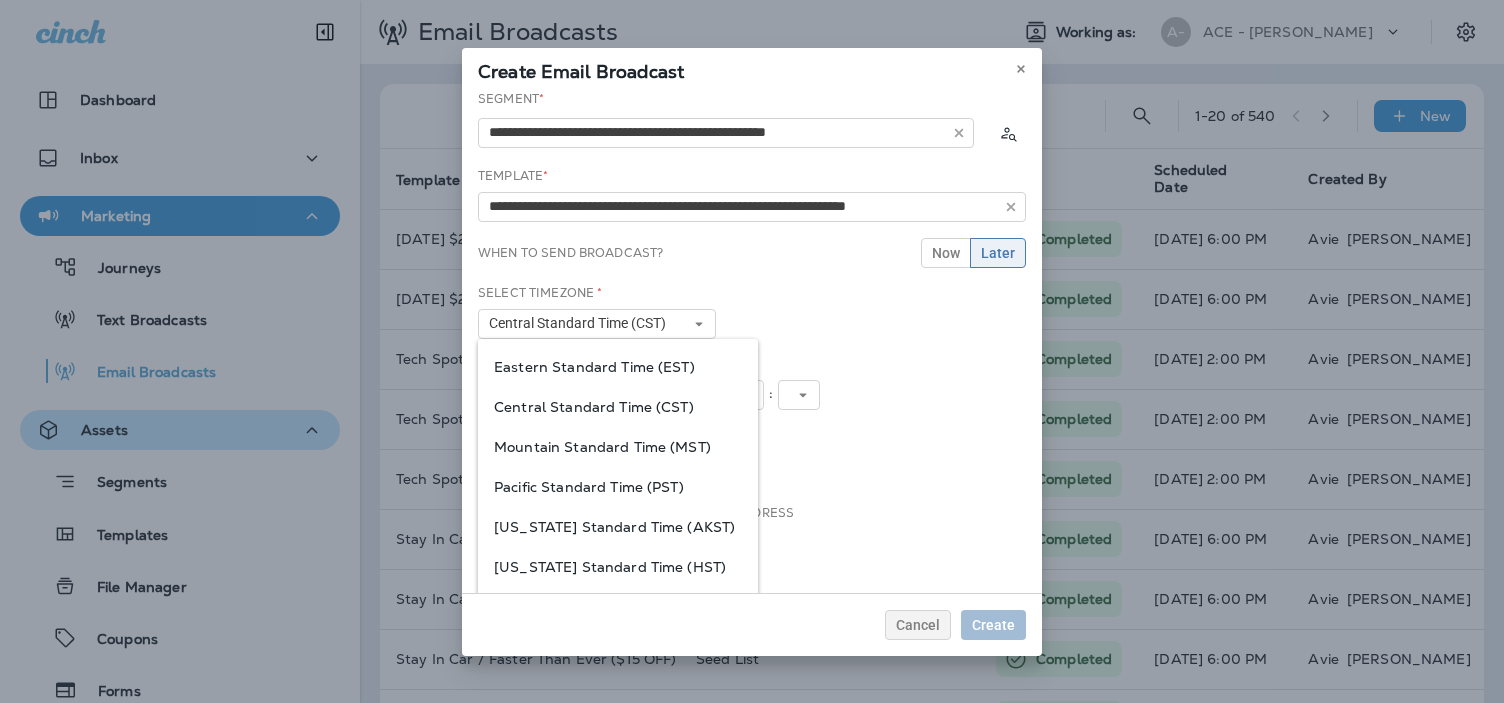click on "Eastern Standard Time (EST)" at bounding box center (618, 367) 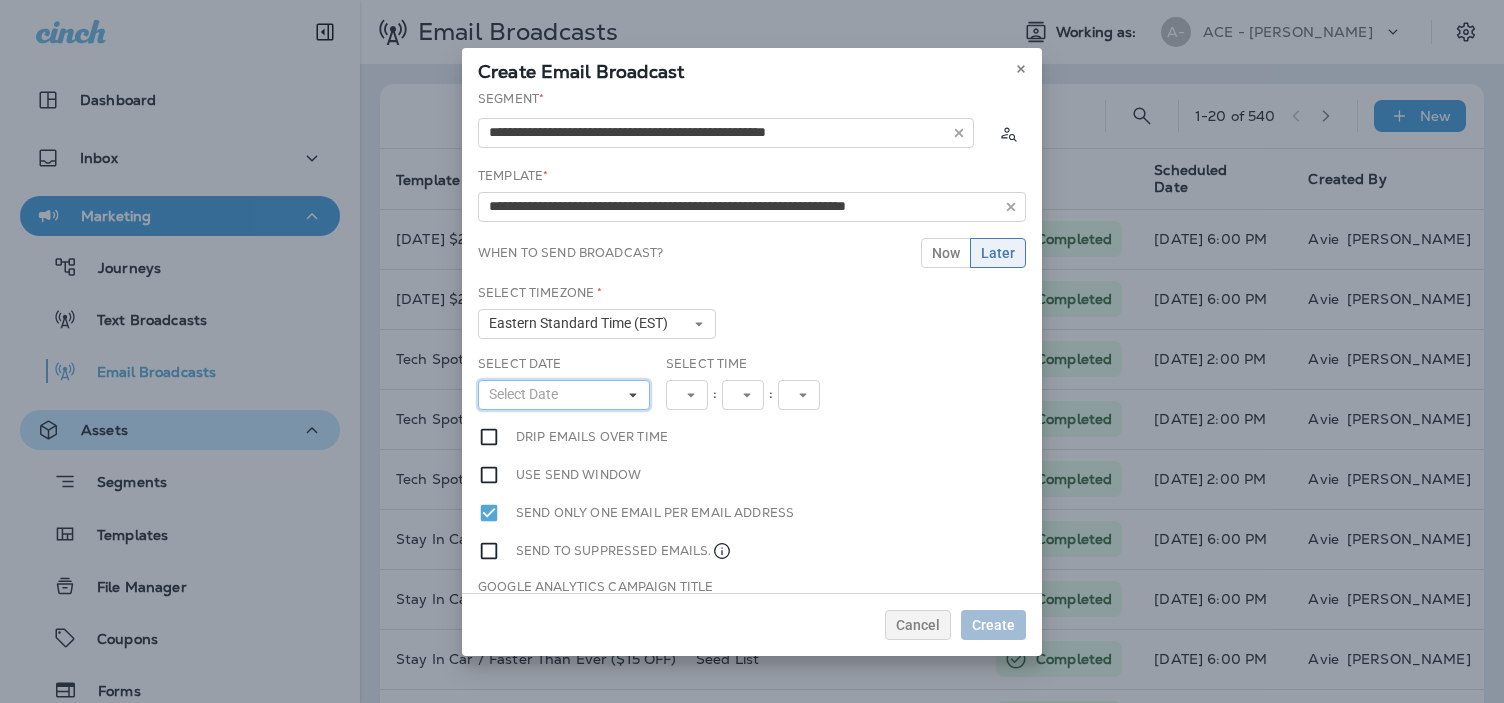 click on "Select Date" at bounding box center [564, 395] 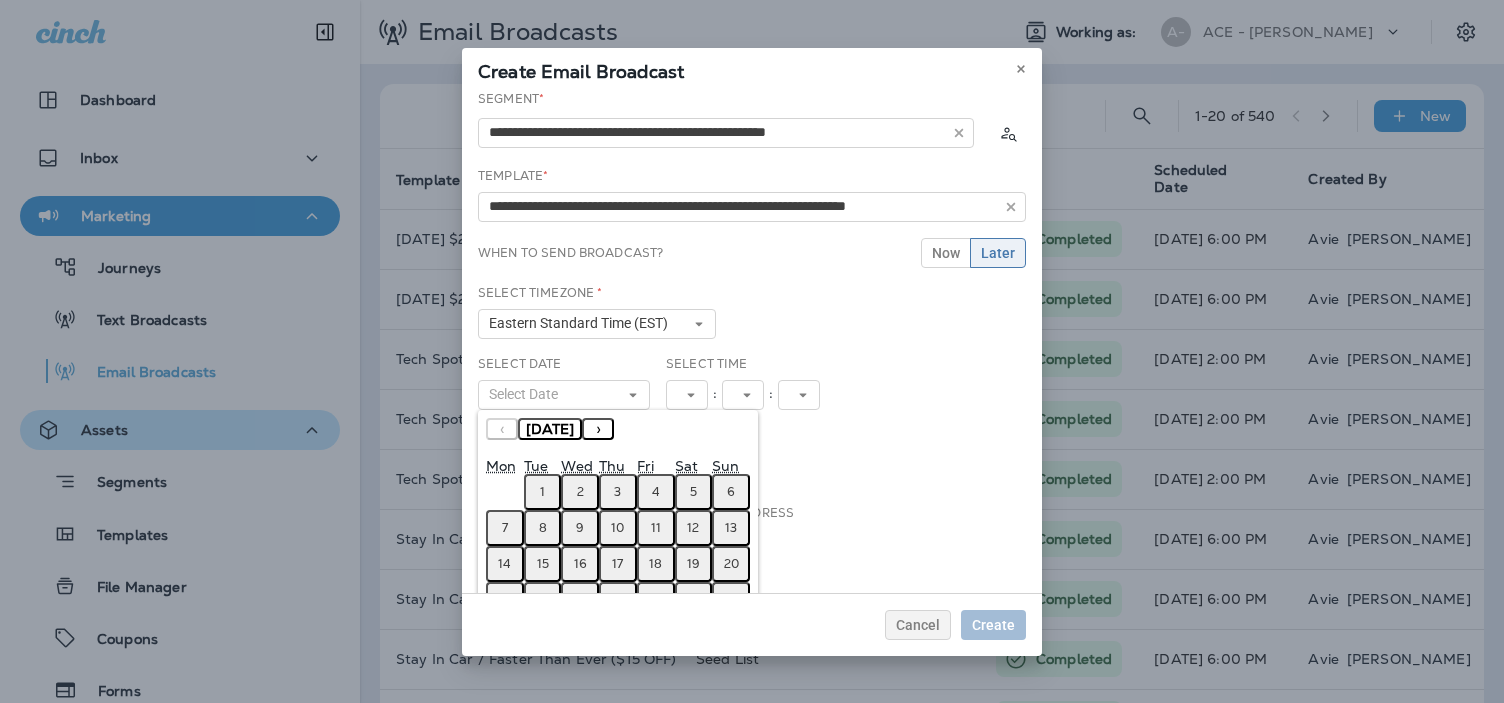 click on "1" at bounding box center (543, 492) 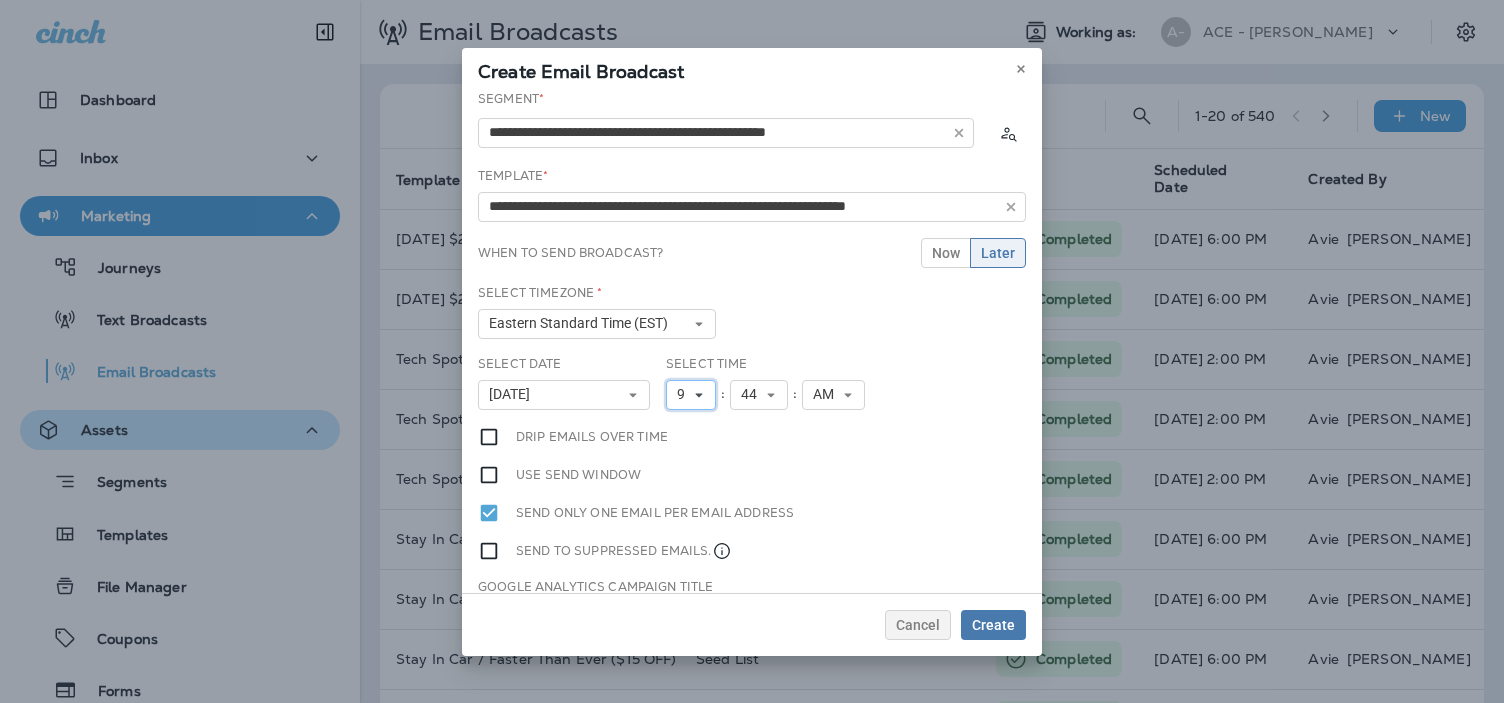 click on "9" at bounding box center (685, 394) 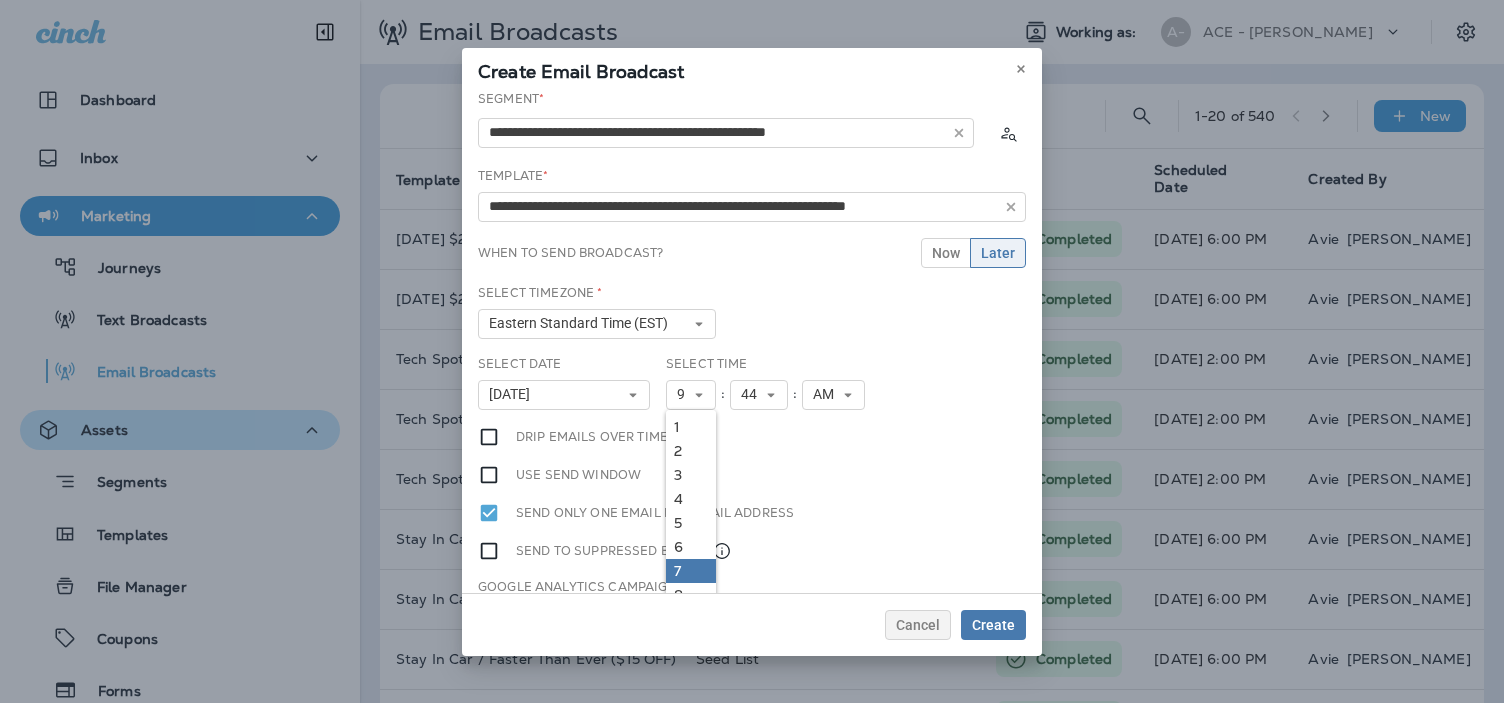 click on "7" at bounding box center [691, 571] 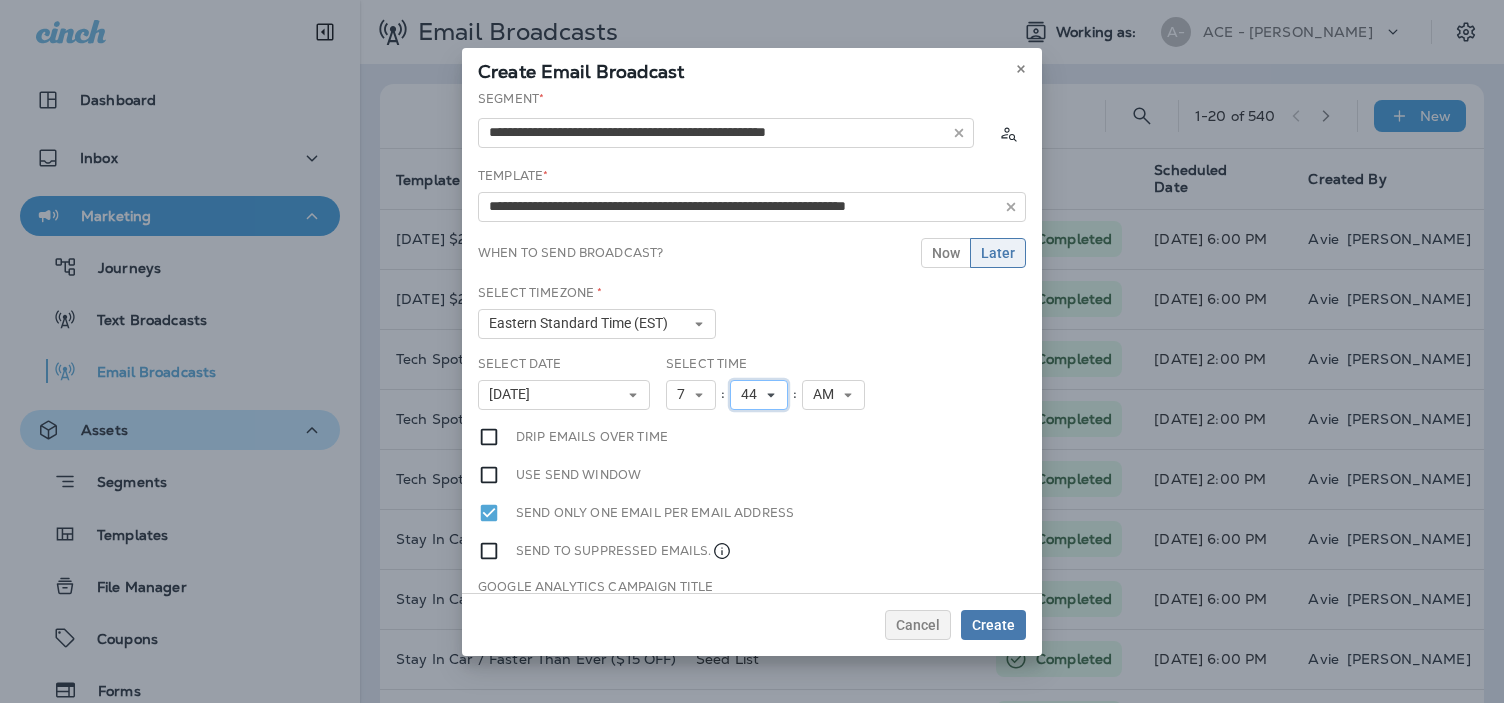 click on "44" at bounding box center (753, 394) 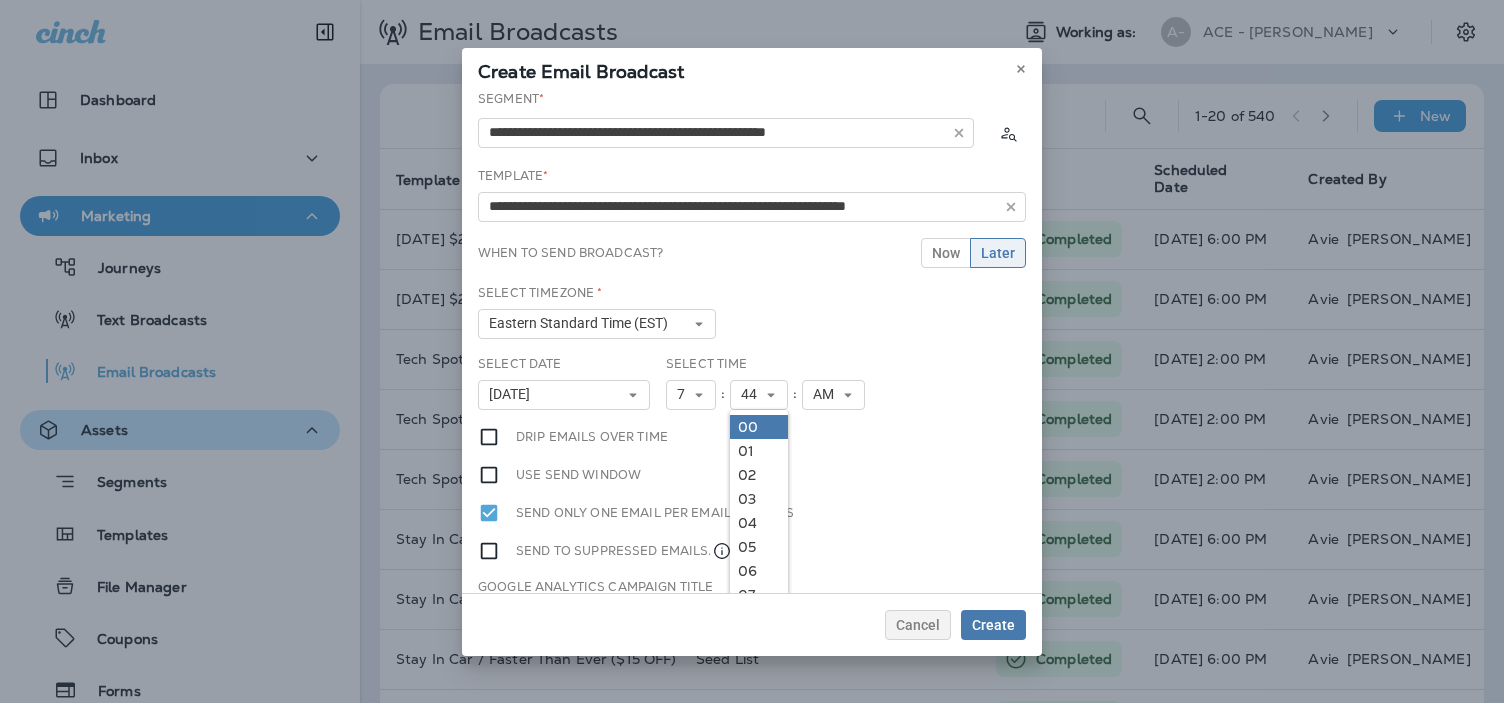 click on "00" at bounding box center (759, 427) 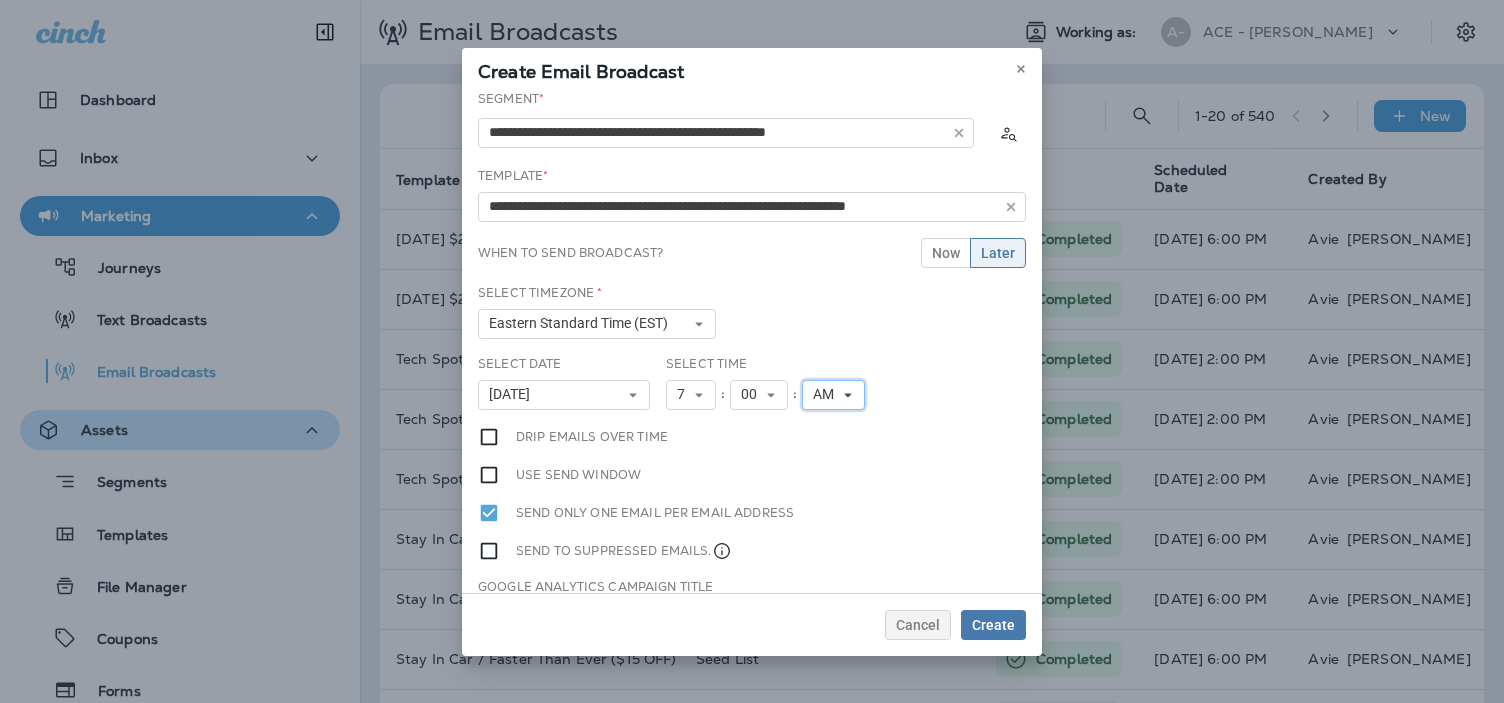 click 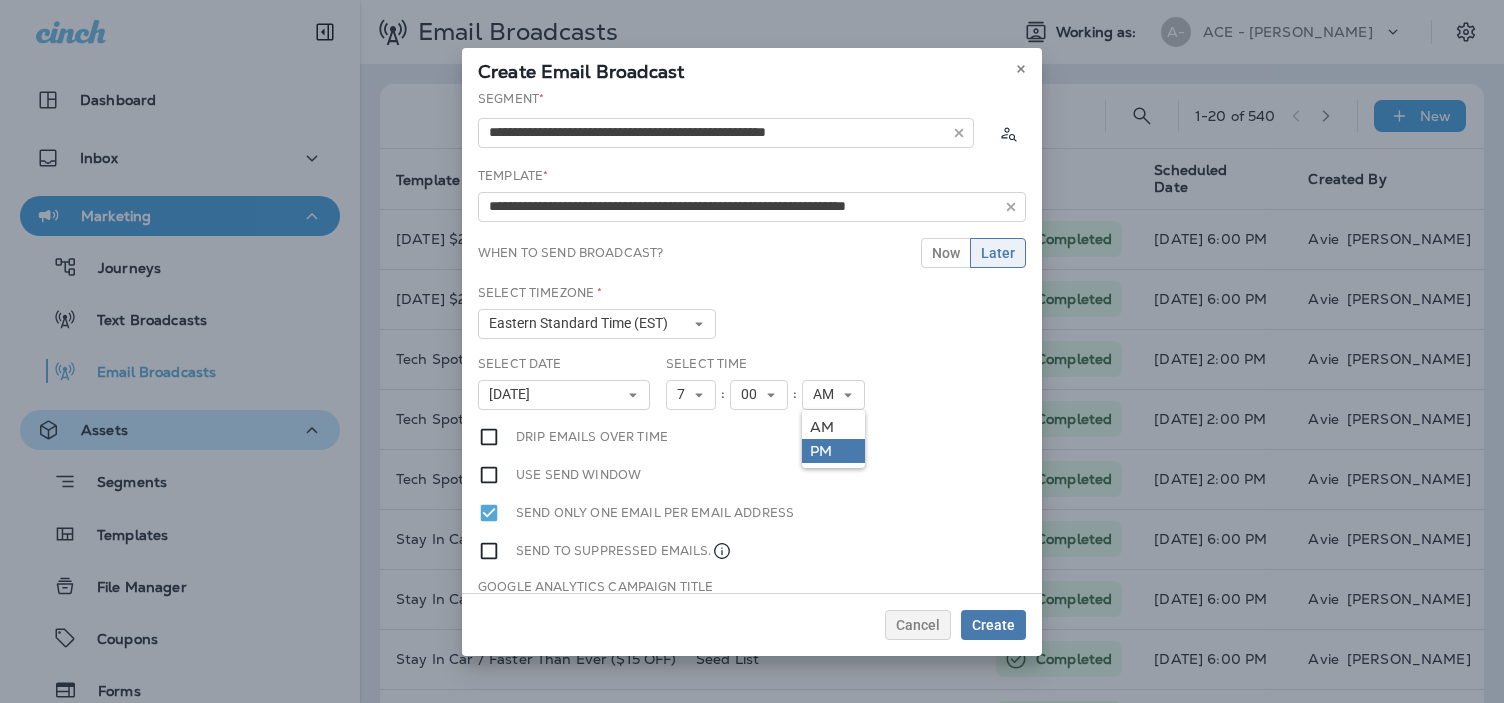click on "PM" at bounding box center [833, 451] 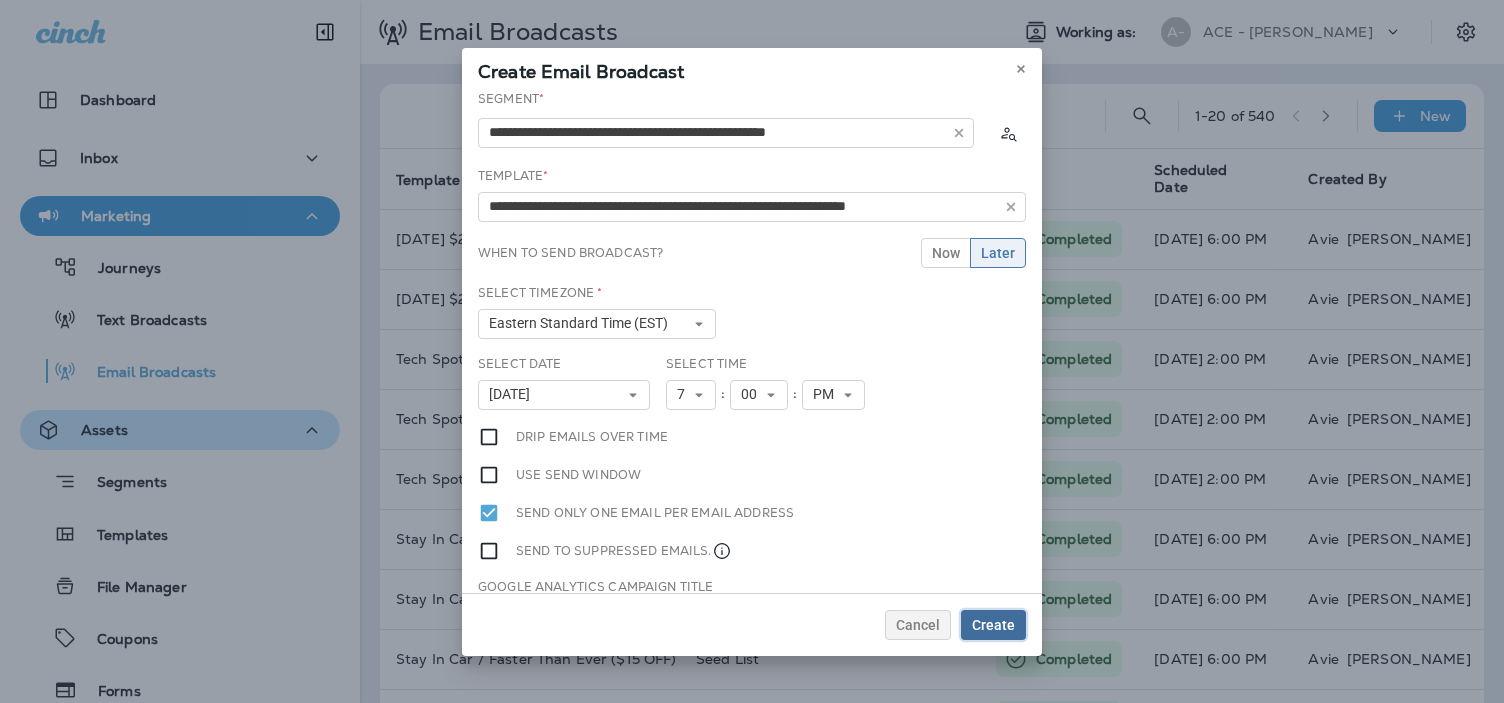 click on "Create" at bounding box center (993, 625) 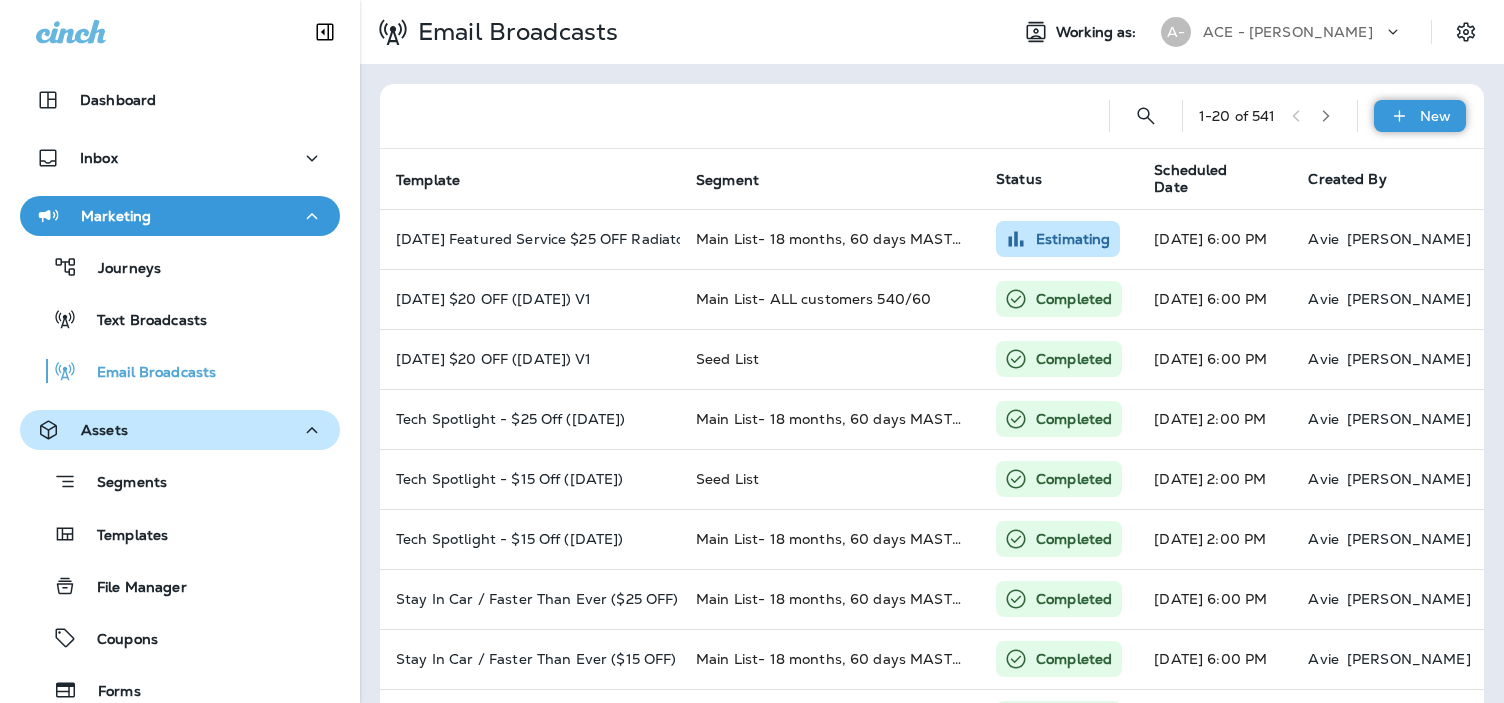 click on "New" at bounding box center (1435, 116) 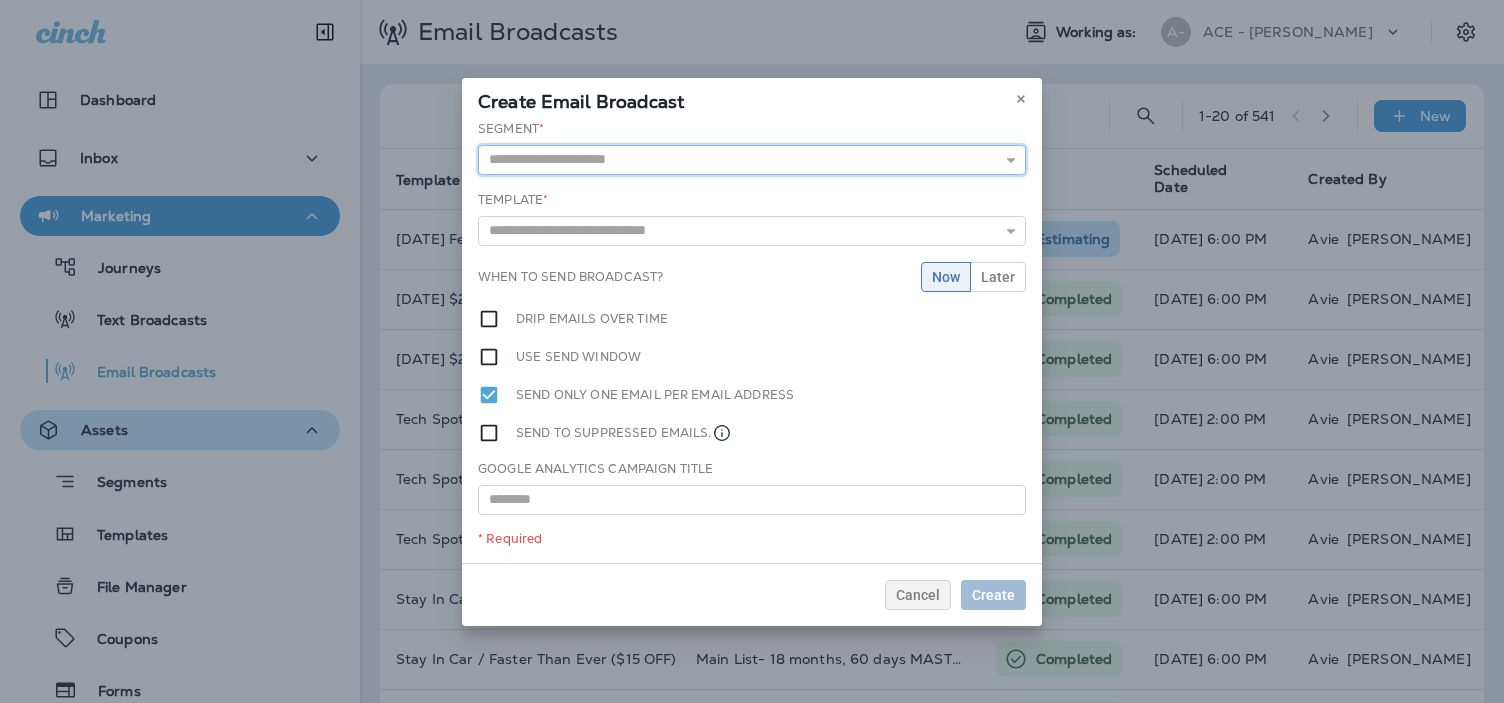 click at bounding box center [752, 160] 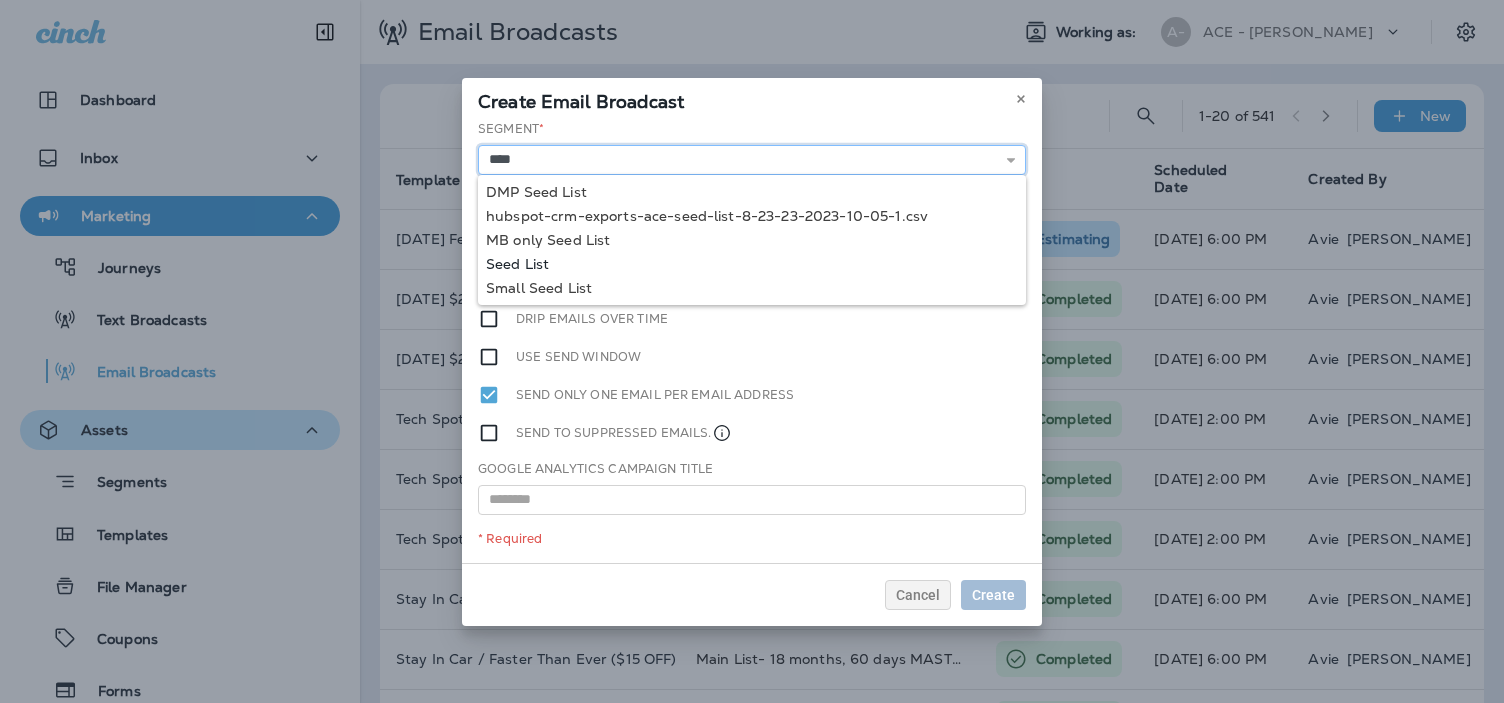 type on "*********" 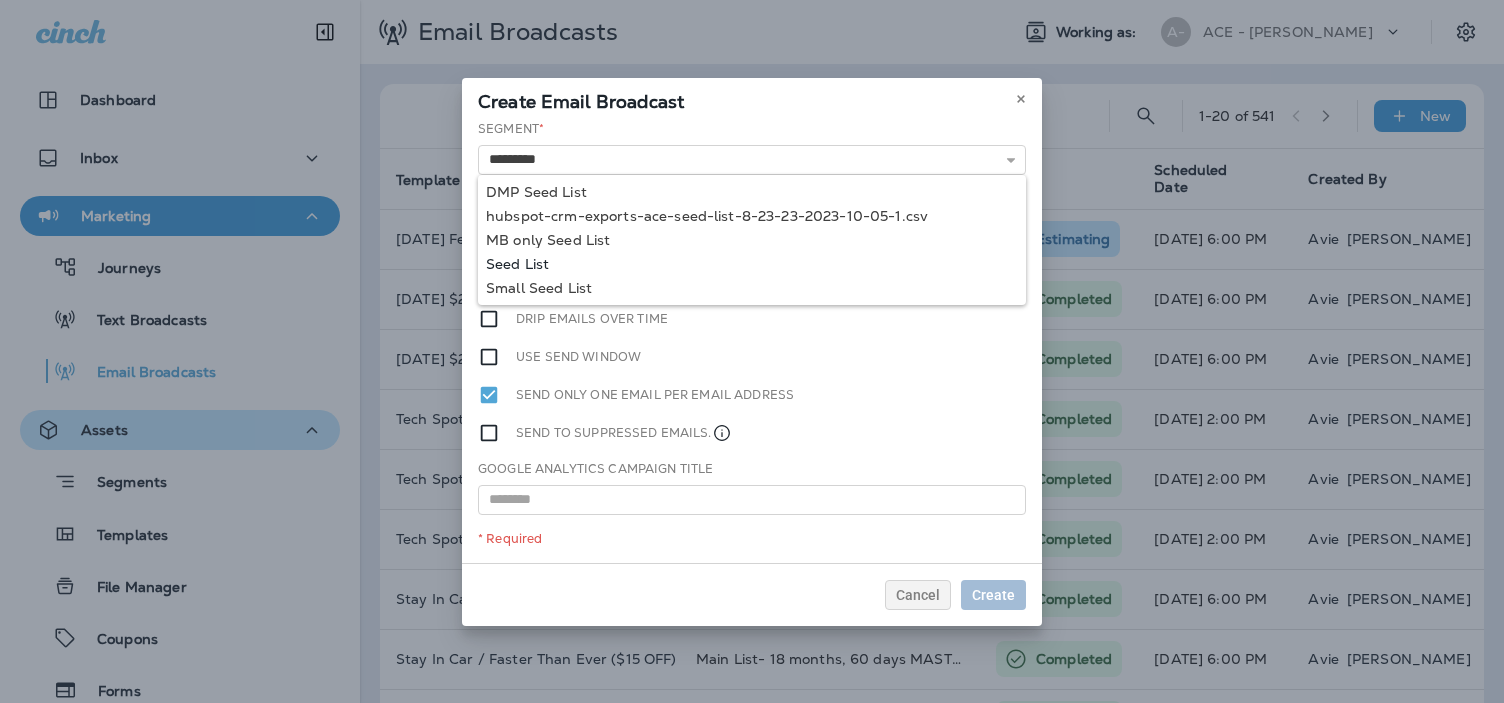 click on "Segment  * ********* DMP Seed List hubspot-crm-exports-ace-seed-list-8-23-23-2023-10-05-1.csv MB only Seed List Seed List Small Seed List Template  * 12/28/23 Resend -- Holiday Travel 15 Services in 15 Minutes (2025) #1 Most Trusted Fast Oil Change 15% OFF #1 Most Trusted Fast Oil Change 25% OFF 2024 Pennzoil Promotion 2024 Special ($24 off) - JAN 2024 2025 Pennzoil Promotion DMP 3340 Multicare 3342 Store Closure 3720 Car Wash Email - December 2023 When to send broadcast?   Now   Later Drip emails over time Use send window Send only one email per email address Send to suppressed emails. Google Analytics Campaign Title * Required" at bounding box center (752, 341) 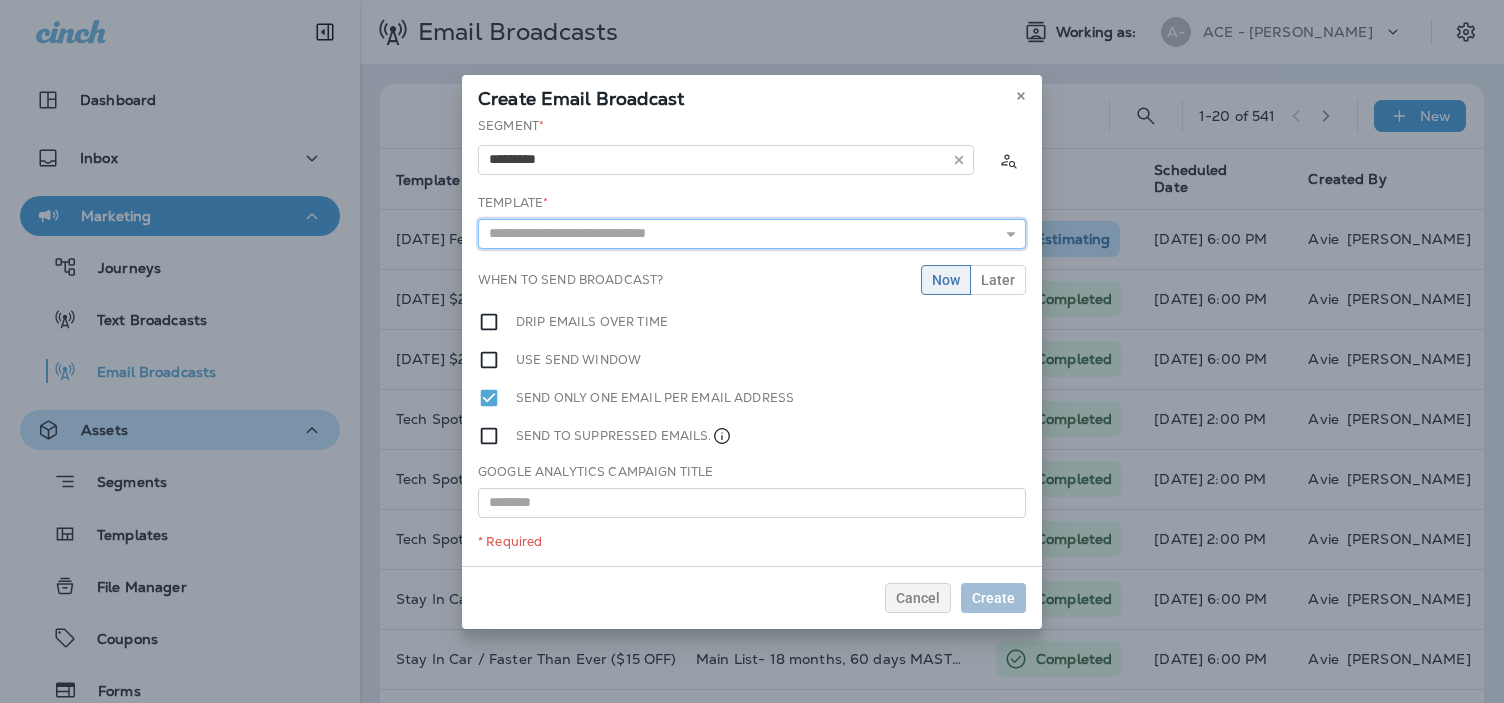 click at bounding box center (752, 234) 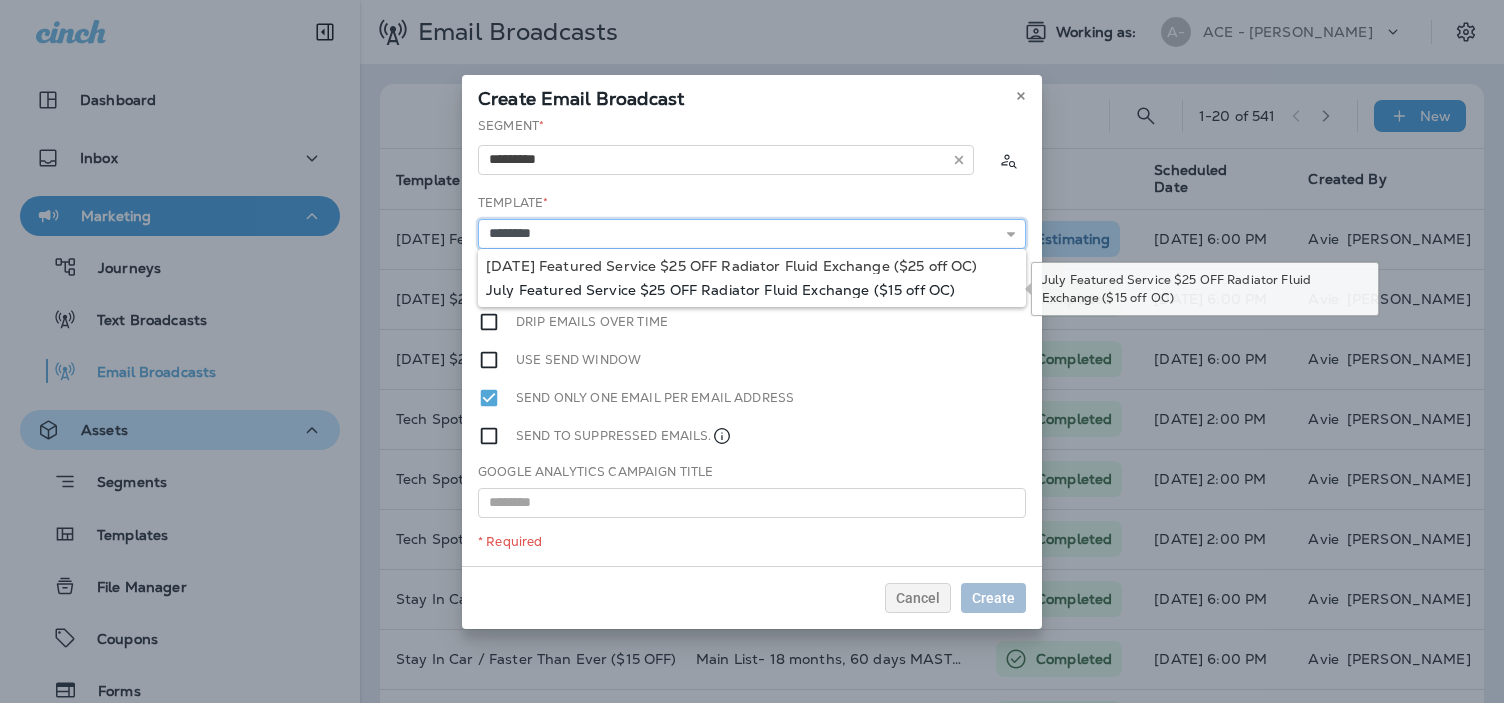 type on "**********" 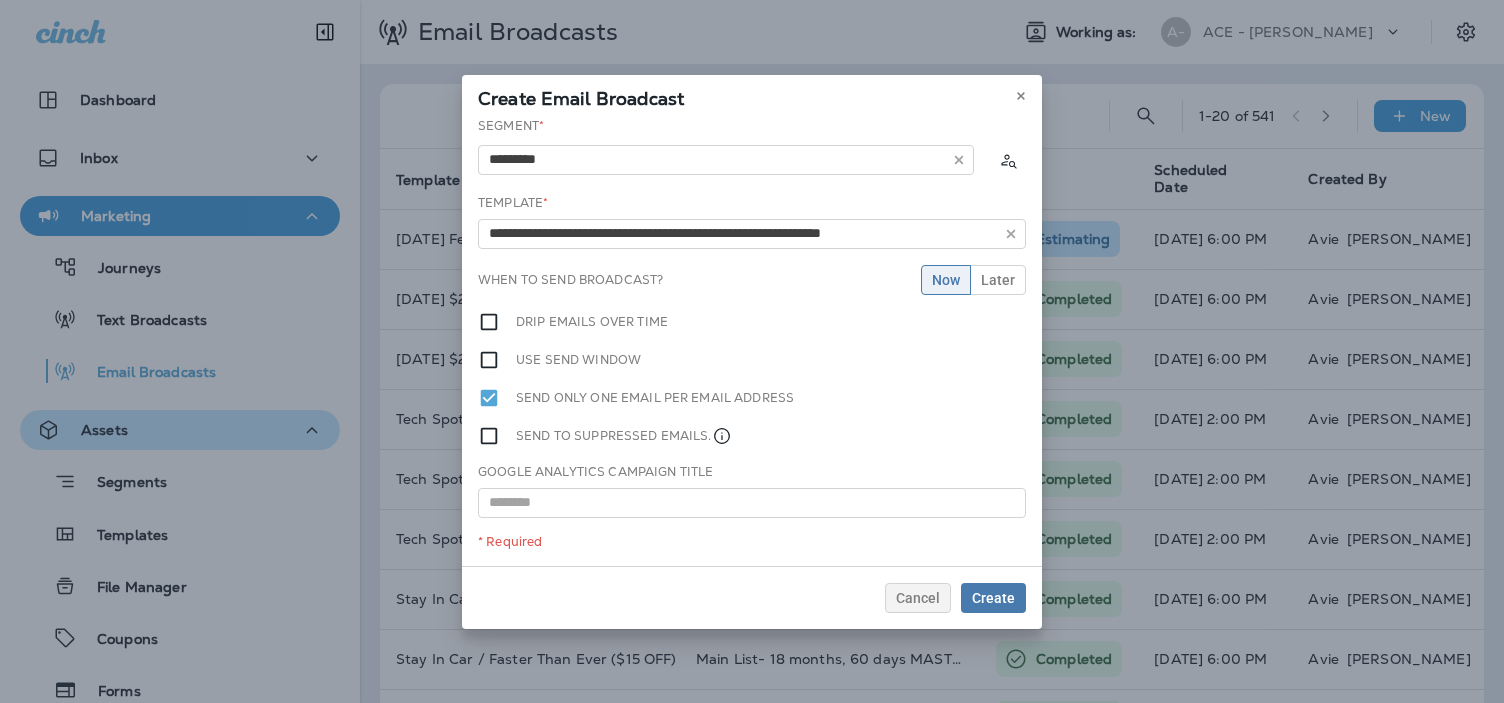 click on "**********" at bounding box center (752, 341) 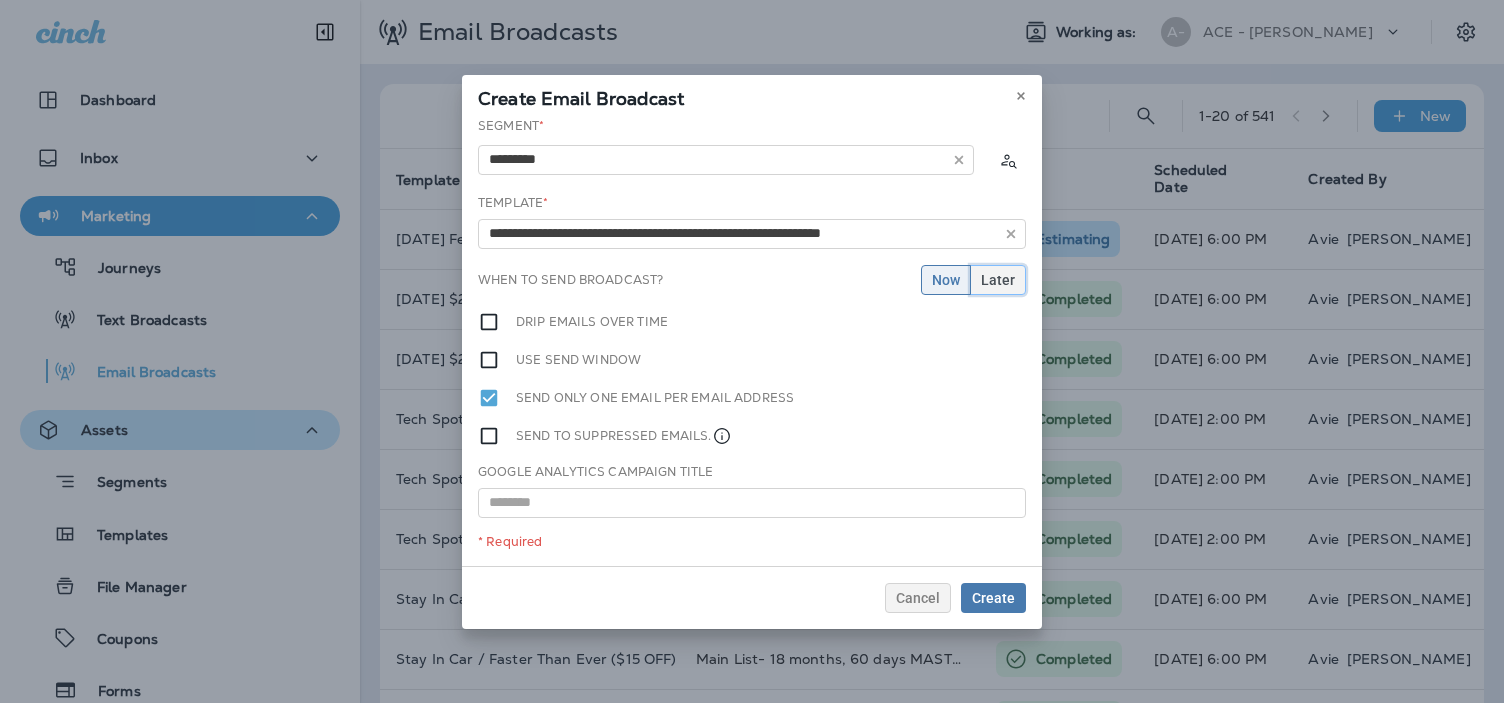 click on "Later" at bounding box center [998, 280] 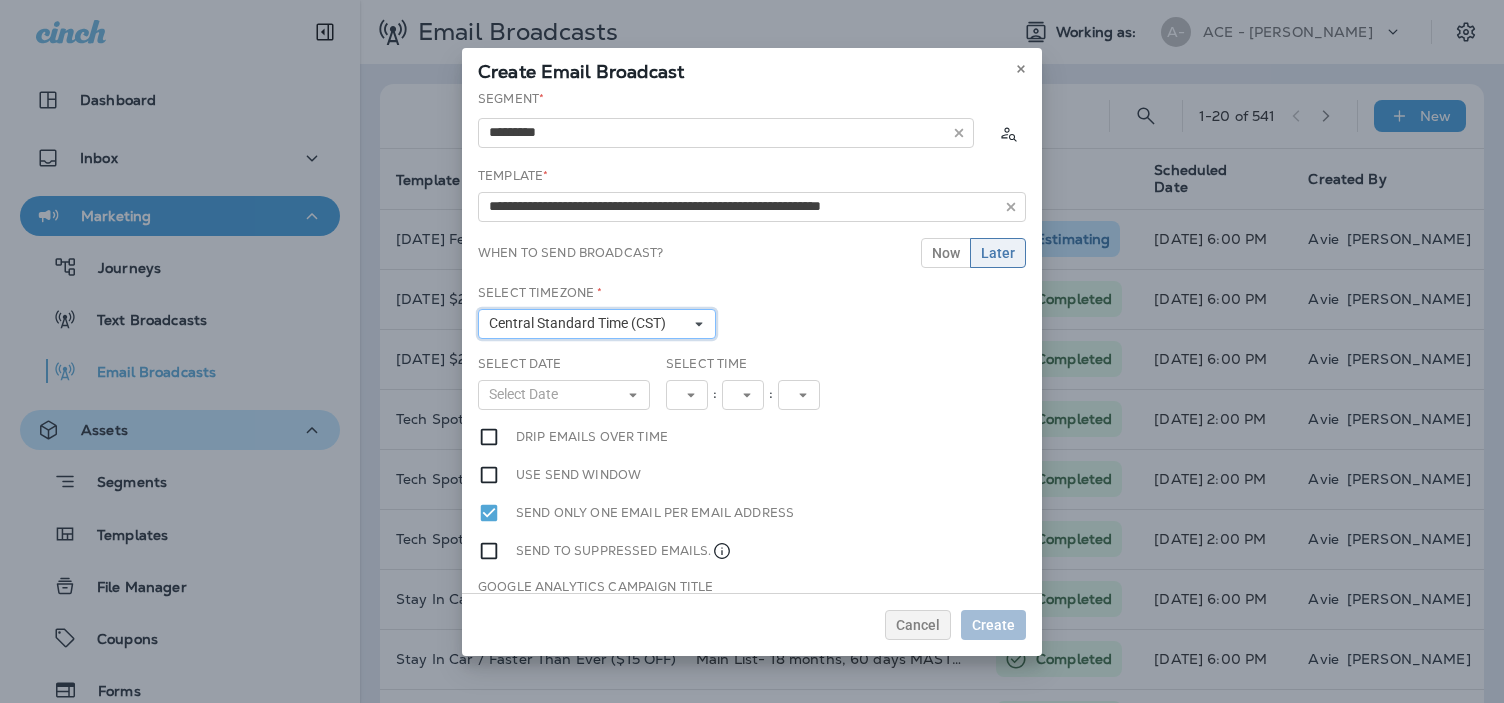 click on "Central Standard Time (CST)" at bounding box center (597, 324) 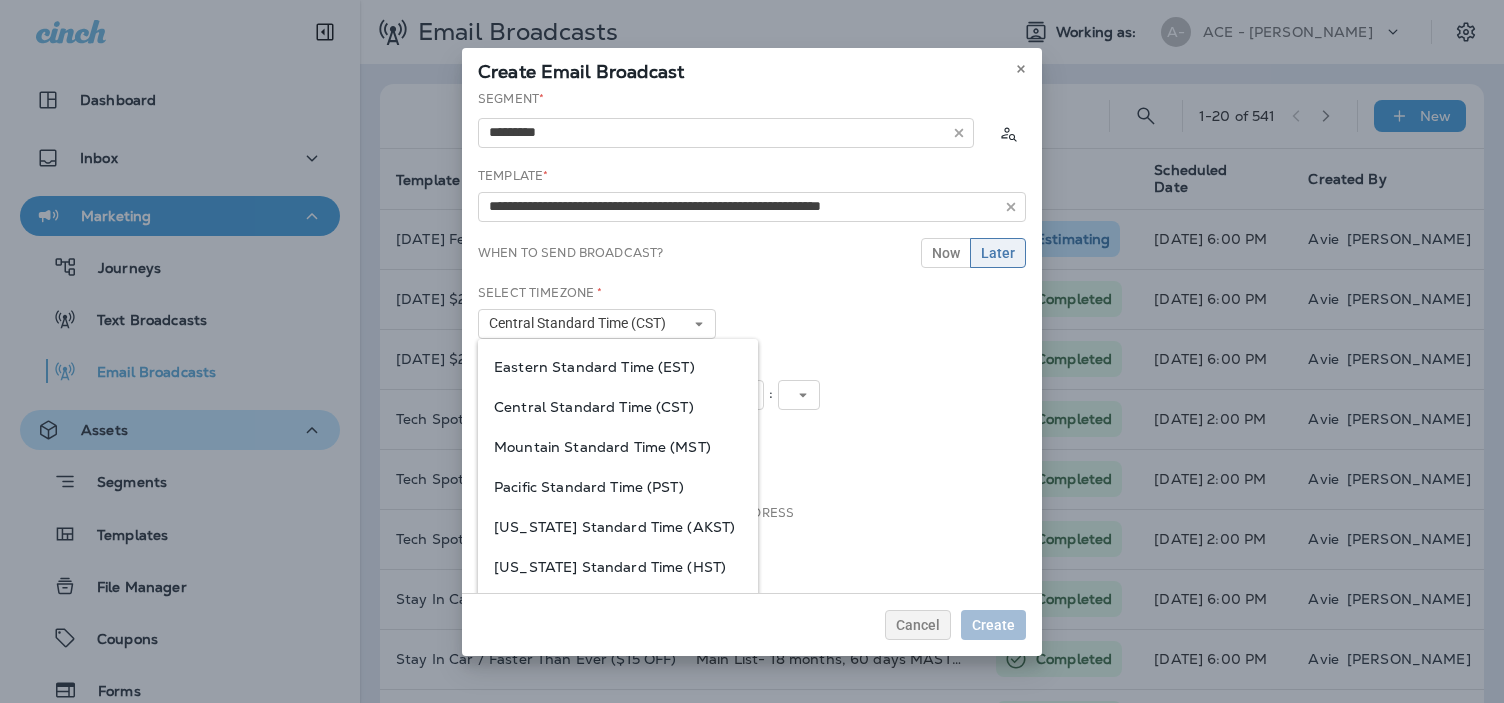 click on "Eastern Standard Time (EST)" at bounding box center (618, 367) 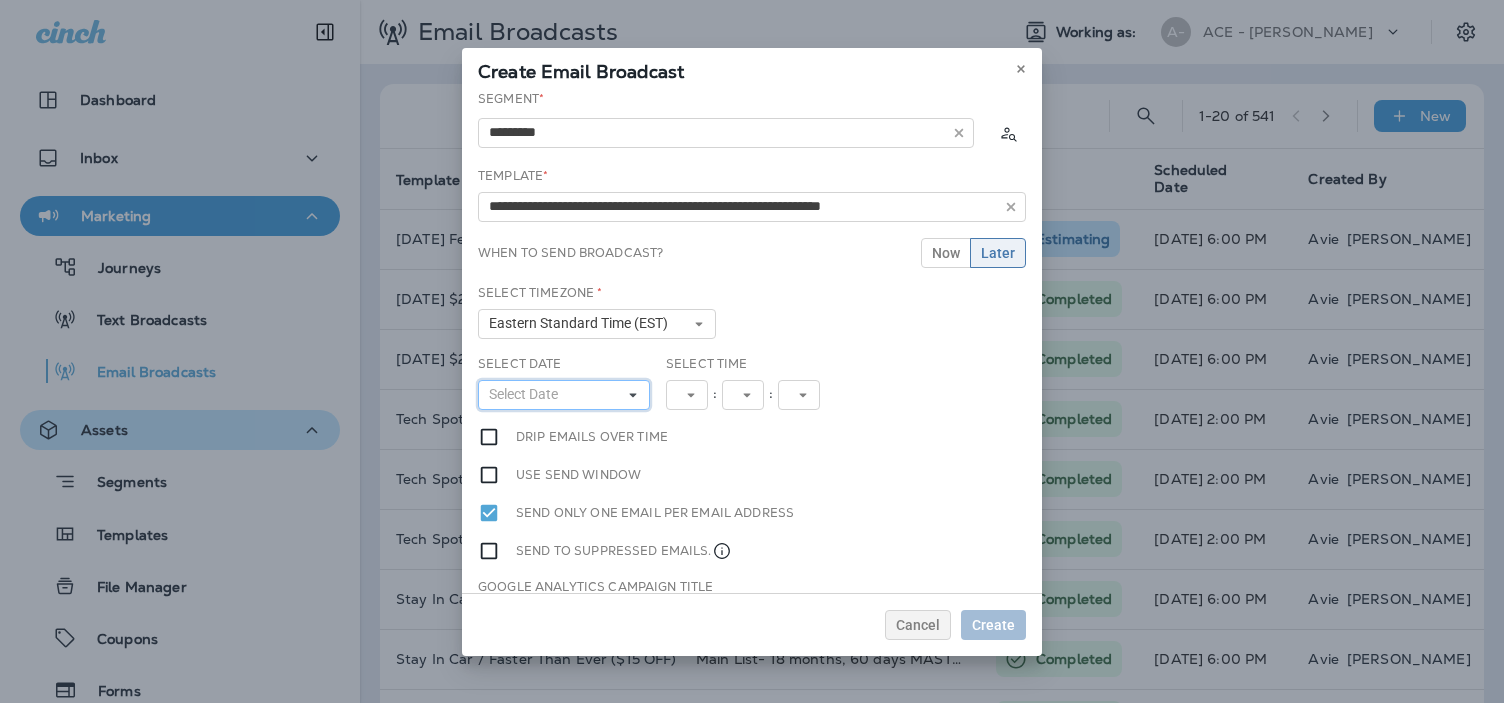 click on "Select Date" at bounding box center [564, 395] 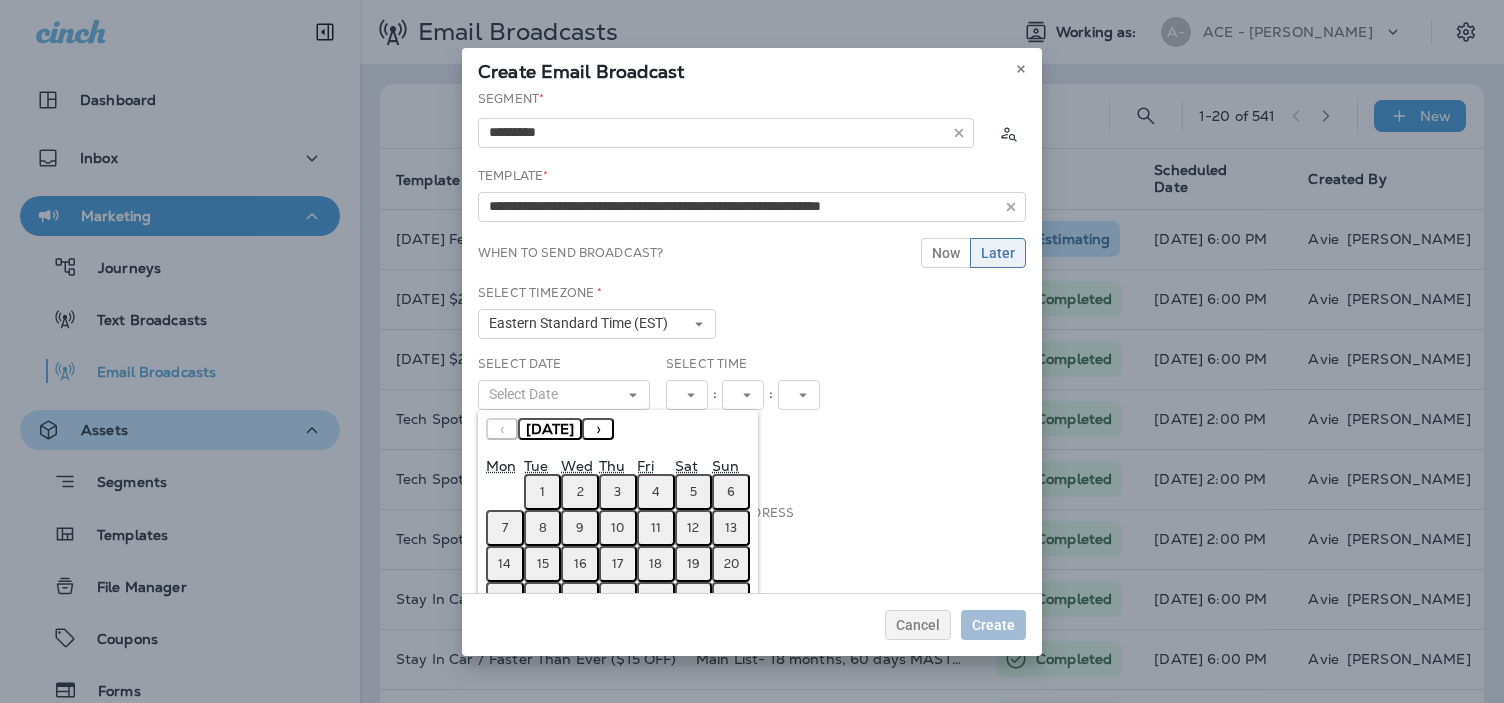 click on "1" at bounding box center [543, 492] 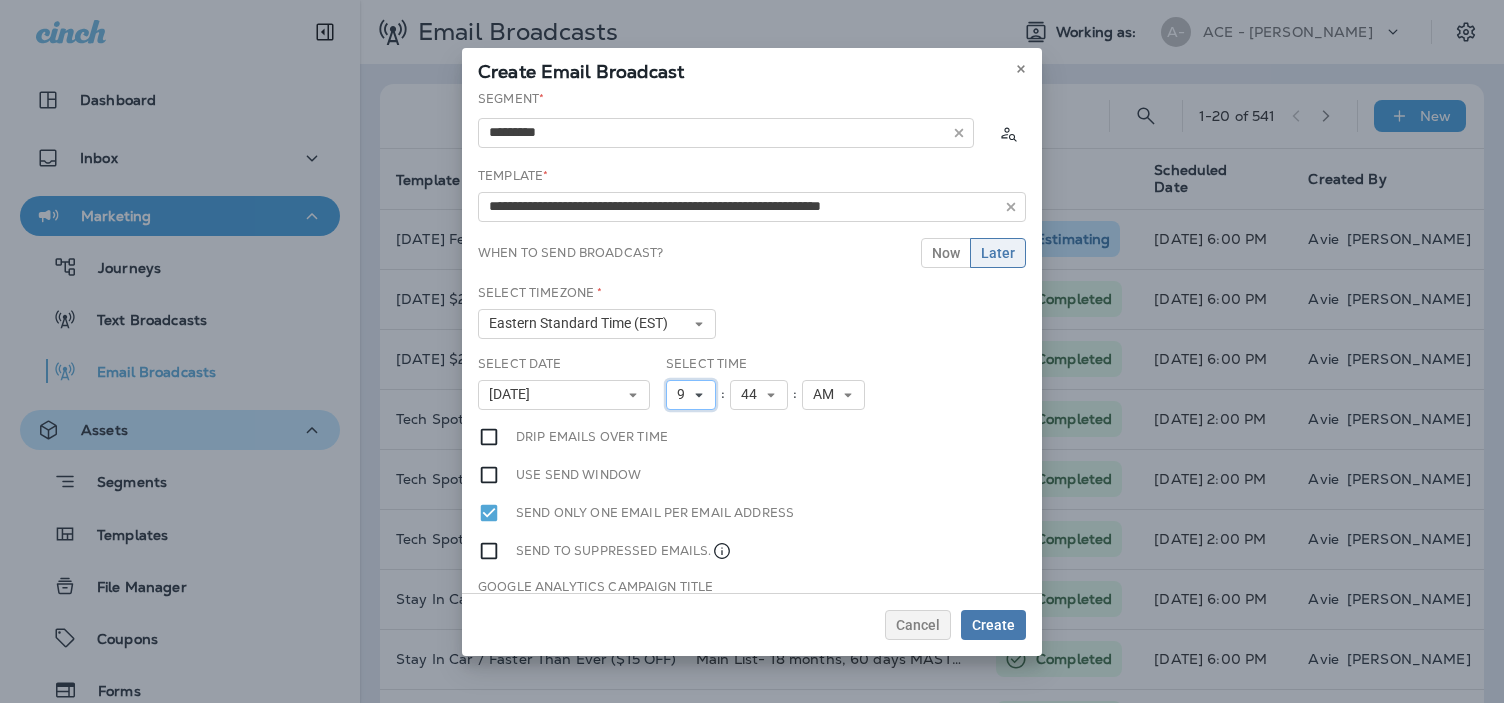 click on "9" at bounding box center (685, 394) 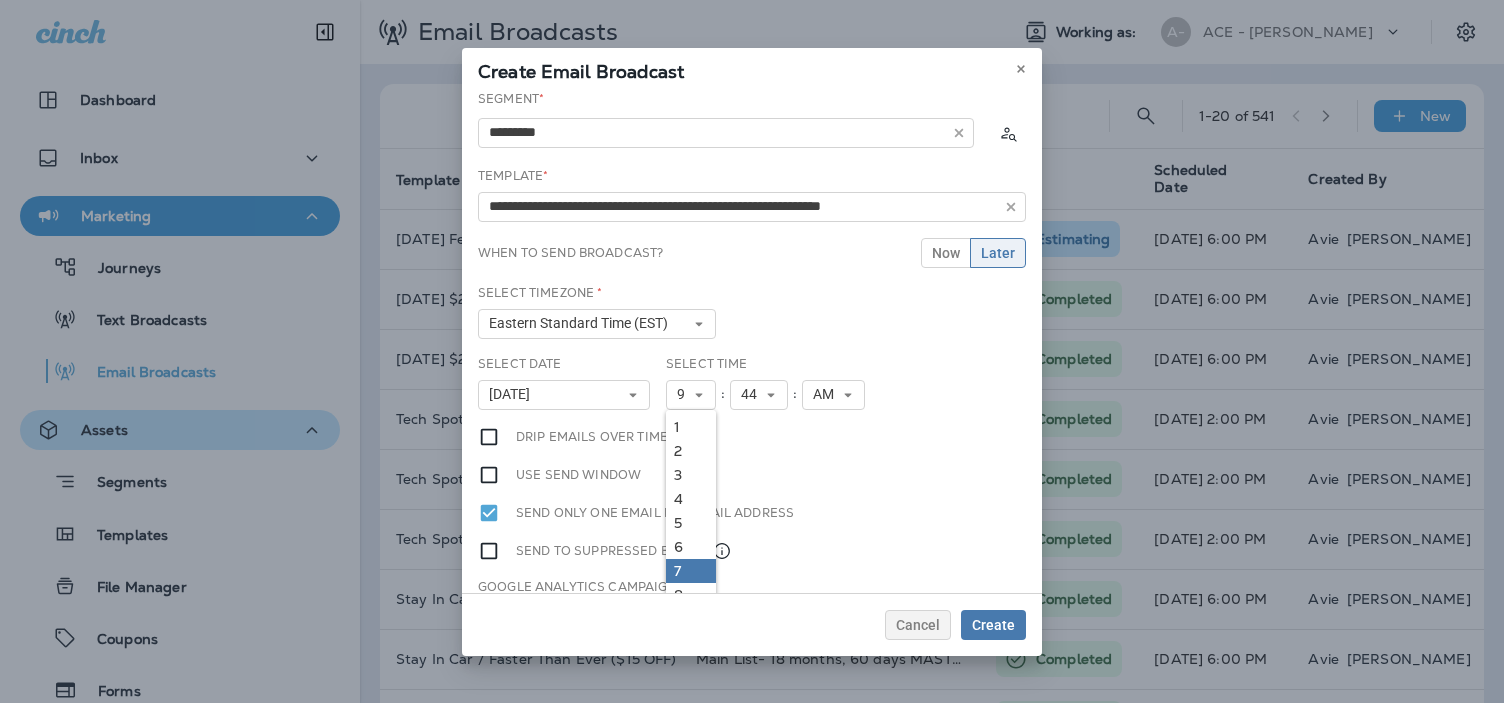 click on "7" at bounding box center (691, 571) 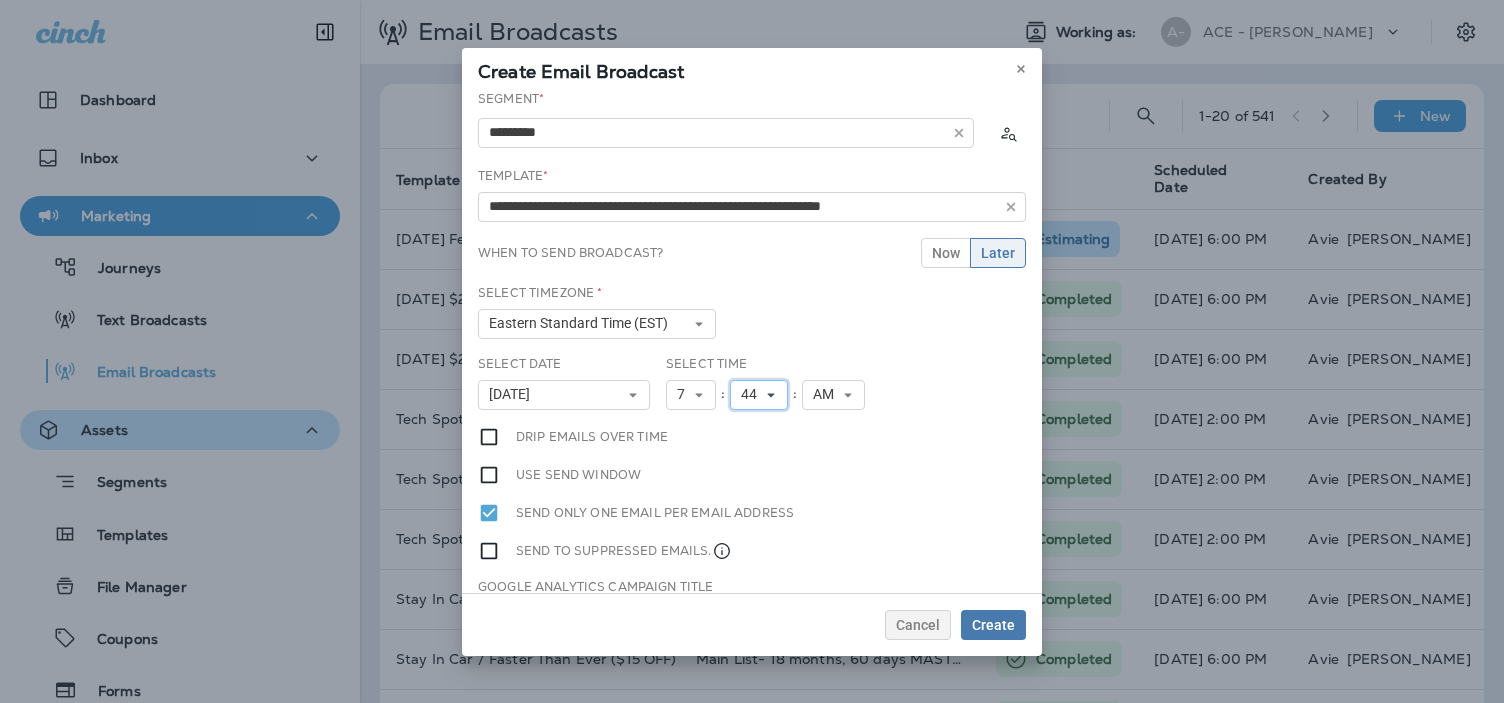 click on "44" at bounding box center (759, 395) 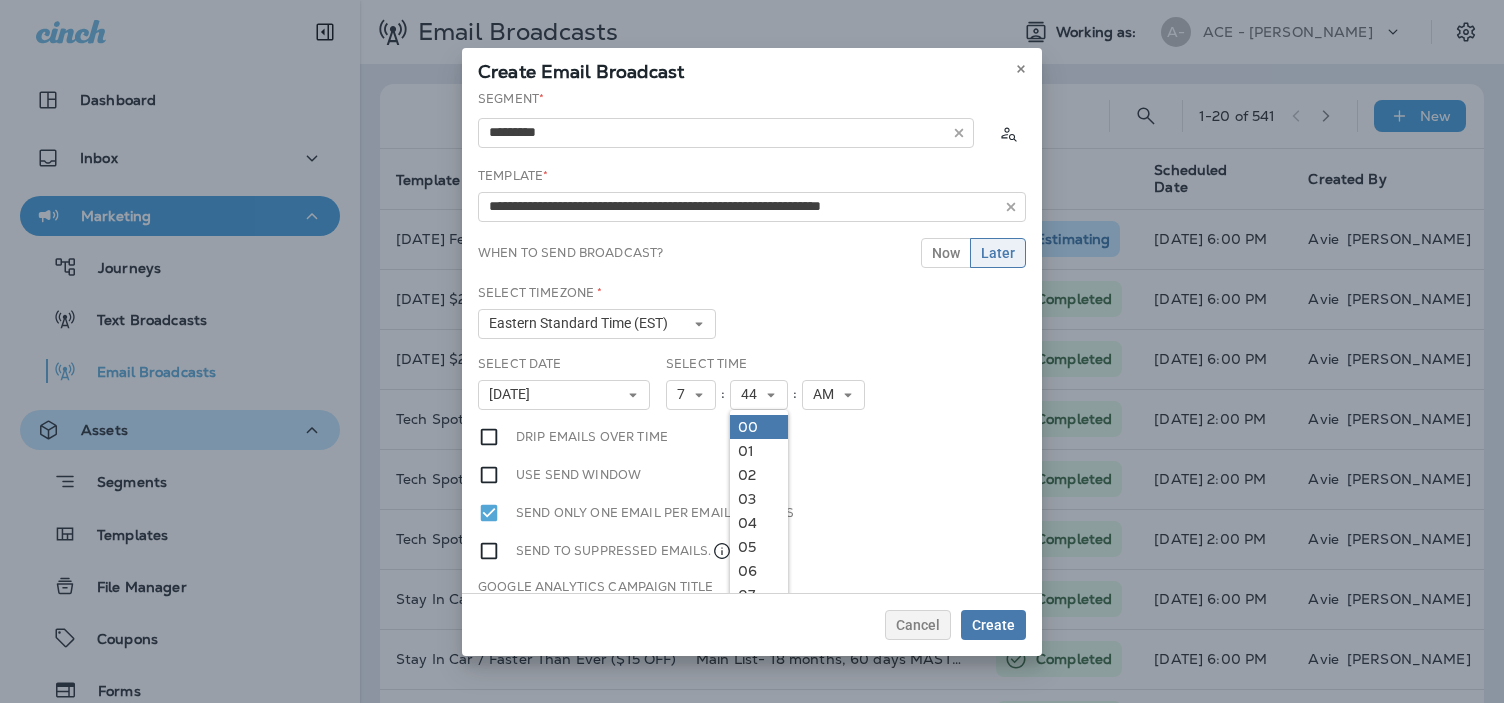 click on "00" at bounding box center (759, 427) 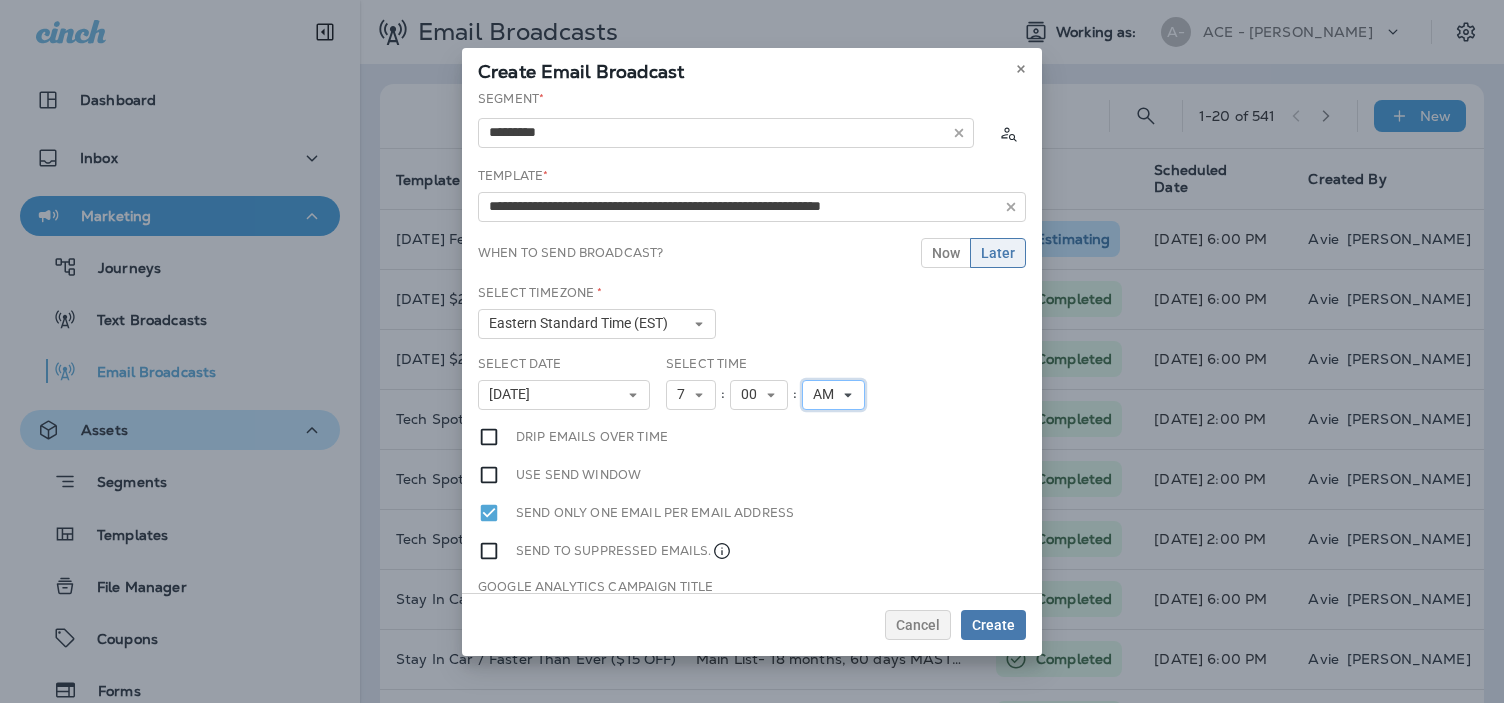 click 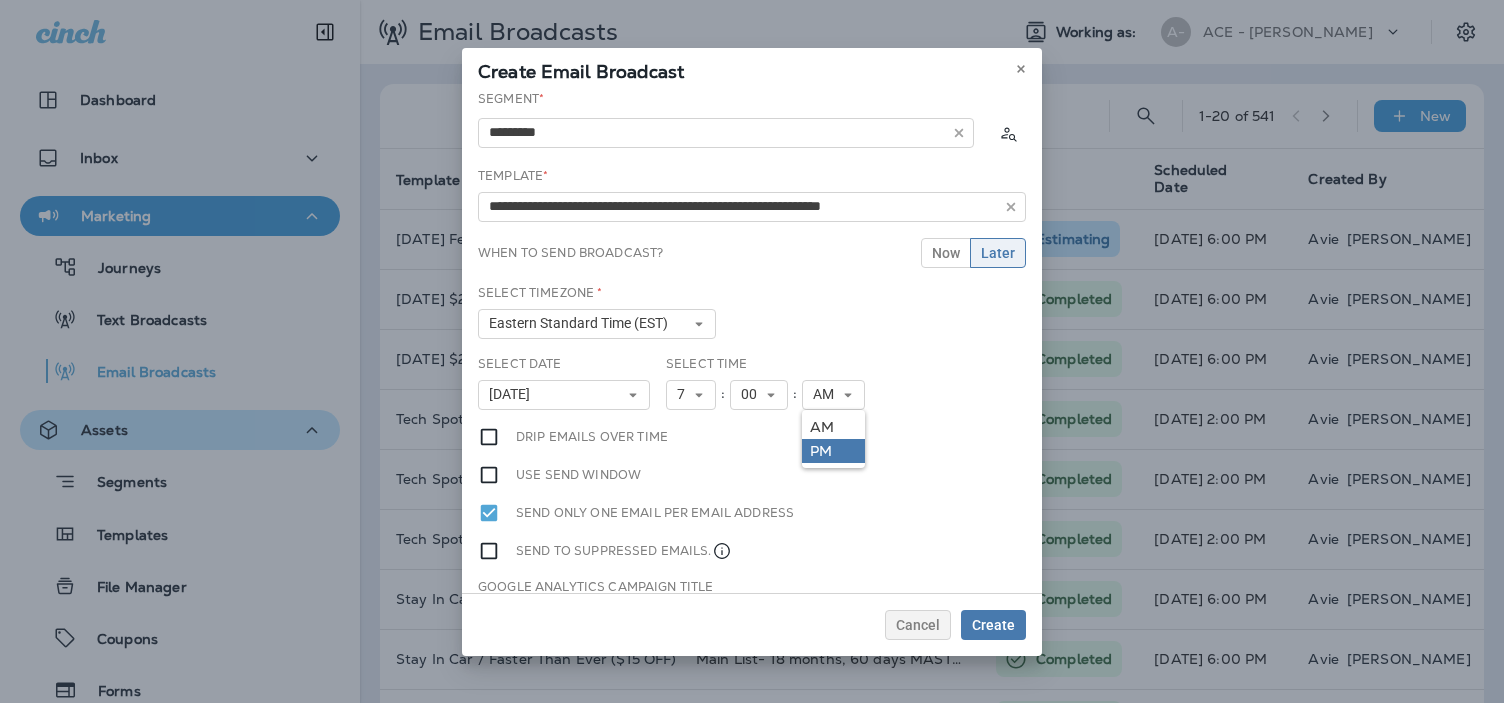 click on "PM" at bounding box center [833, 451] 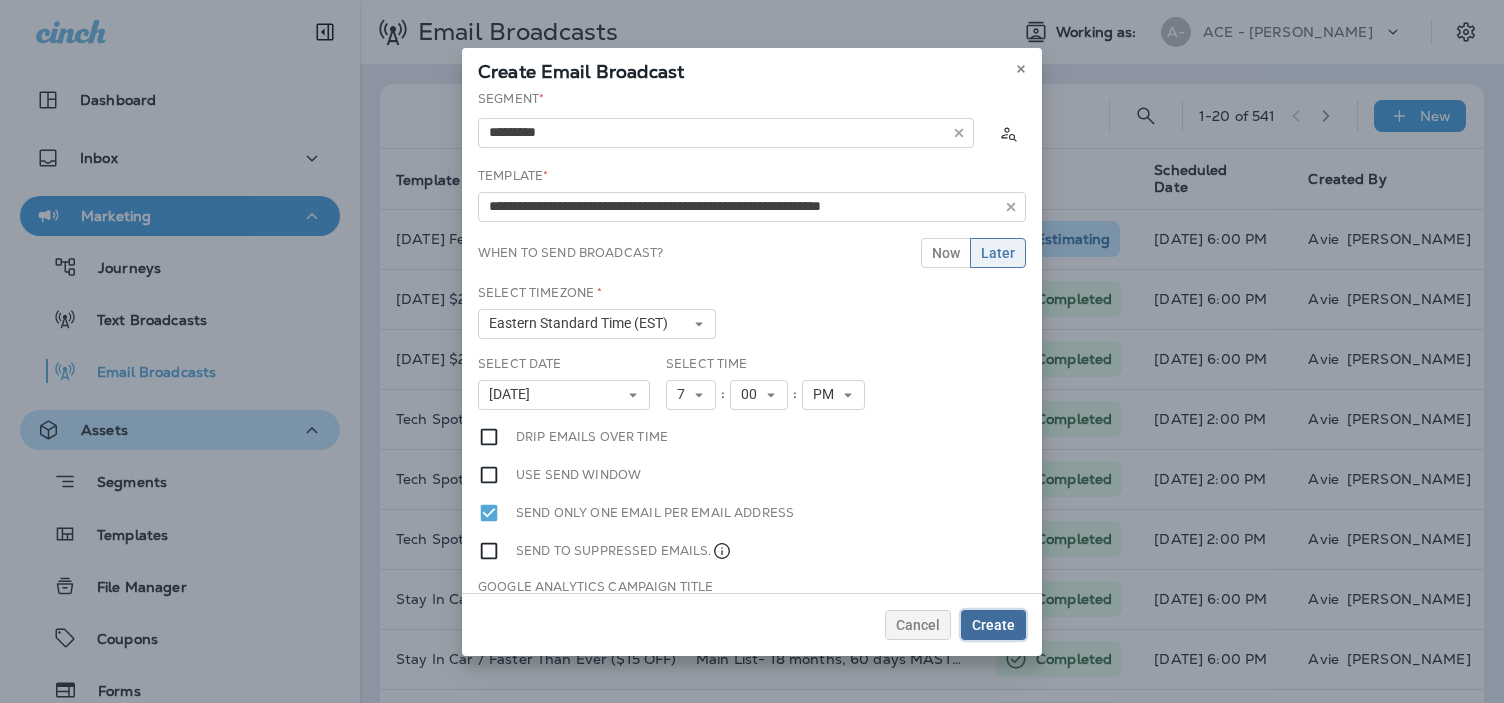 click on "Create" at bounding box center [993, 625] 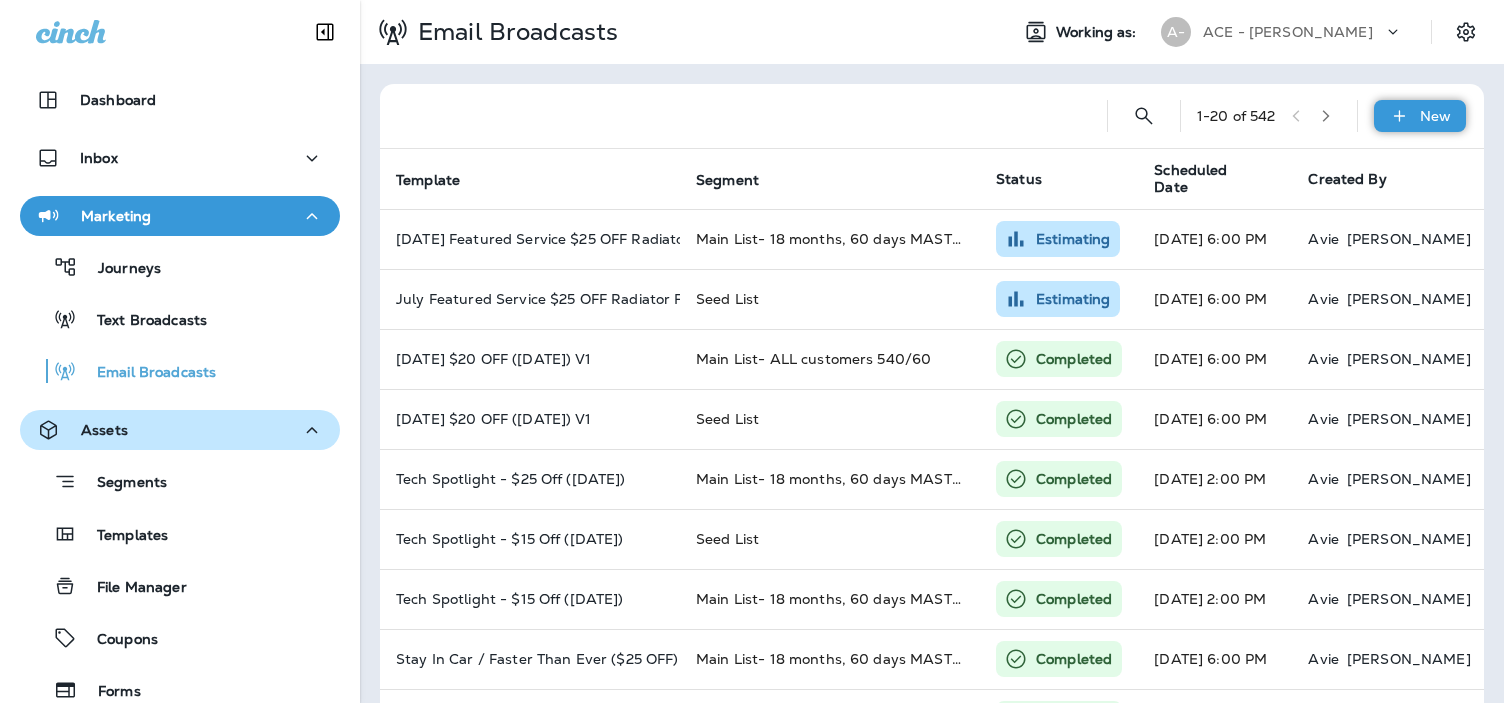 click 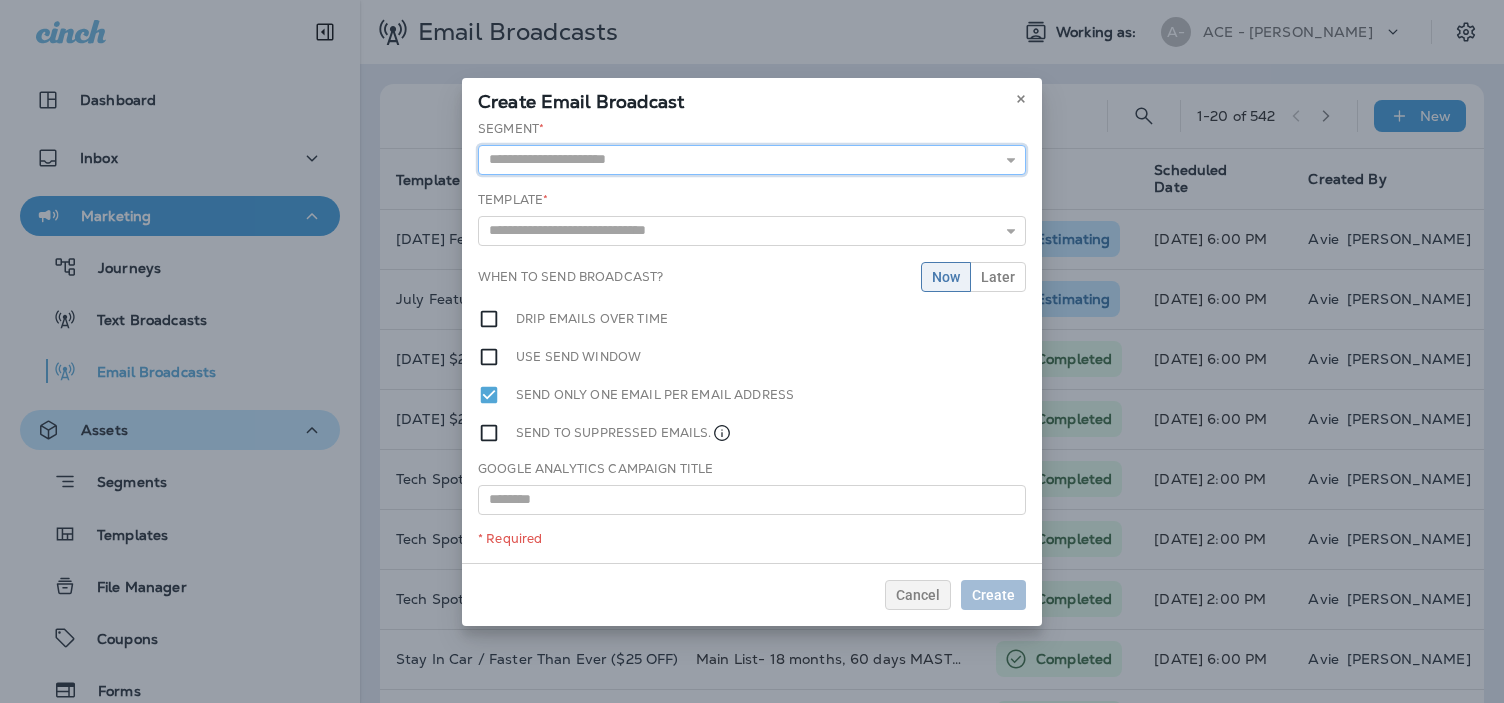 click at bounding box center (752, 160) 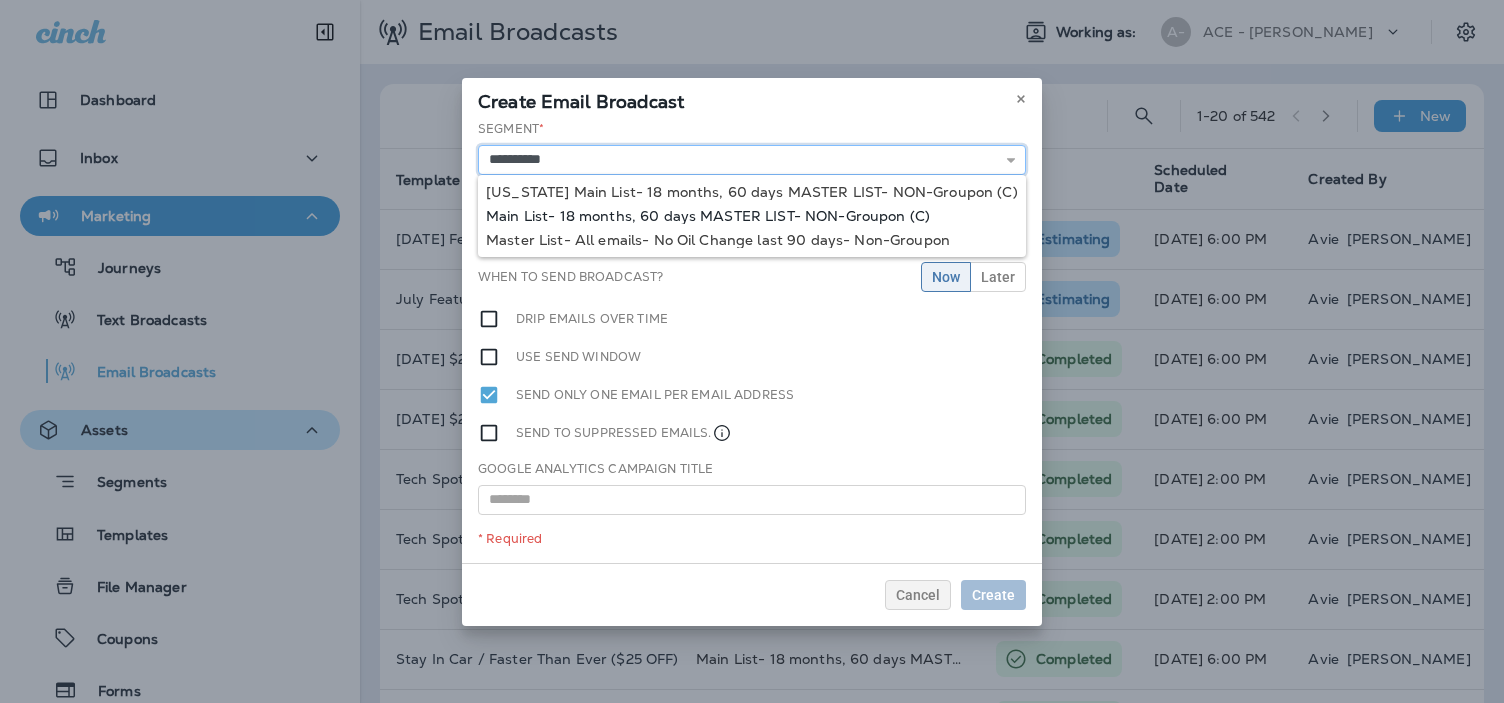 type on "**********" 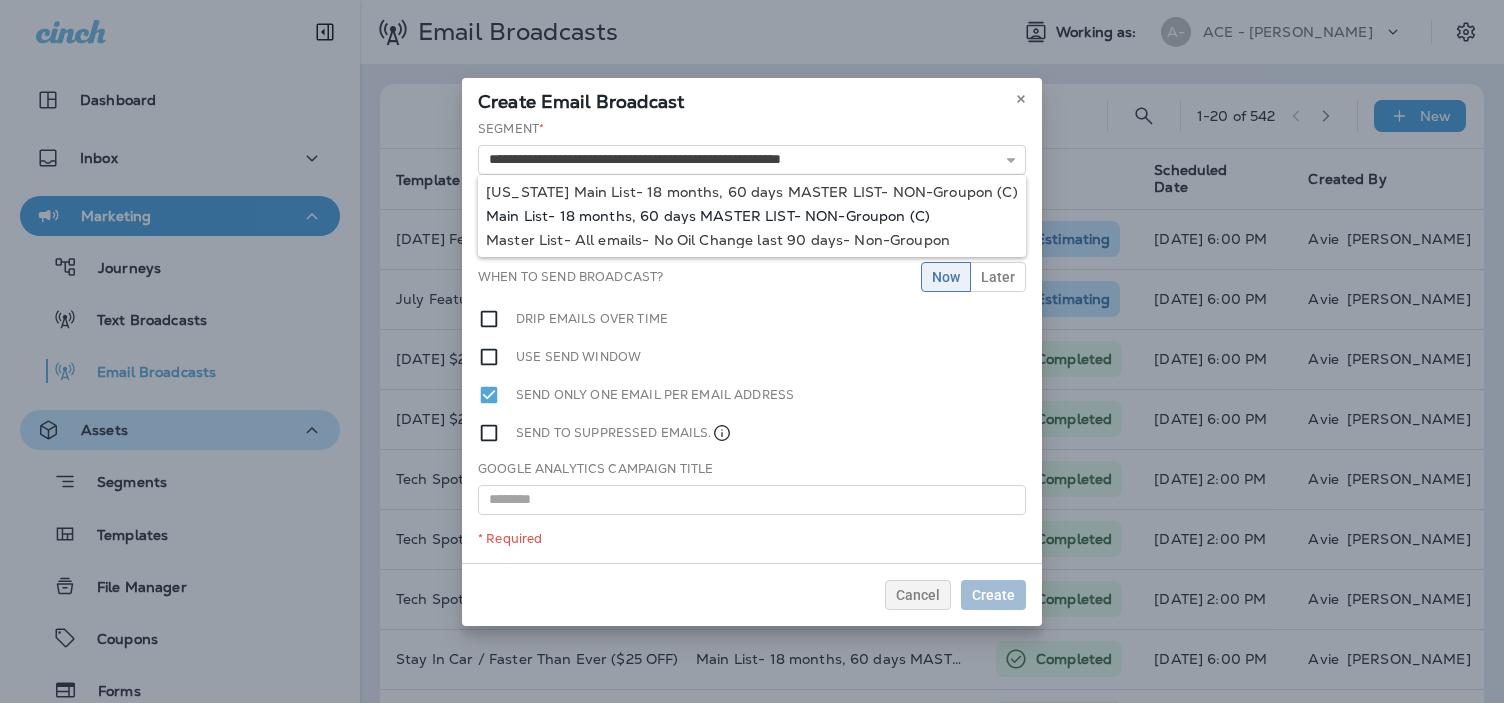 click on "**********" at bounding box center [752, 341] 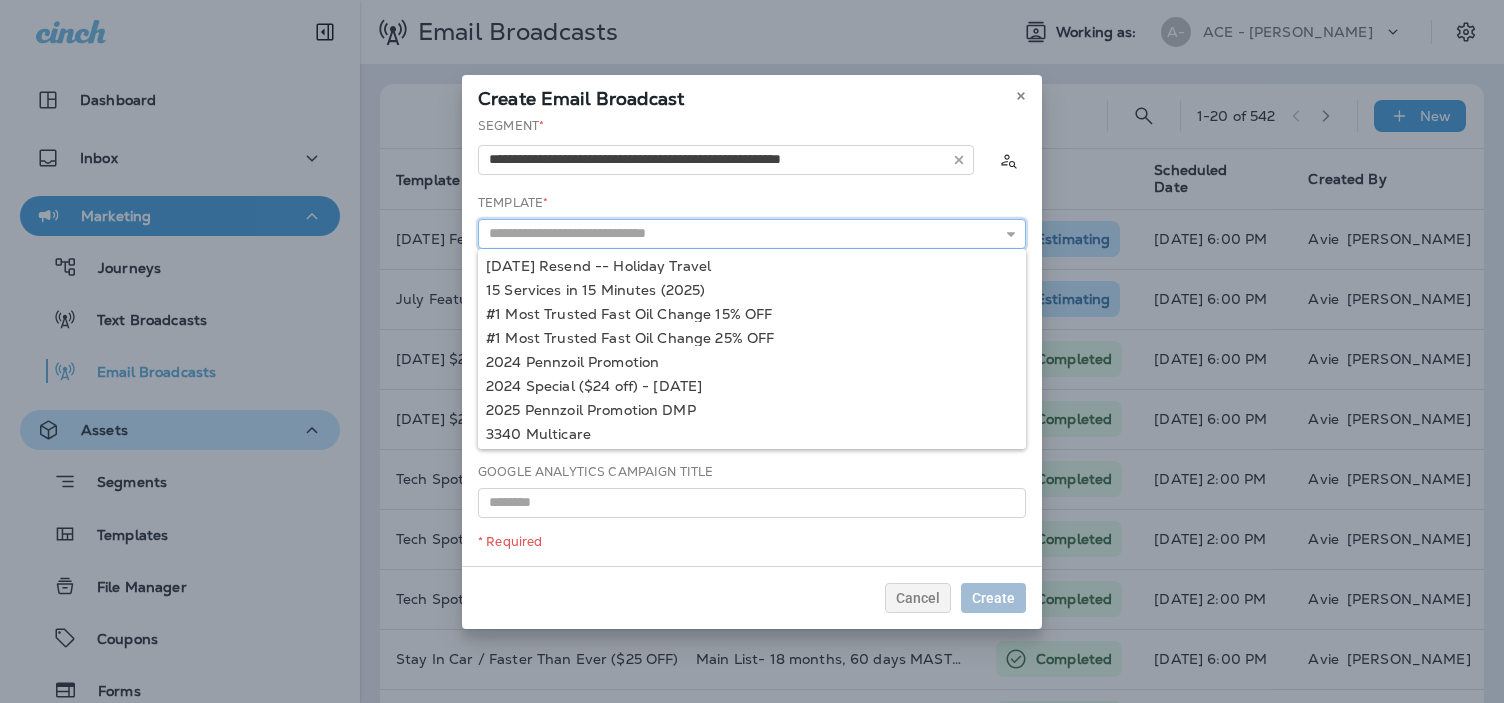 click at bounding box center (752, 234) 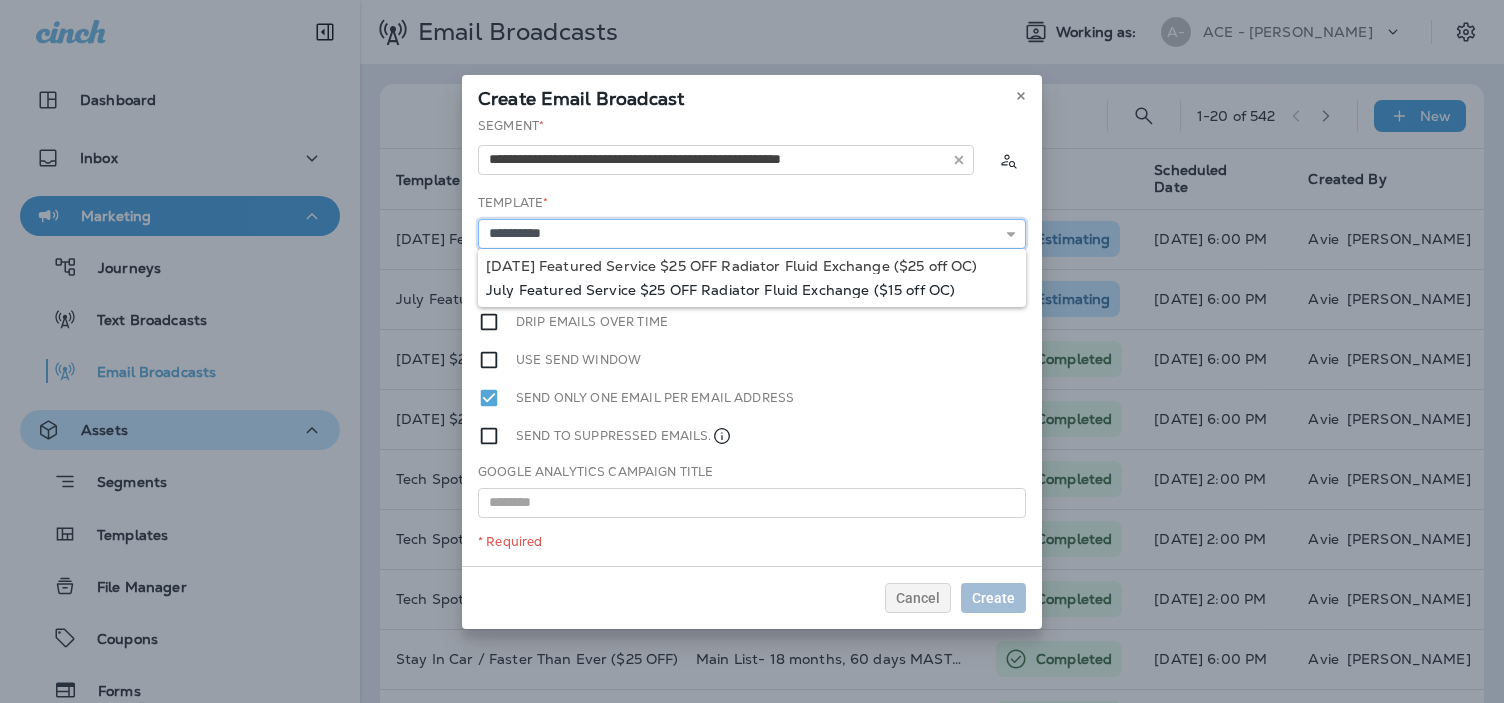 type on "**********" 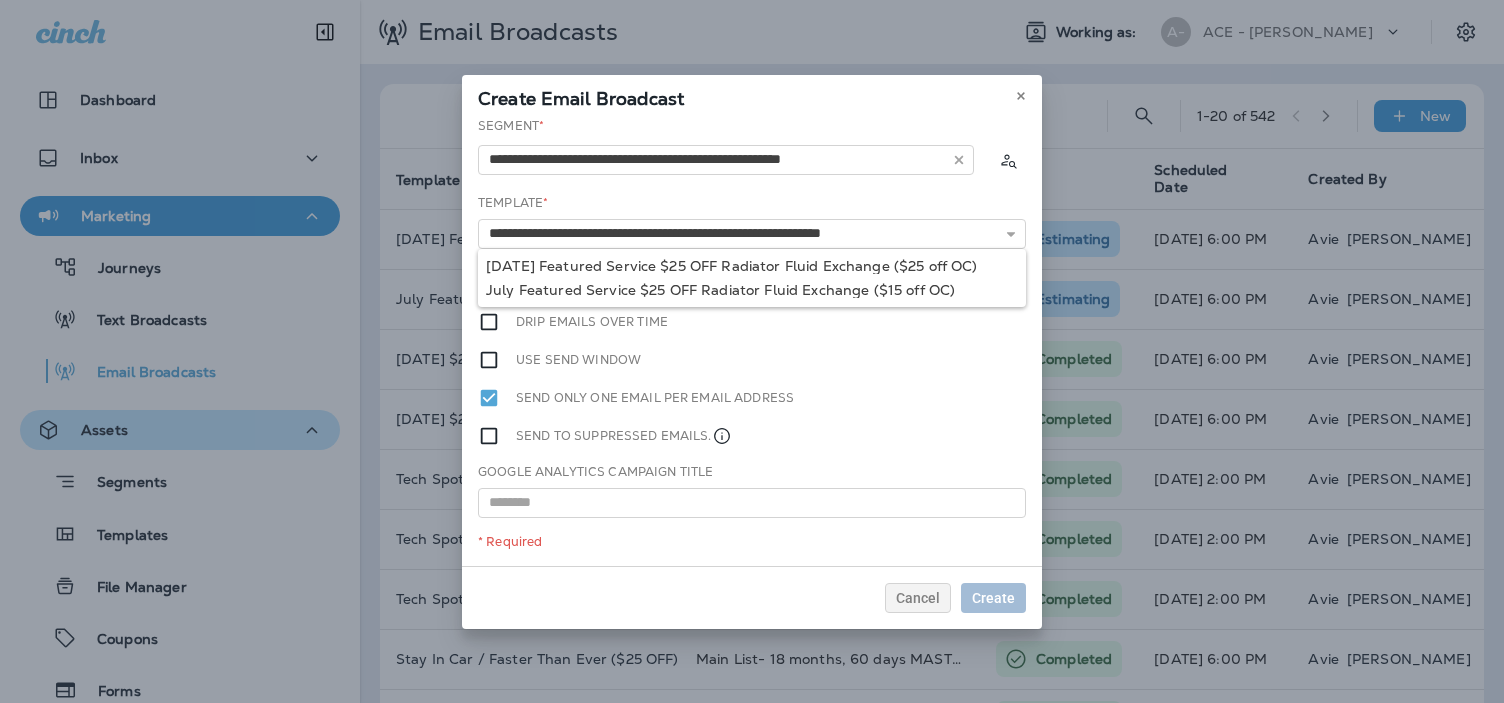 click on "**********" at bounding box center [752, 341] 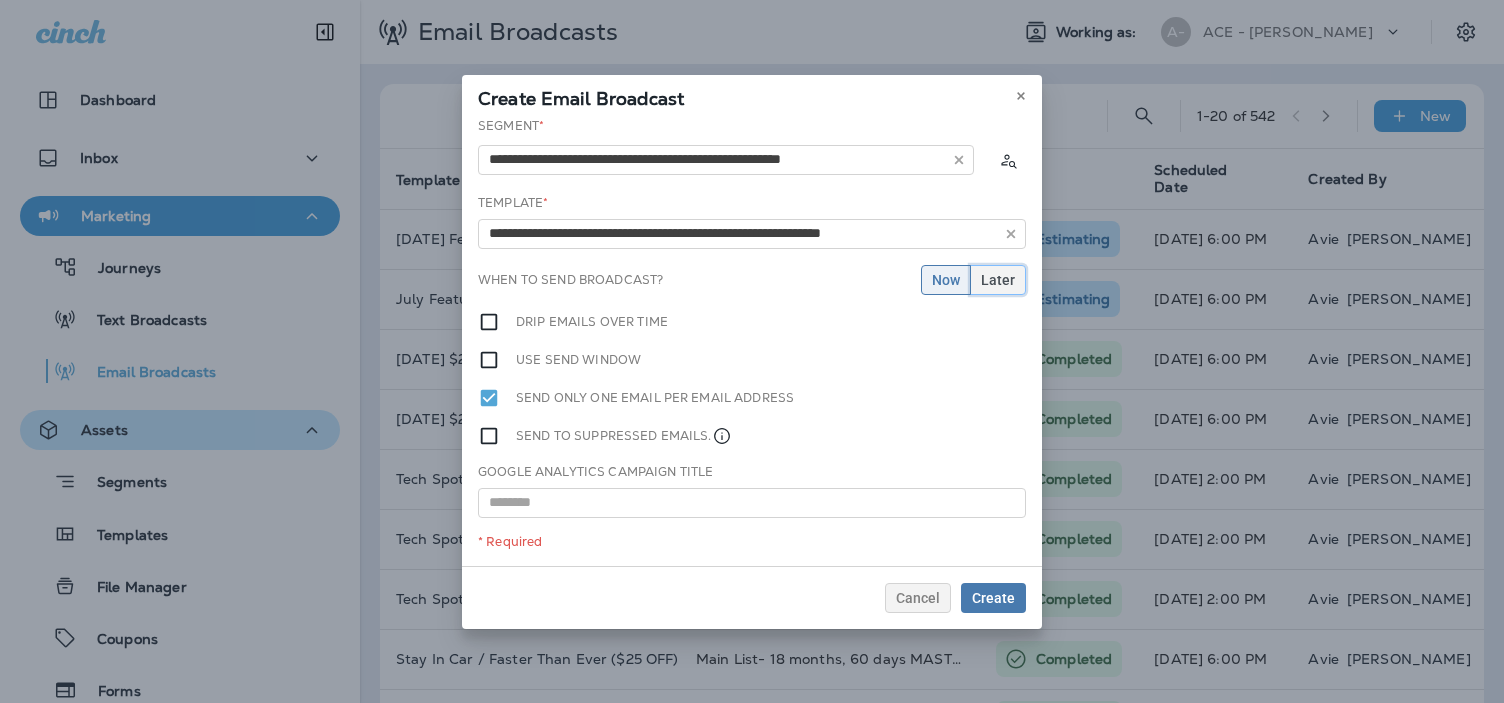 click on "Later" at bounding box center (998, 280) 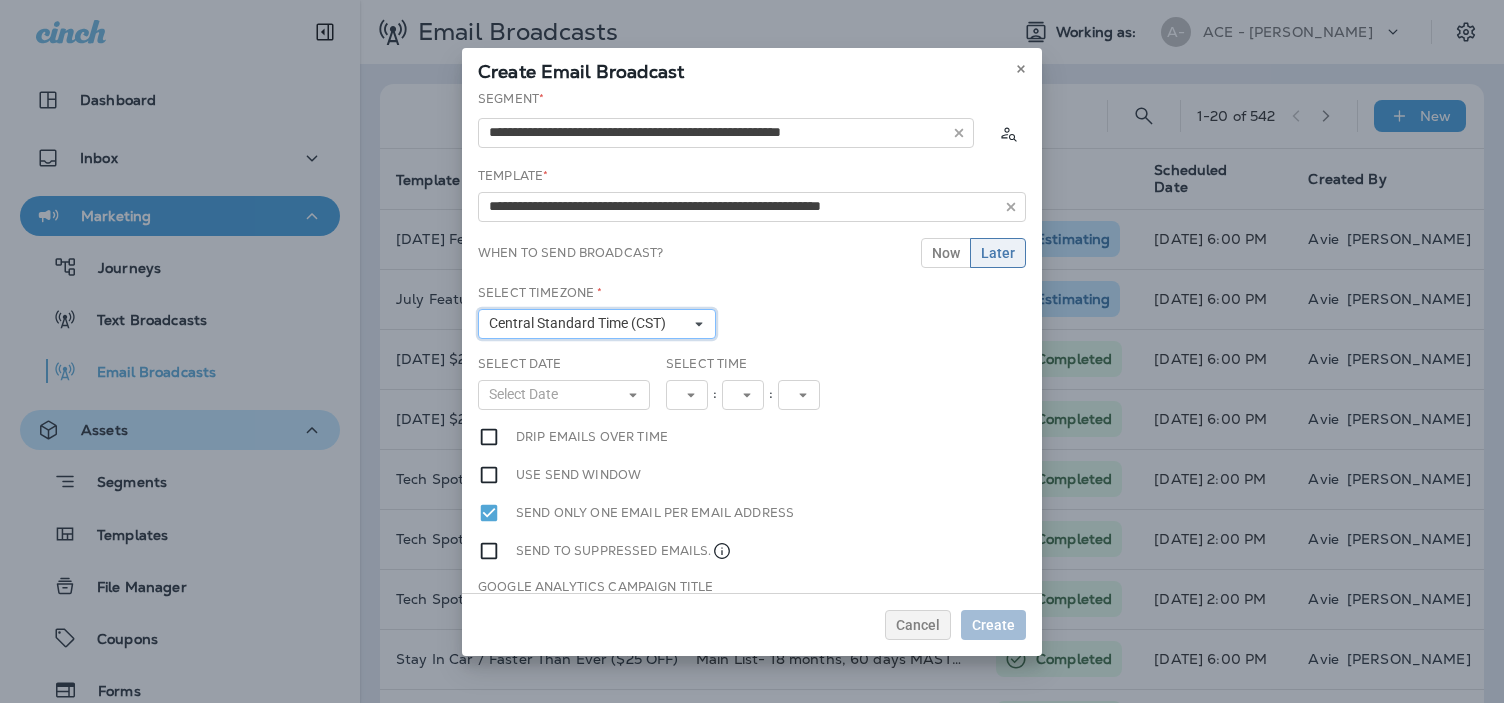click on "Central Standard Time (CST)" at bounding box center [597, 324] 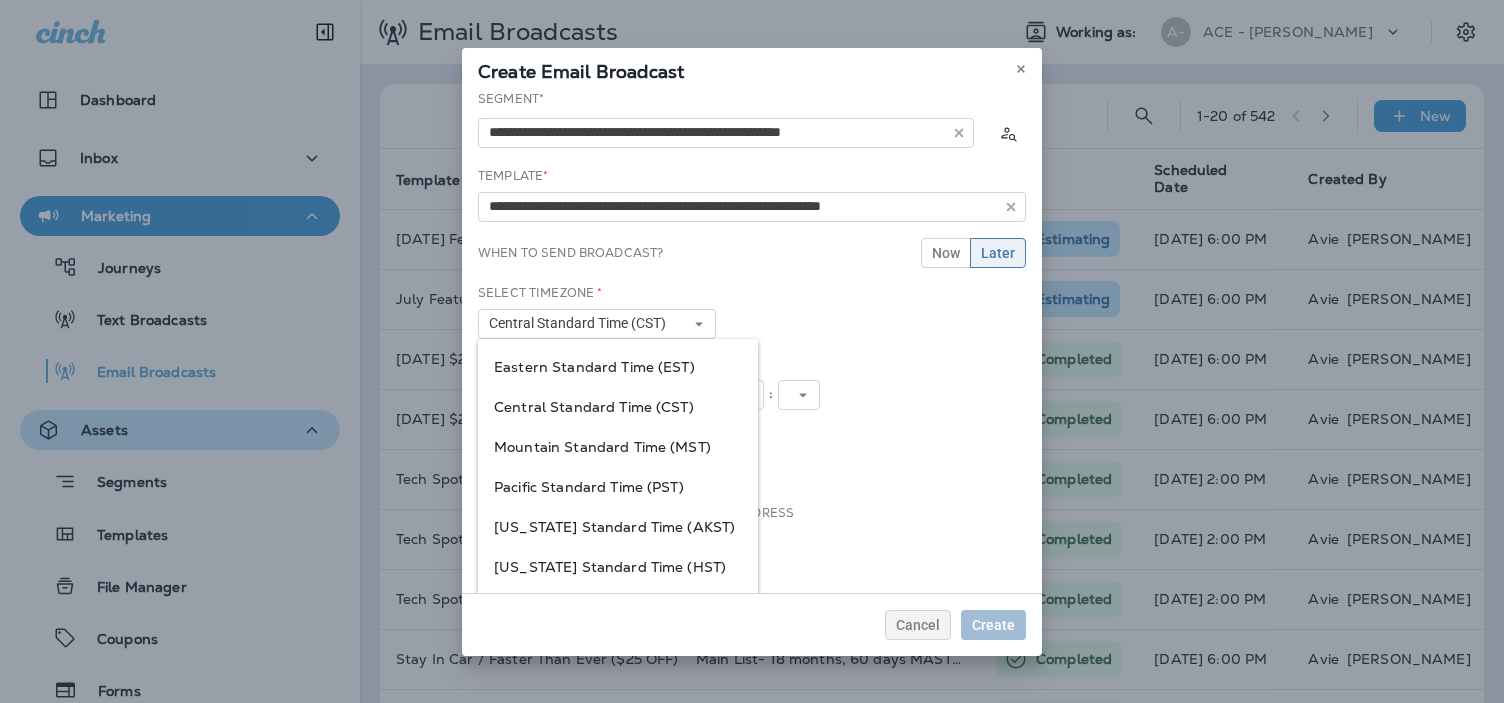 click on "Eastern Standard Time (EST)" at bounding box center [618, 367] 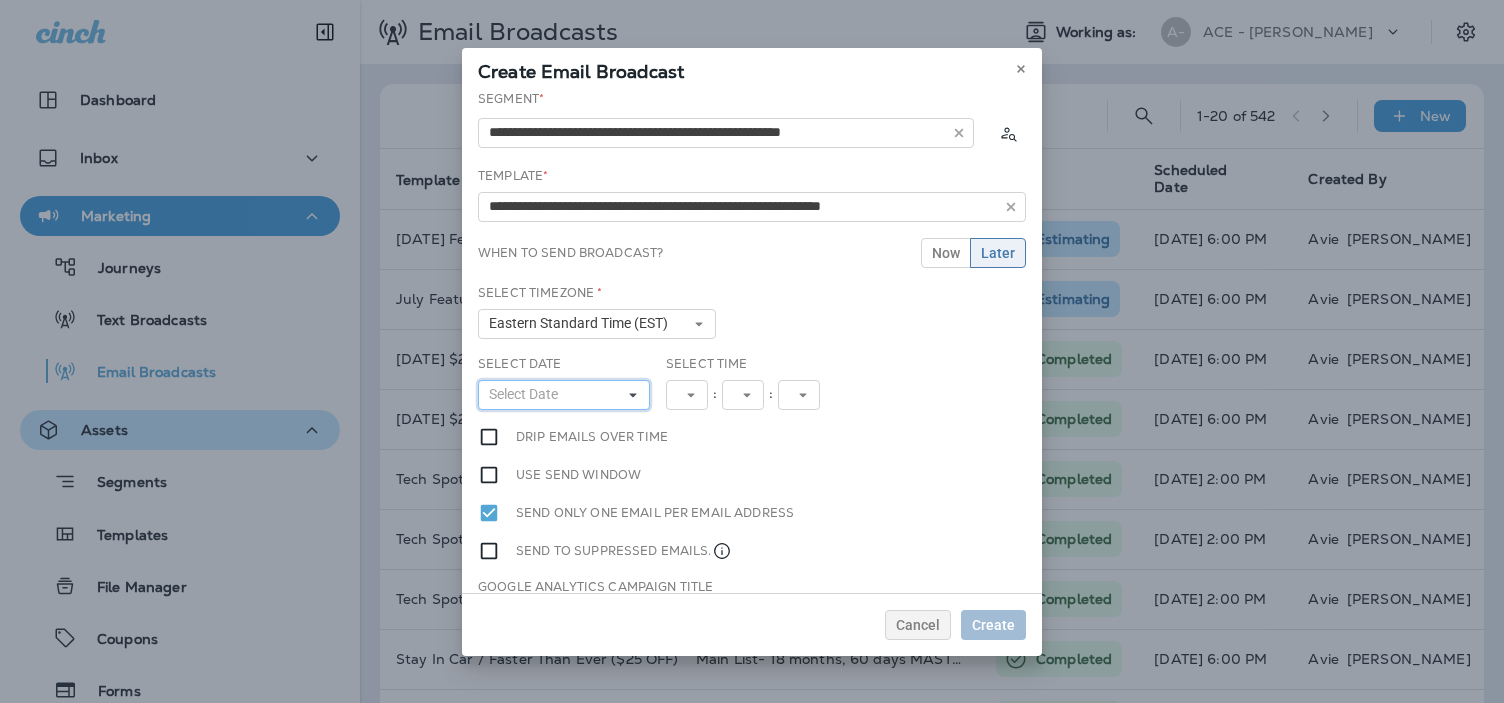 click 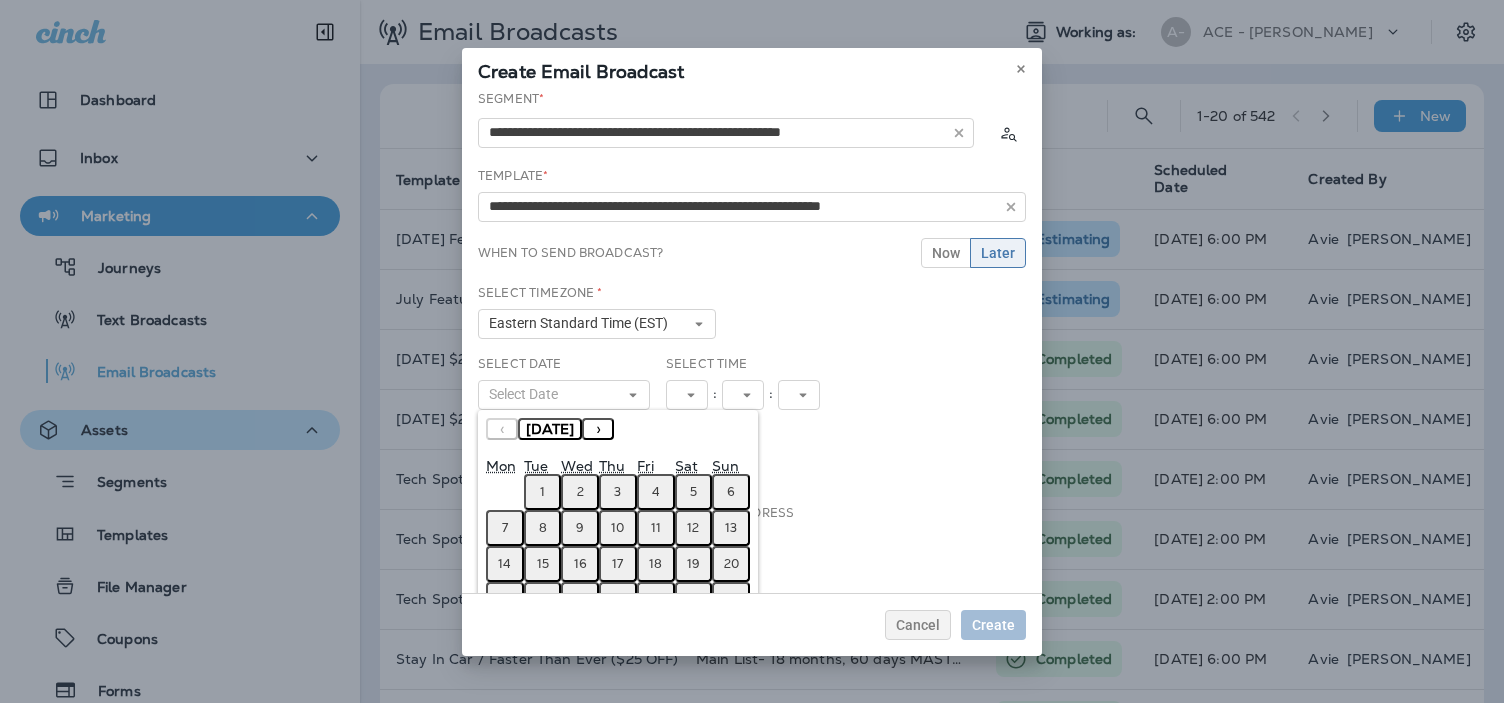 click on "1" at bounding box center [542, 492] 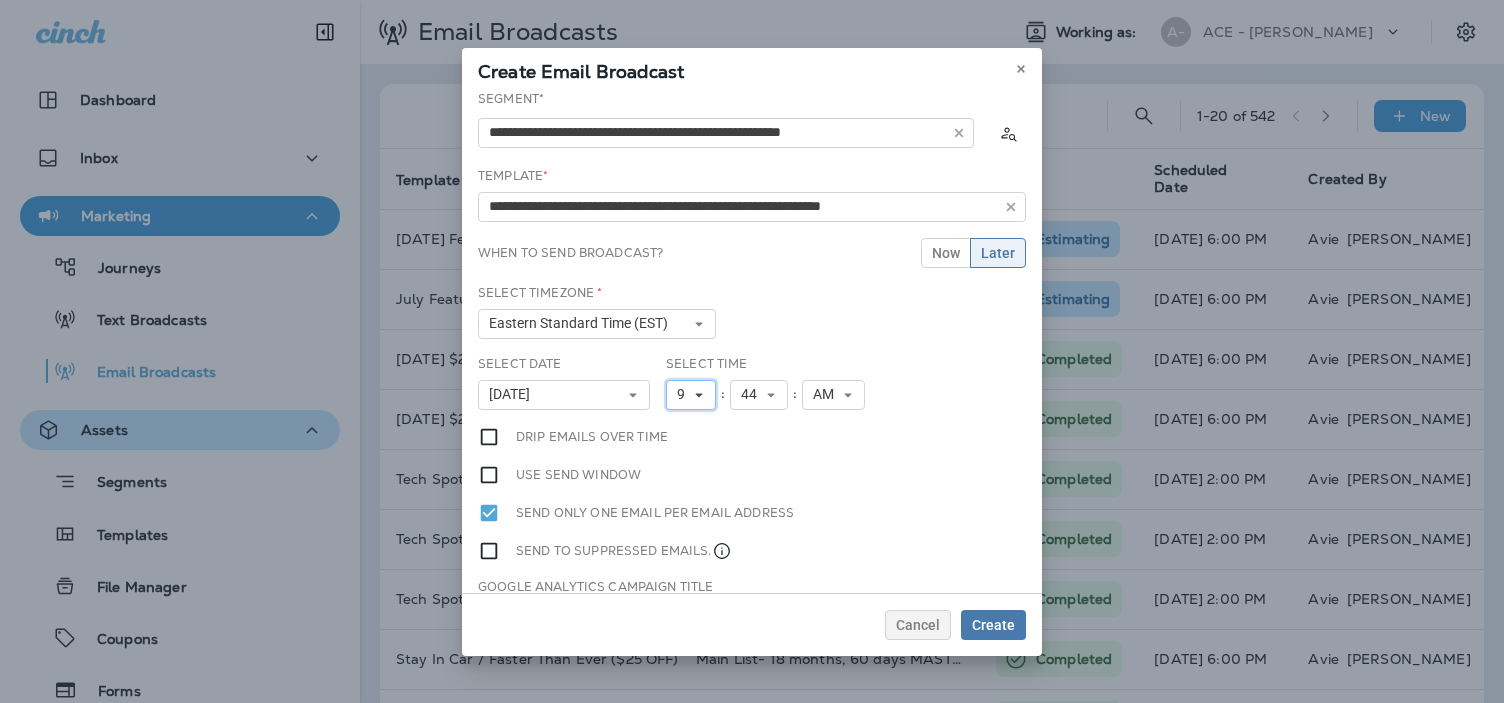 click on "9" at bounding box center [685, 394] 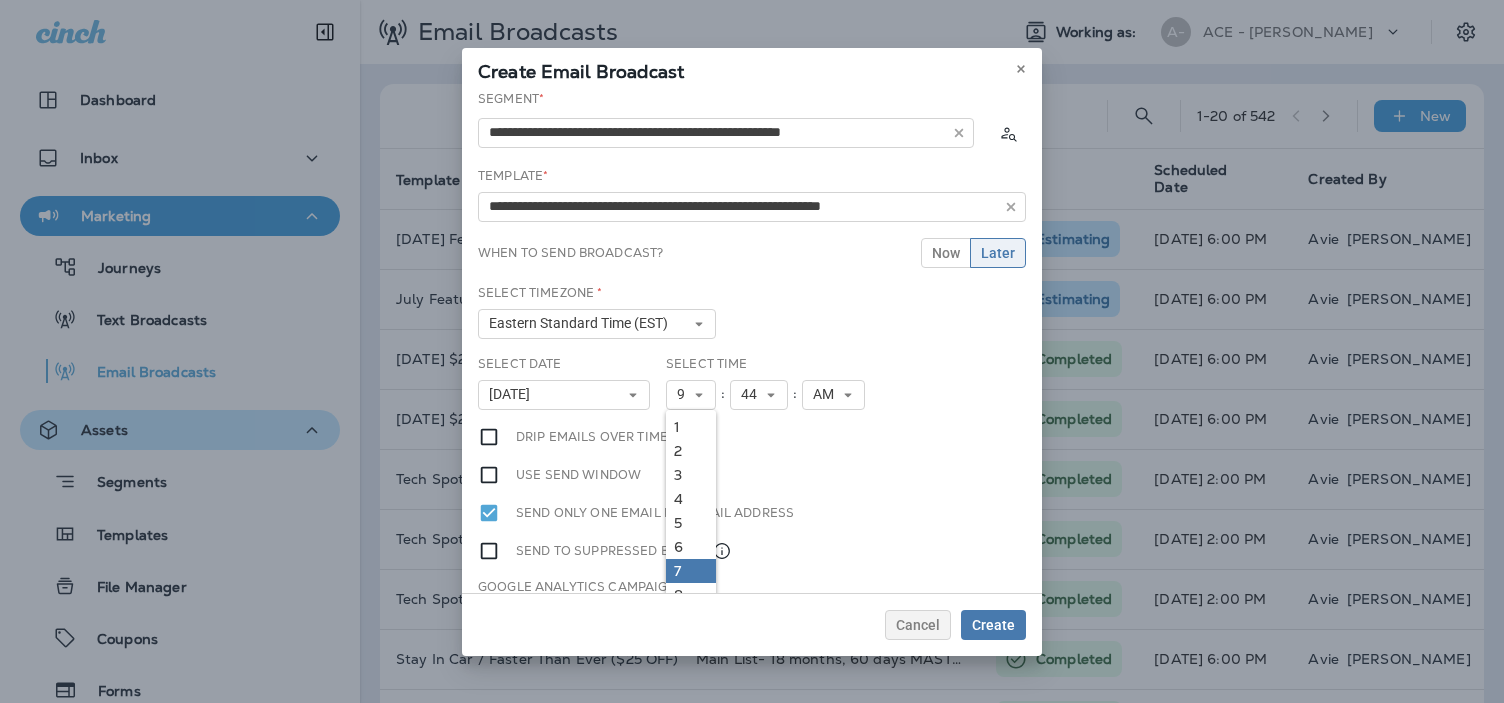 click on "7" at bounding box center [691, 571] 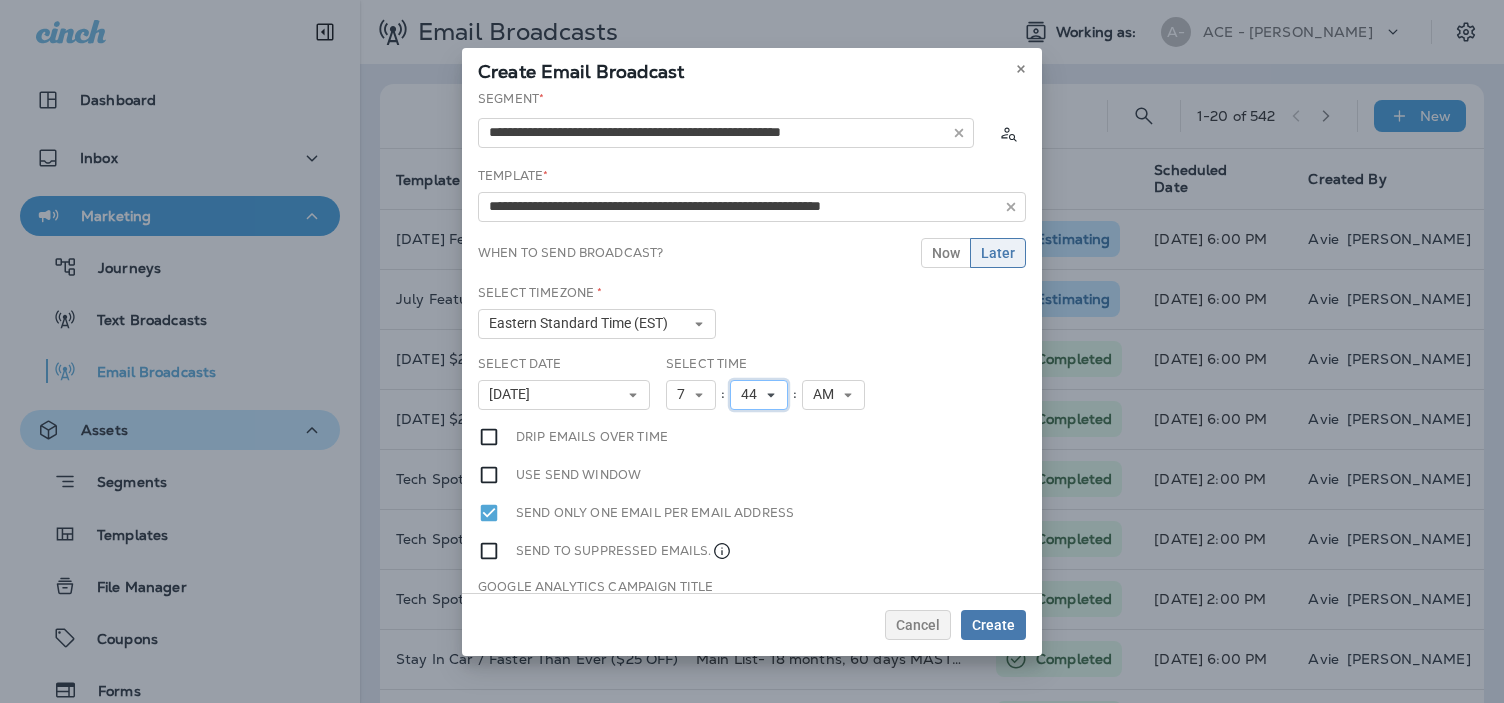 click on "44" at bounding box center [753, 394] 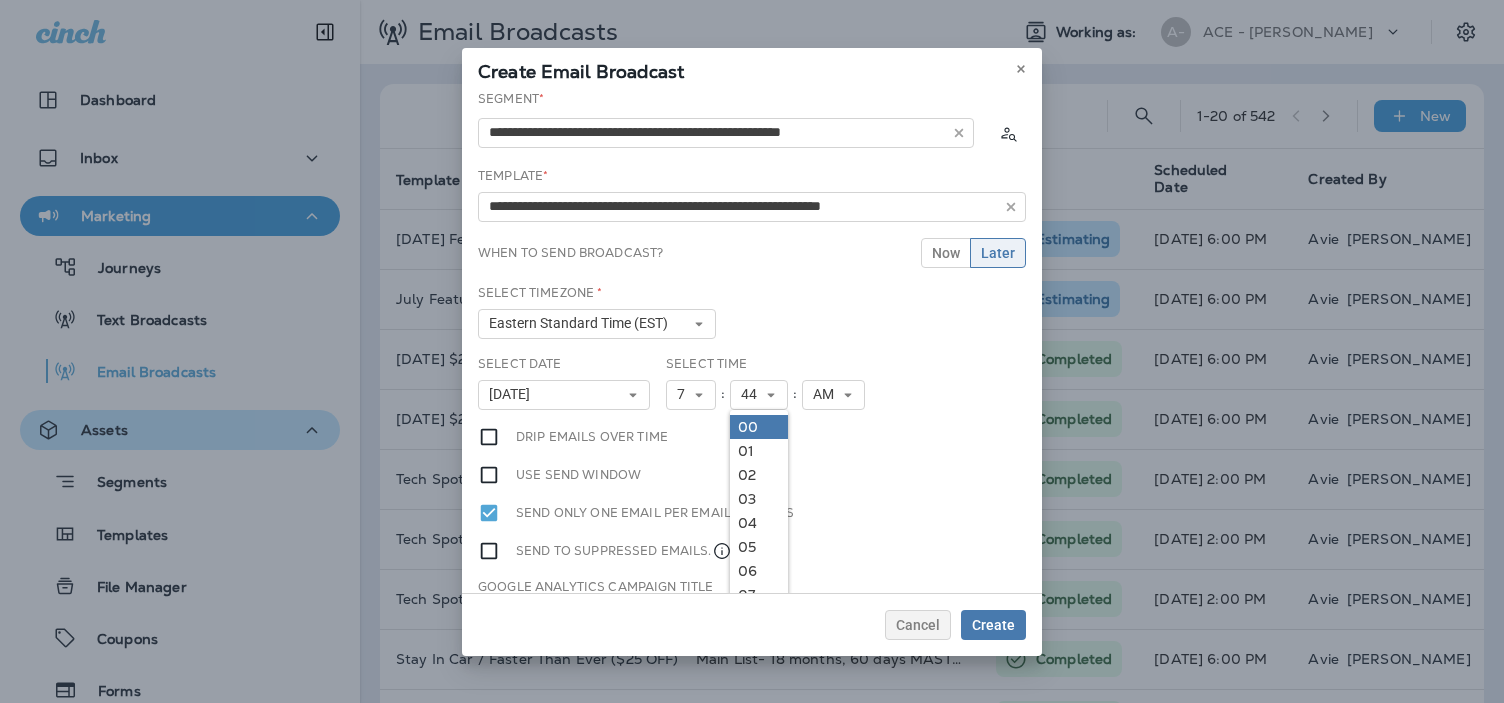 click on "00" at bounding box center (759, 427) 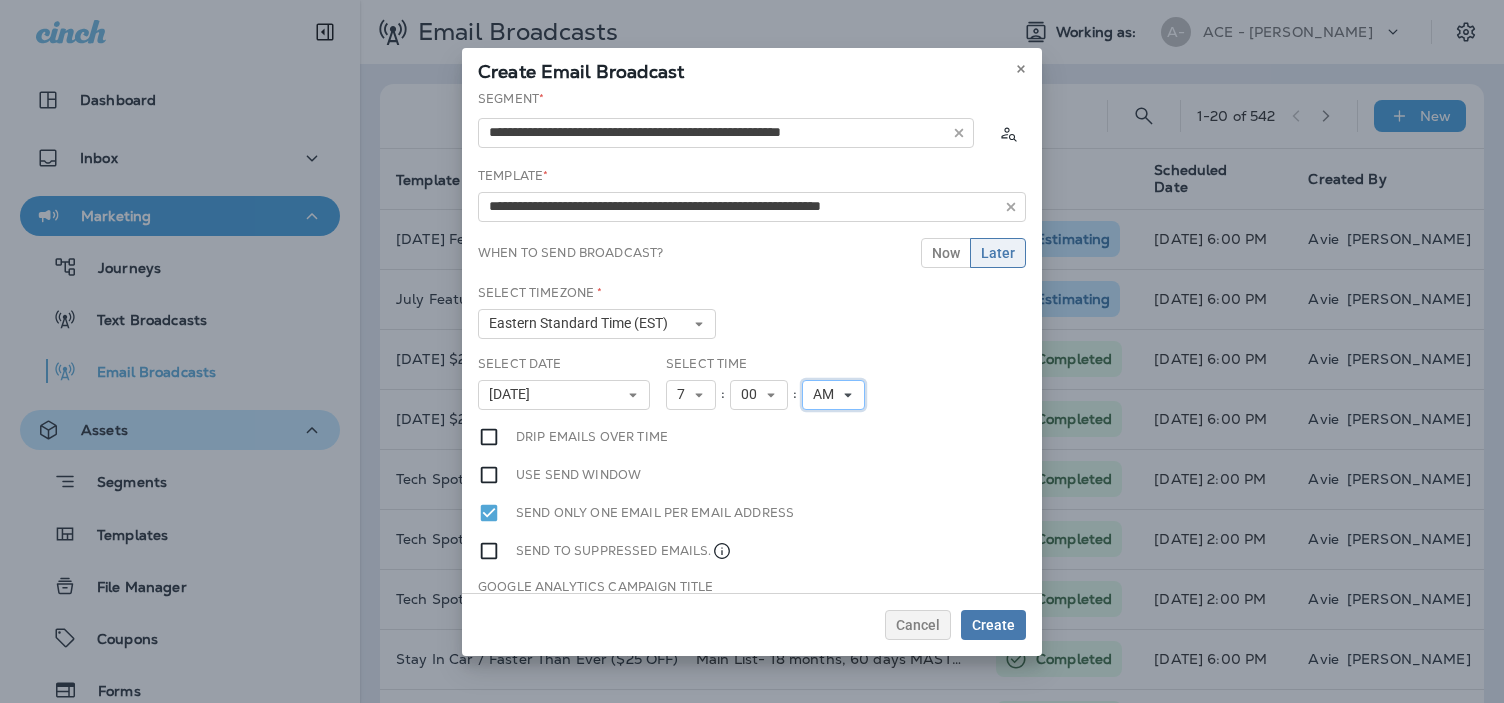 click on "AM" at bounding box center (833, 395) 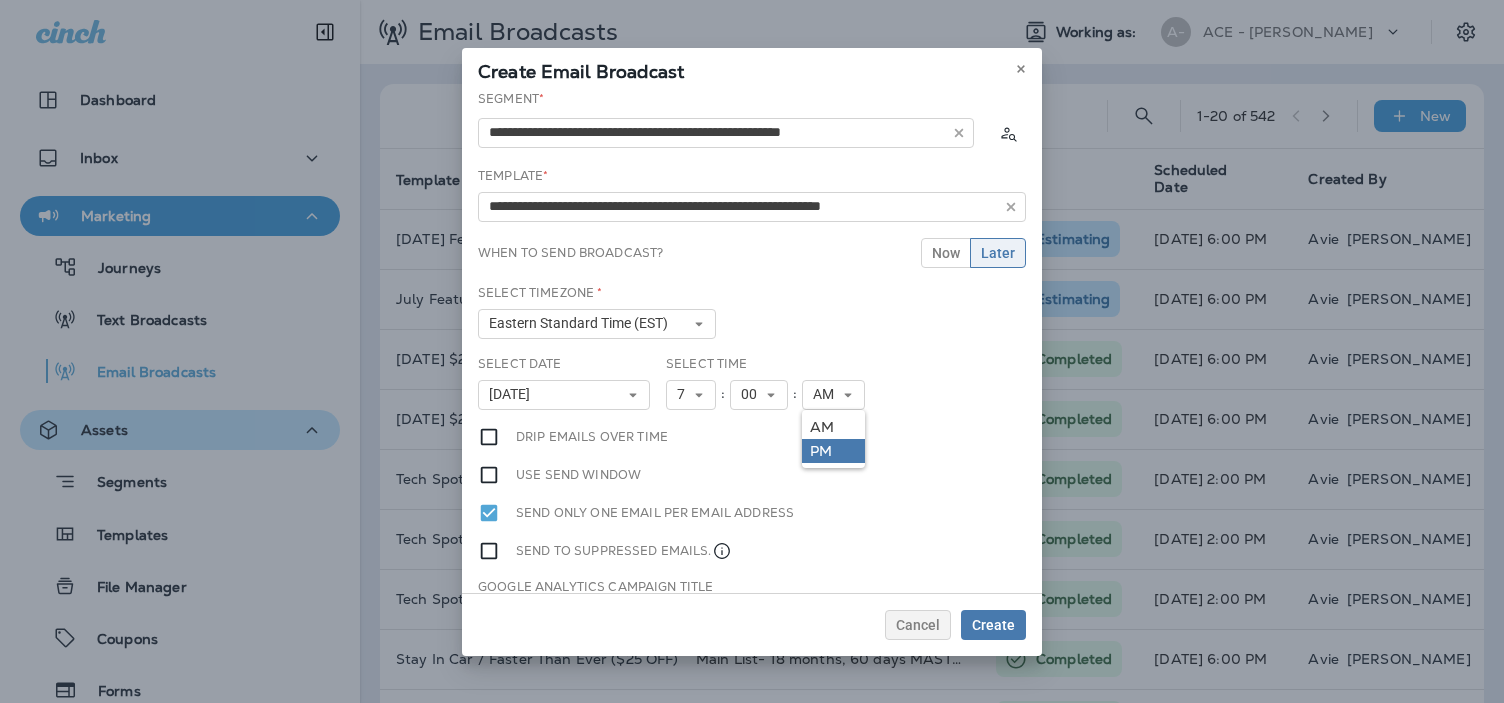 click on "PM" at bounding box center [833, 451] 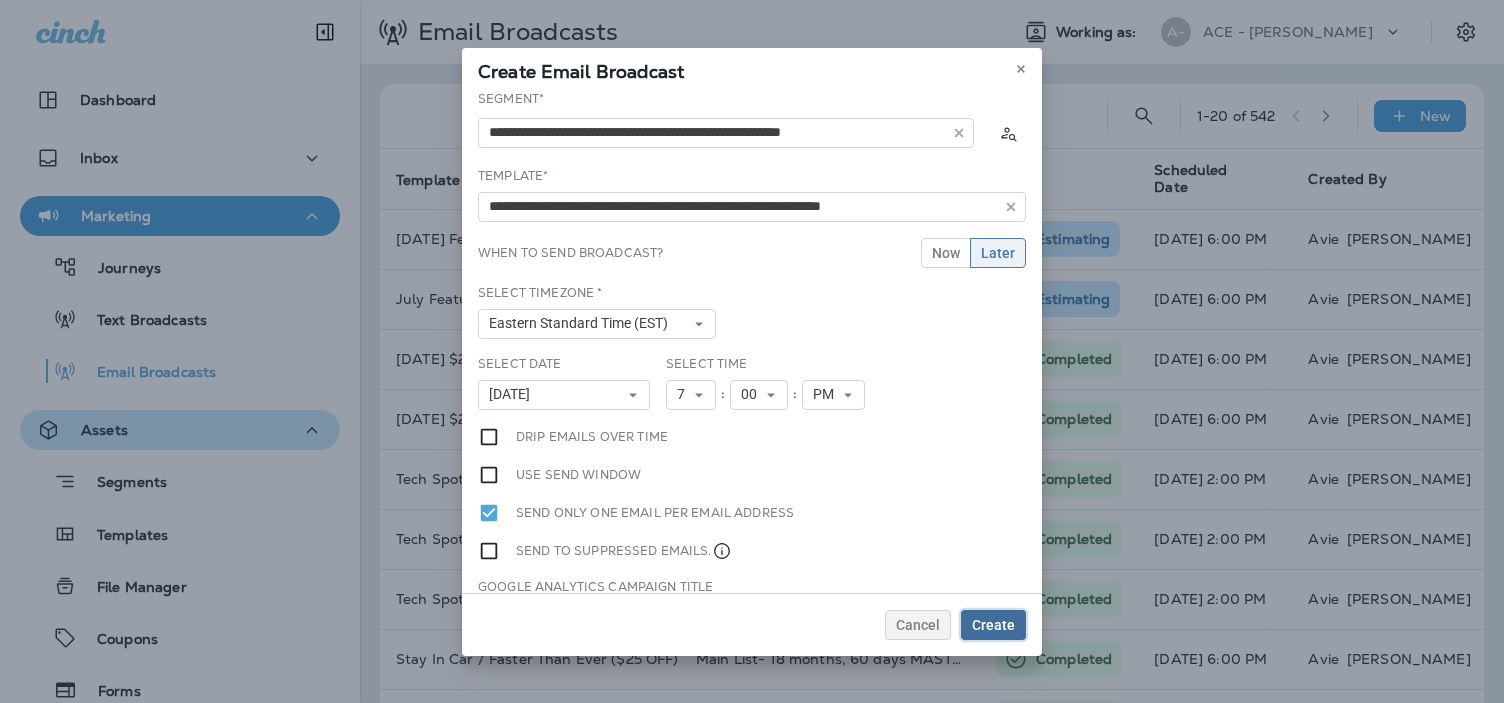 click on "Create" at bounding box center (993, 625) 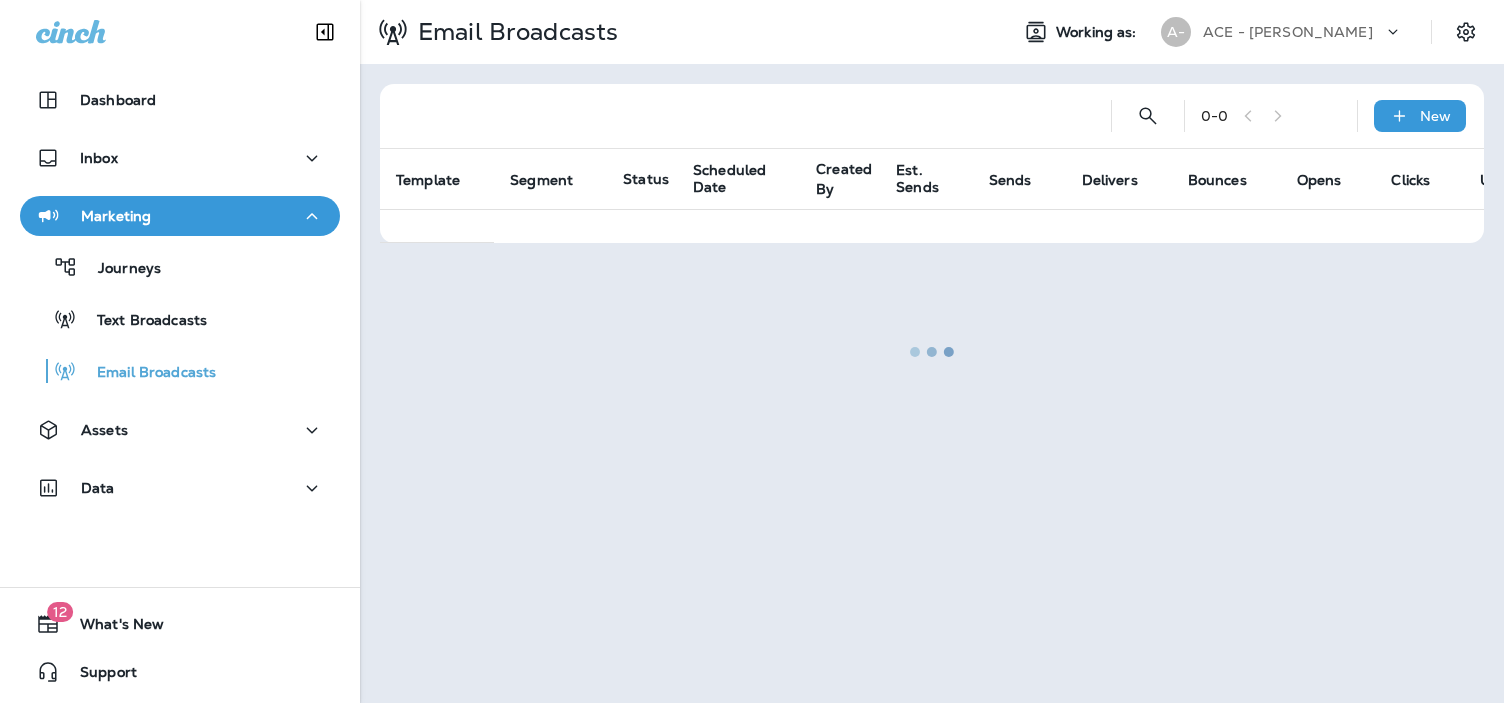 scroll, scrollTop: 0, scrollLeft: 0, axis: both 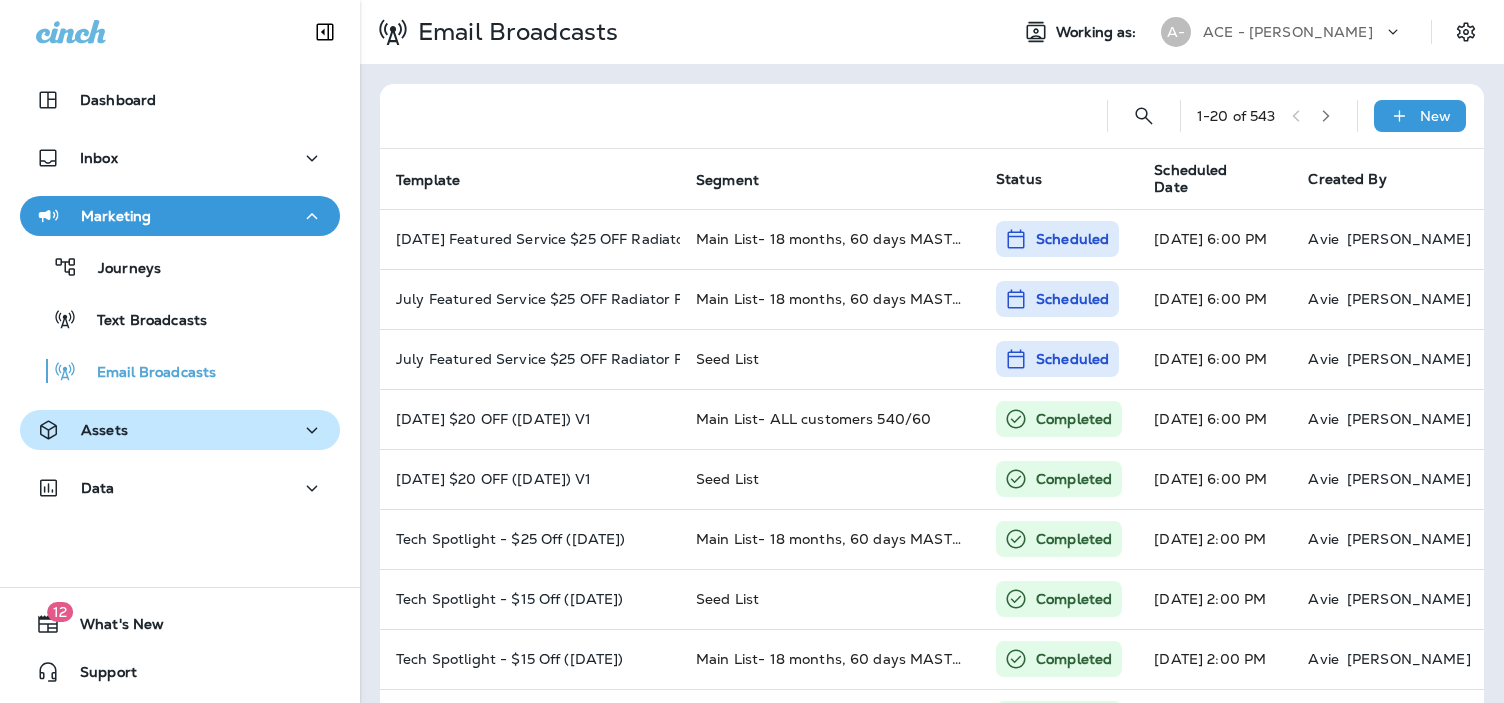 click on "Assets" at bounding box center [180, 430] 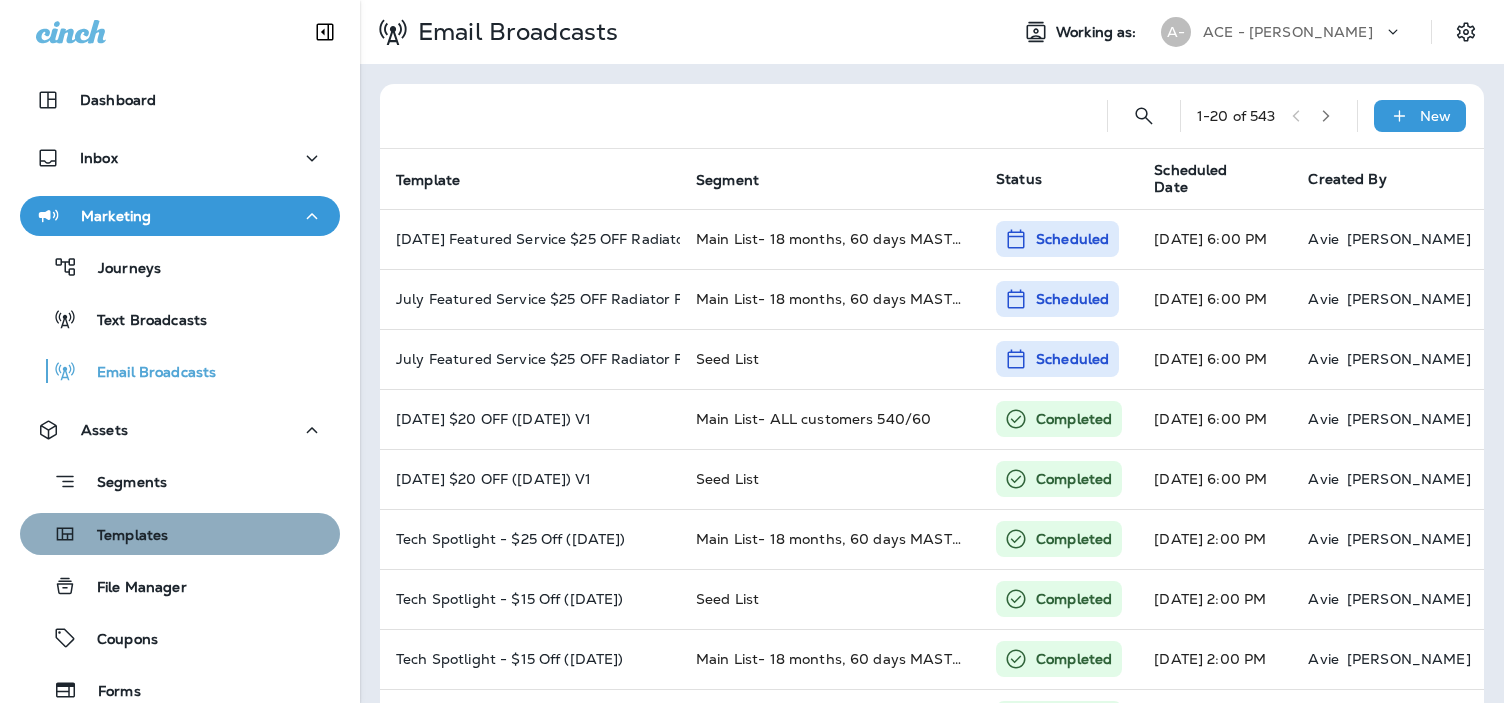 click on "Templates" at bounding box center [122, 536] 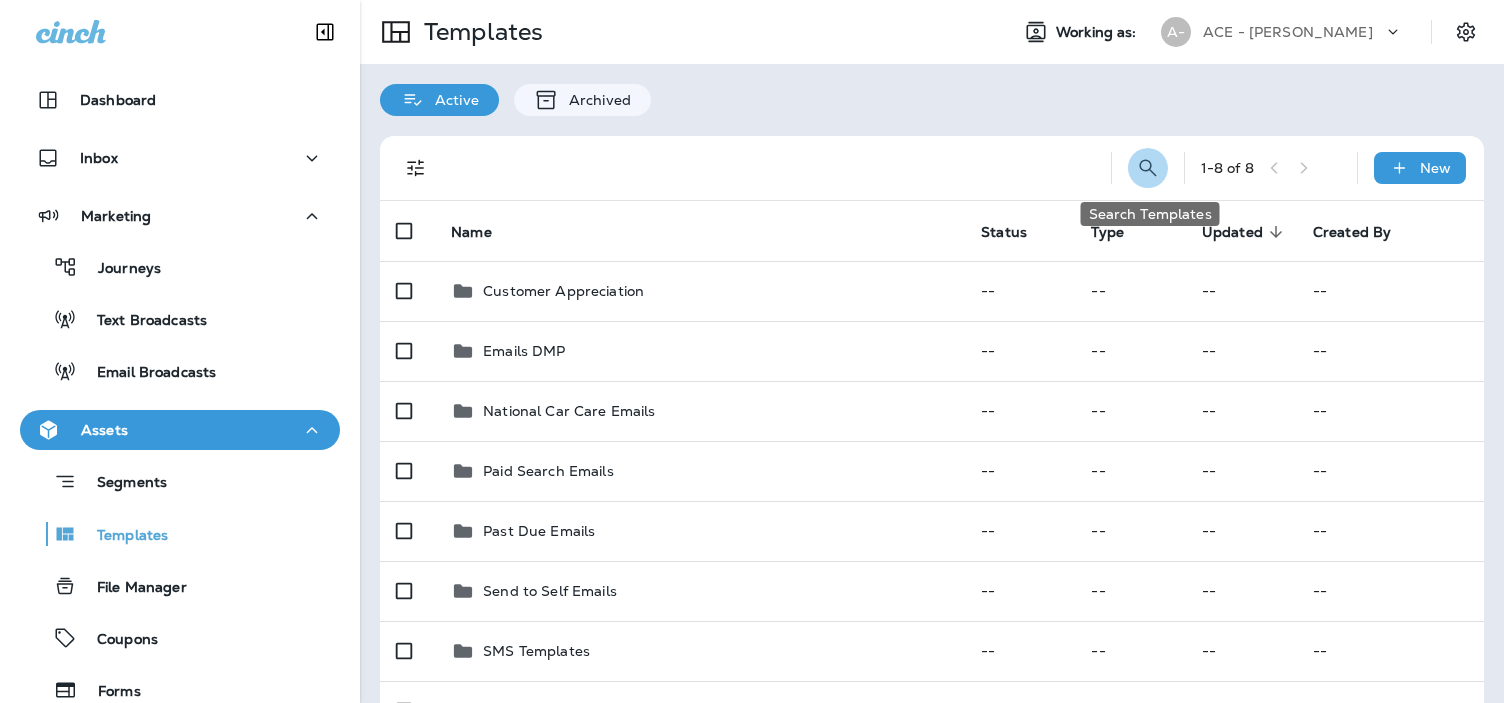 click 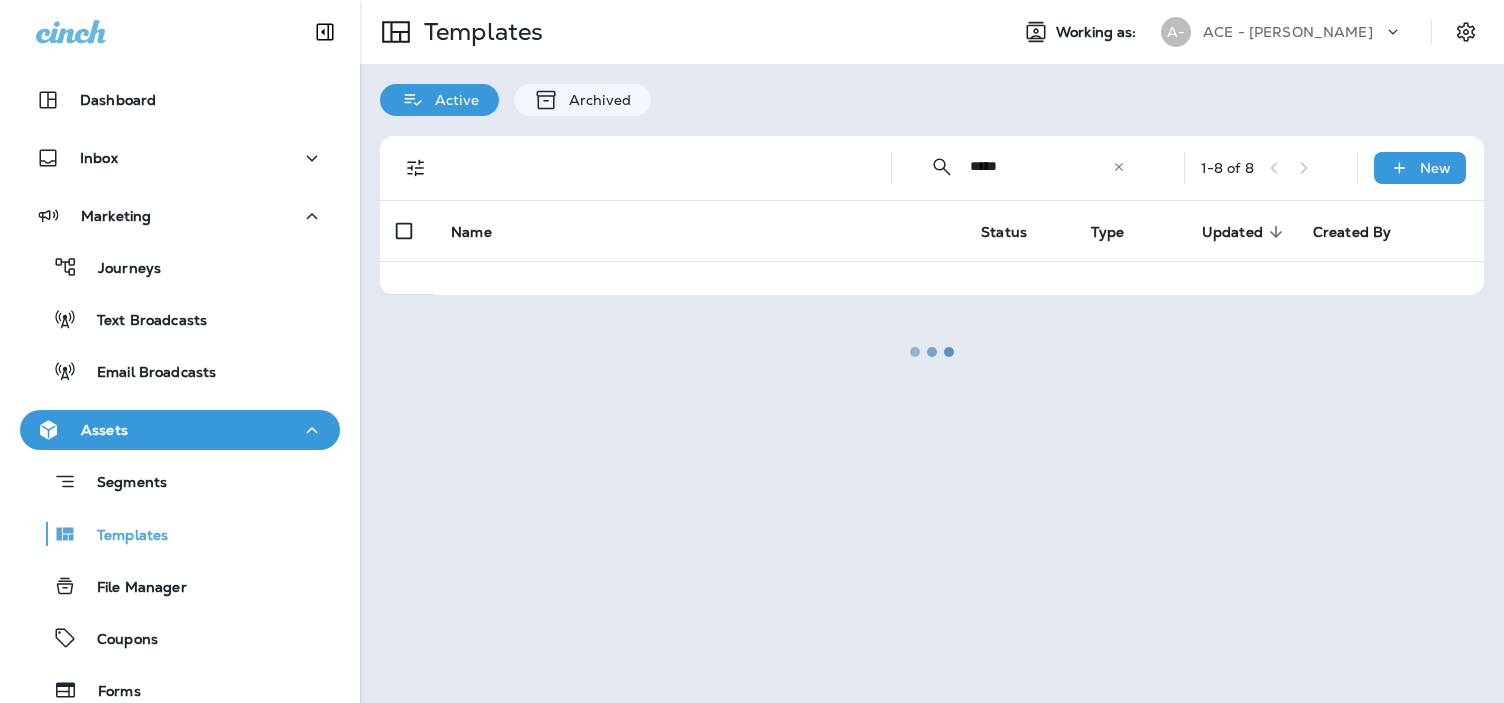type on "********" 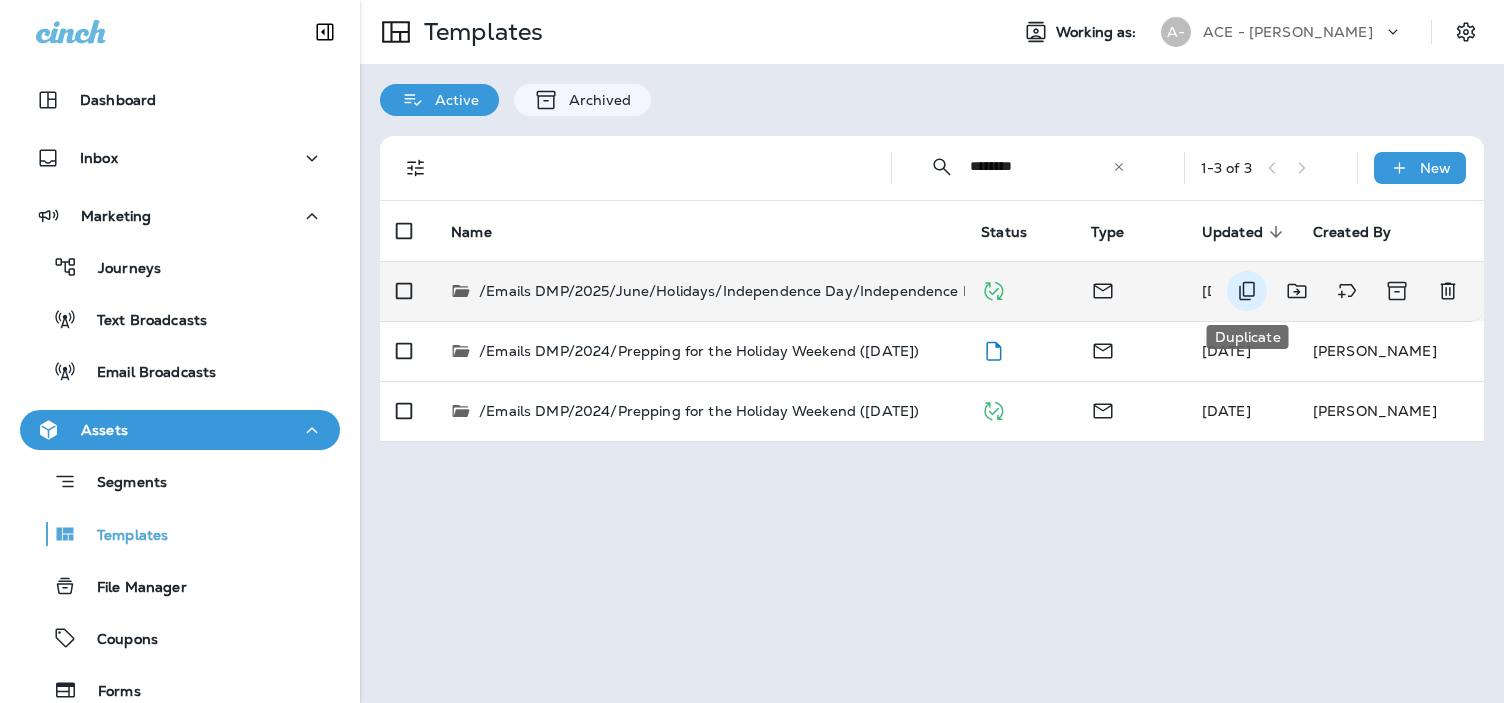 click 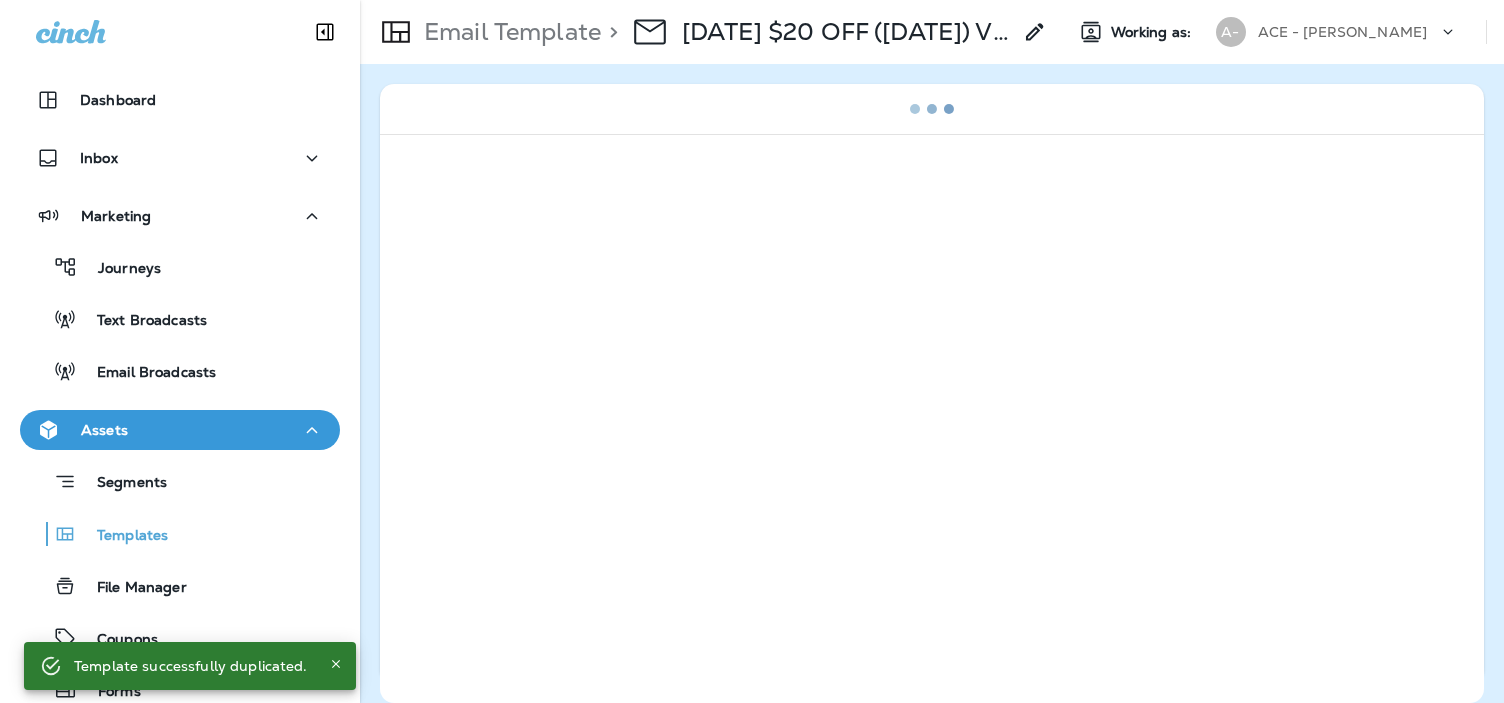 click 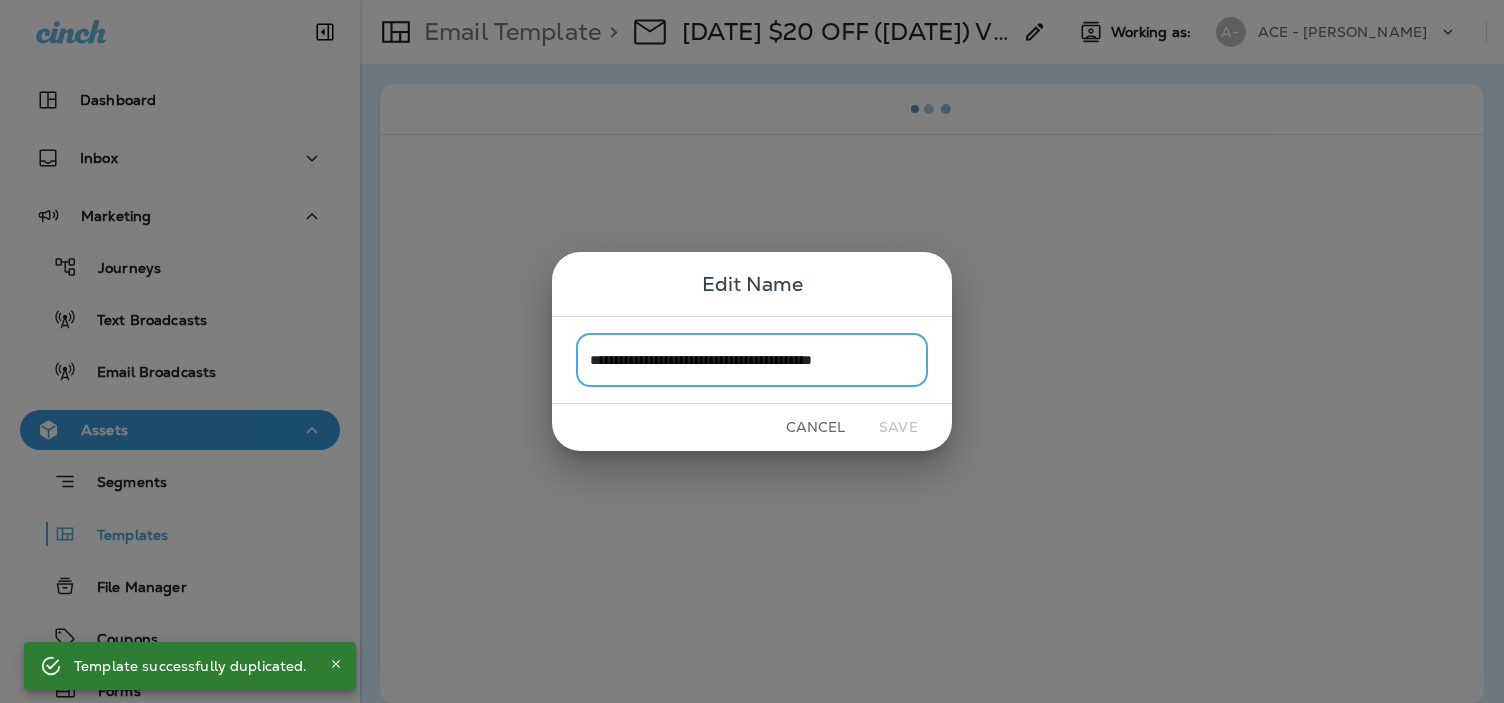 scroll, scrollTop: 0, scrollLeft: 6, axis: horizontal 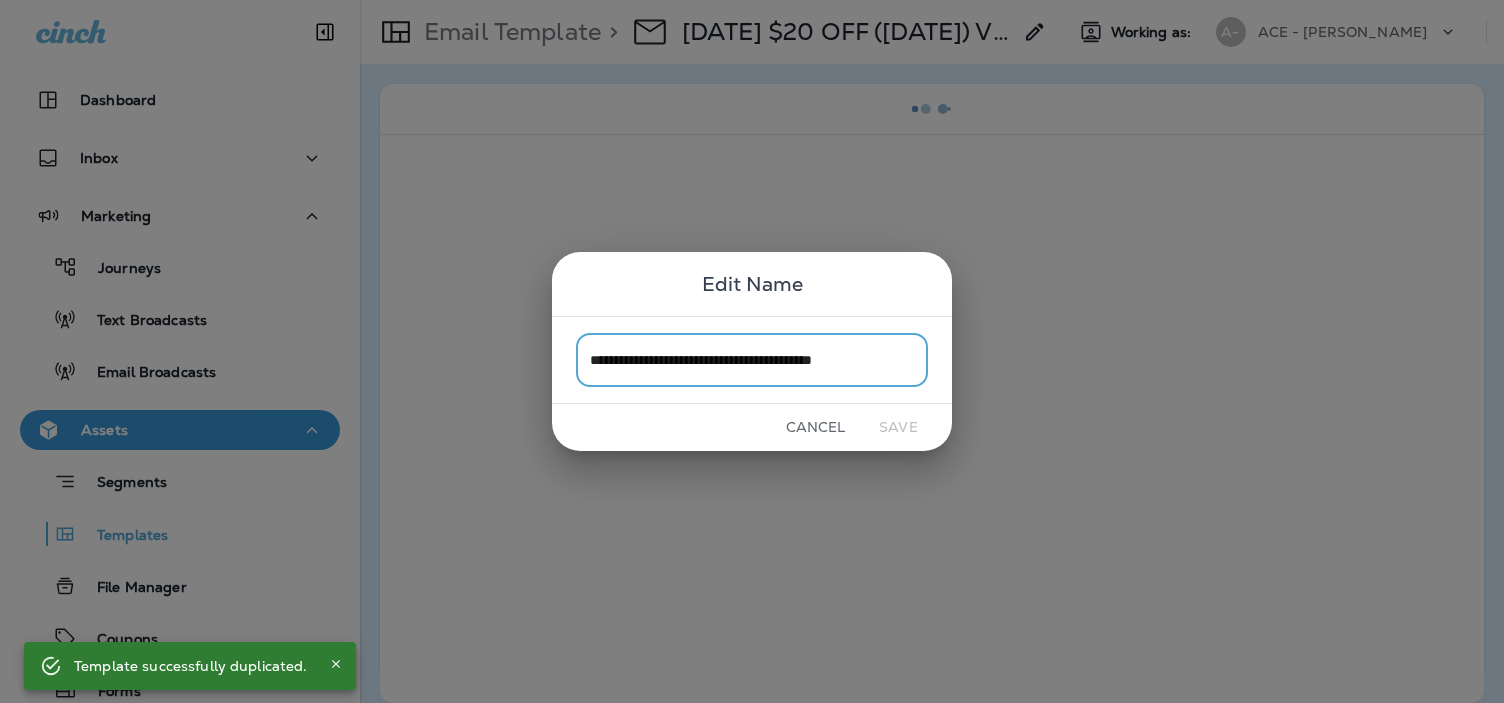 click on "**********" at bounding box center [752, 359] 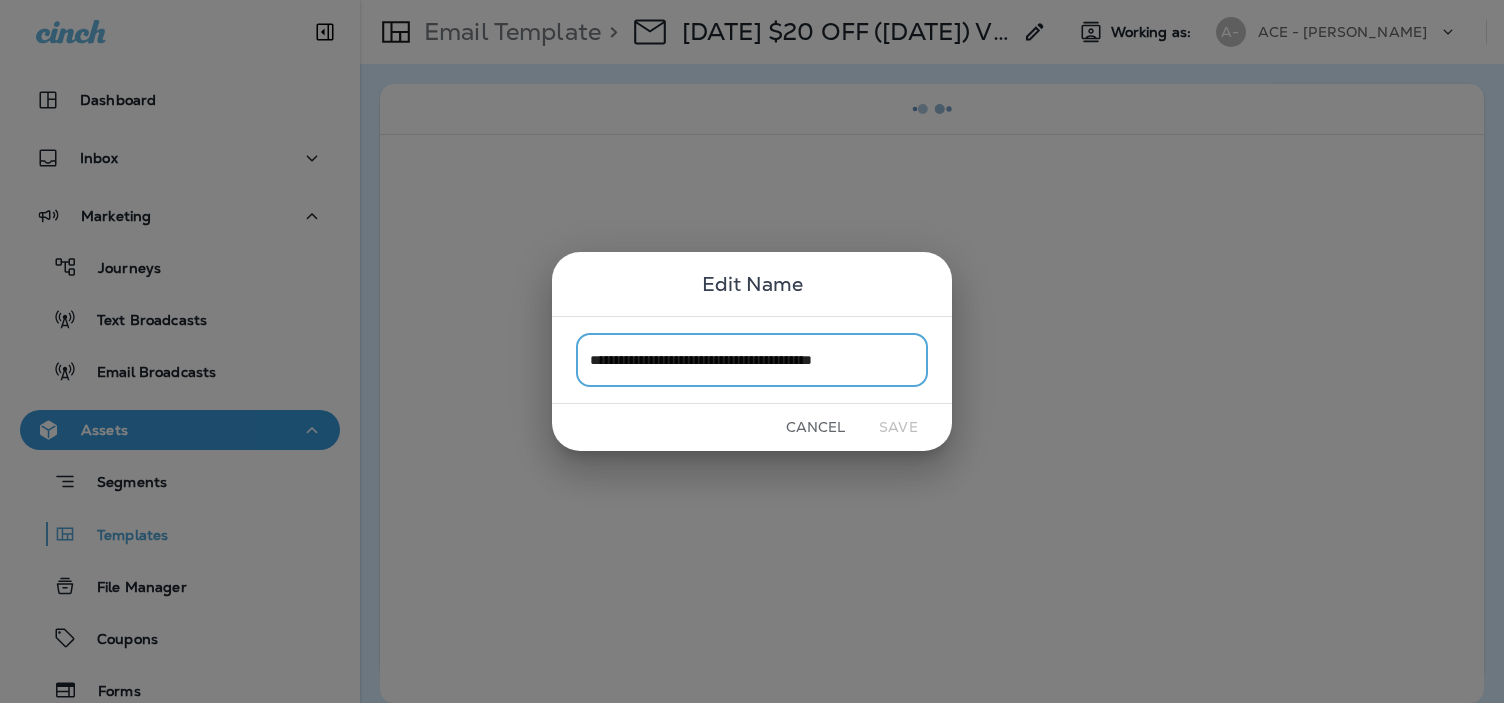drag, startPoint x: 871, startPoint y: 362, endPoint x: 977, endPoint y: 361, distance: 106.004715 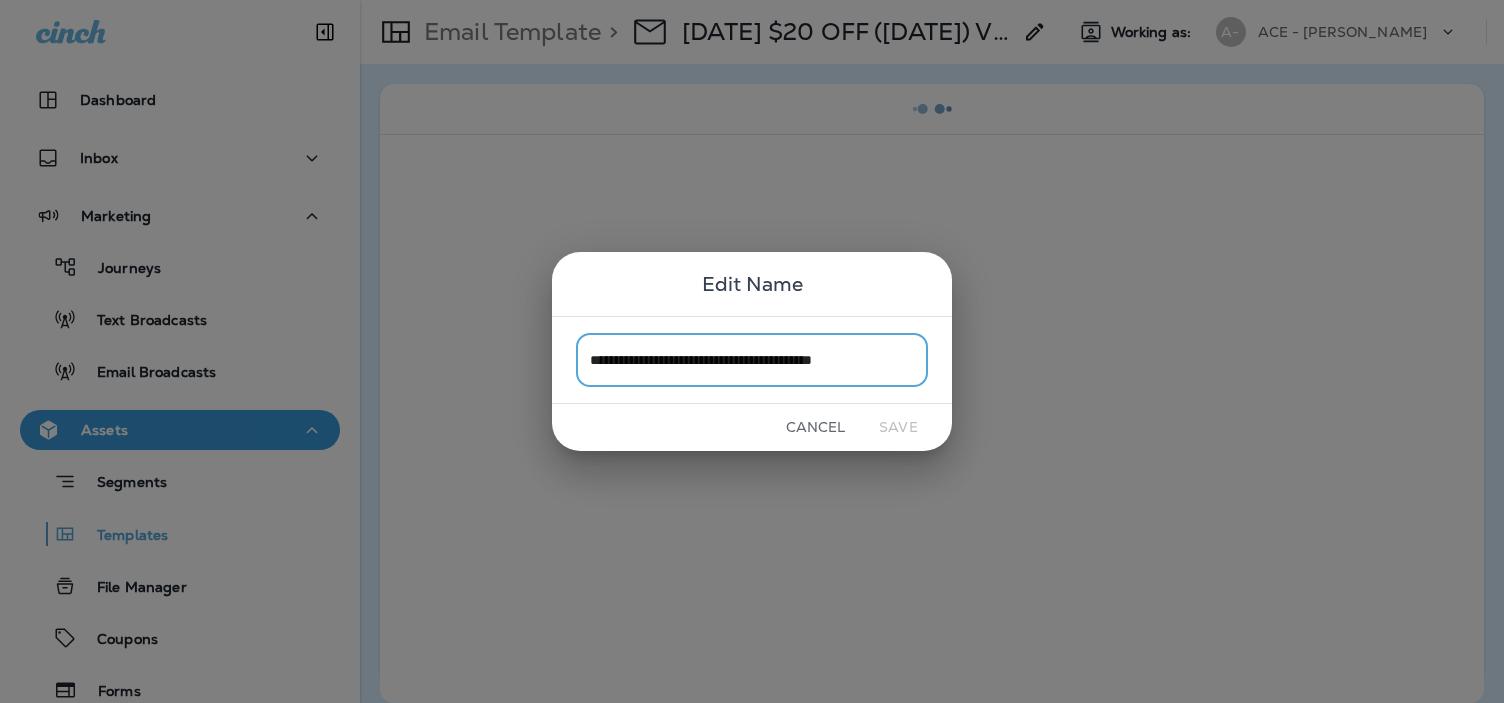 click on "**********" at bounding box center (752, 351) 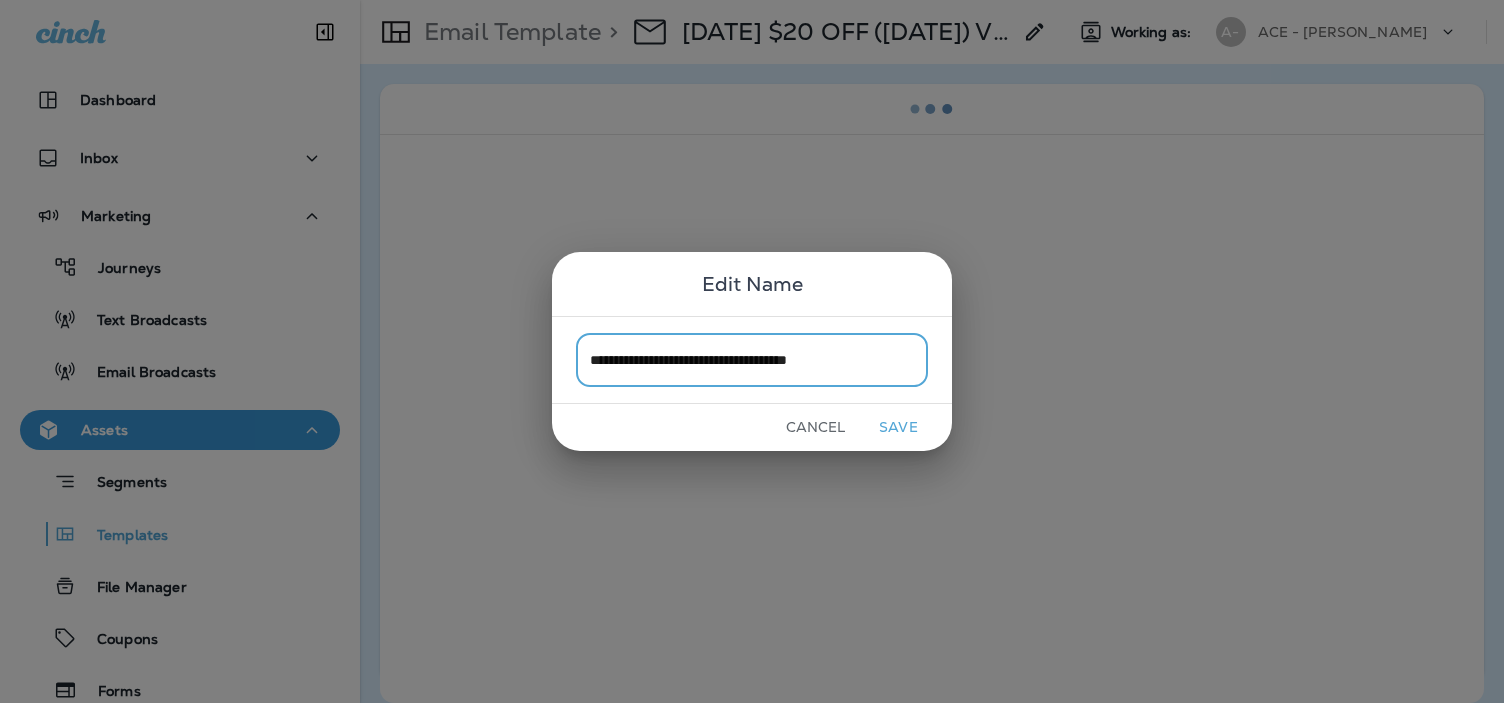scroll, scrollTop: 0, scrollLeft: 0, axis: both 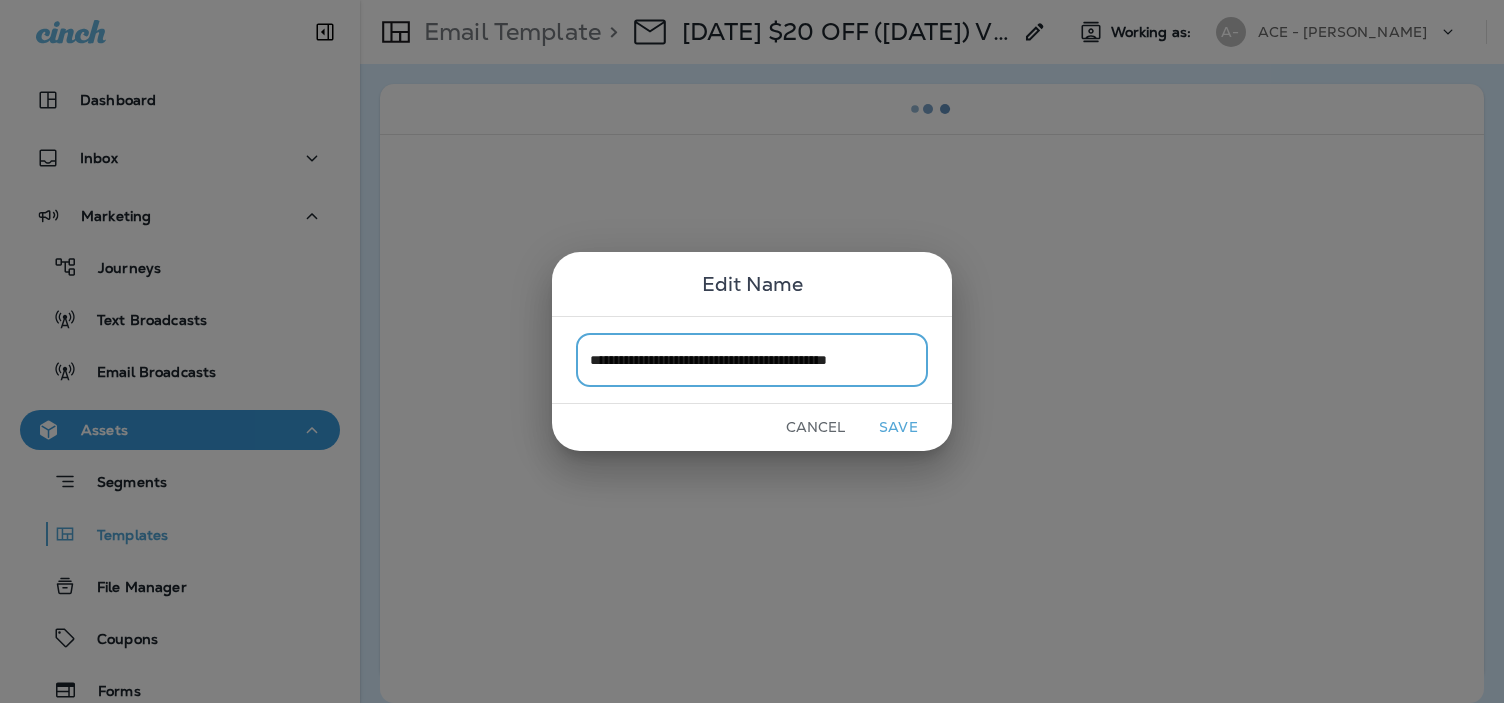 type on "**********" 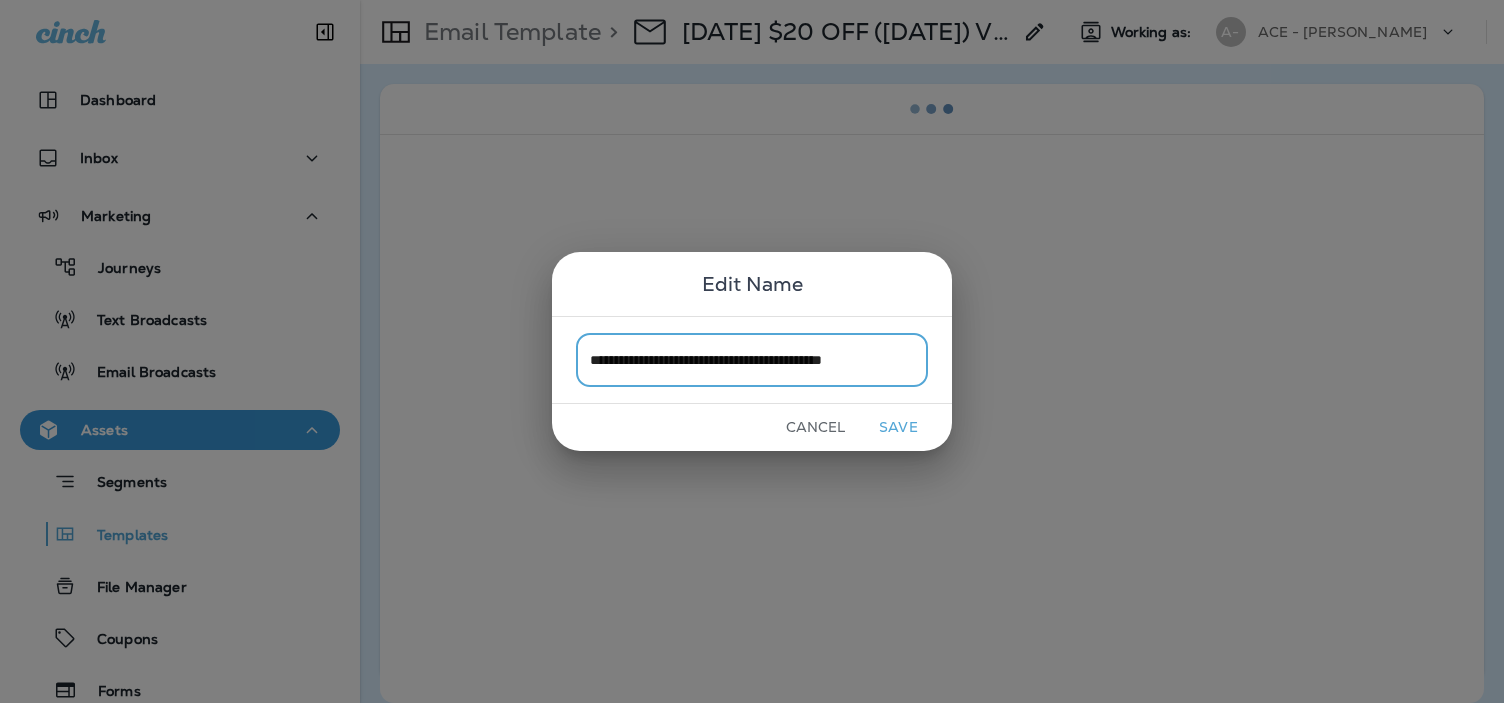 scroll, scrollTop: 0, scrollLeft: 33, axis: horizontal 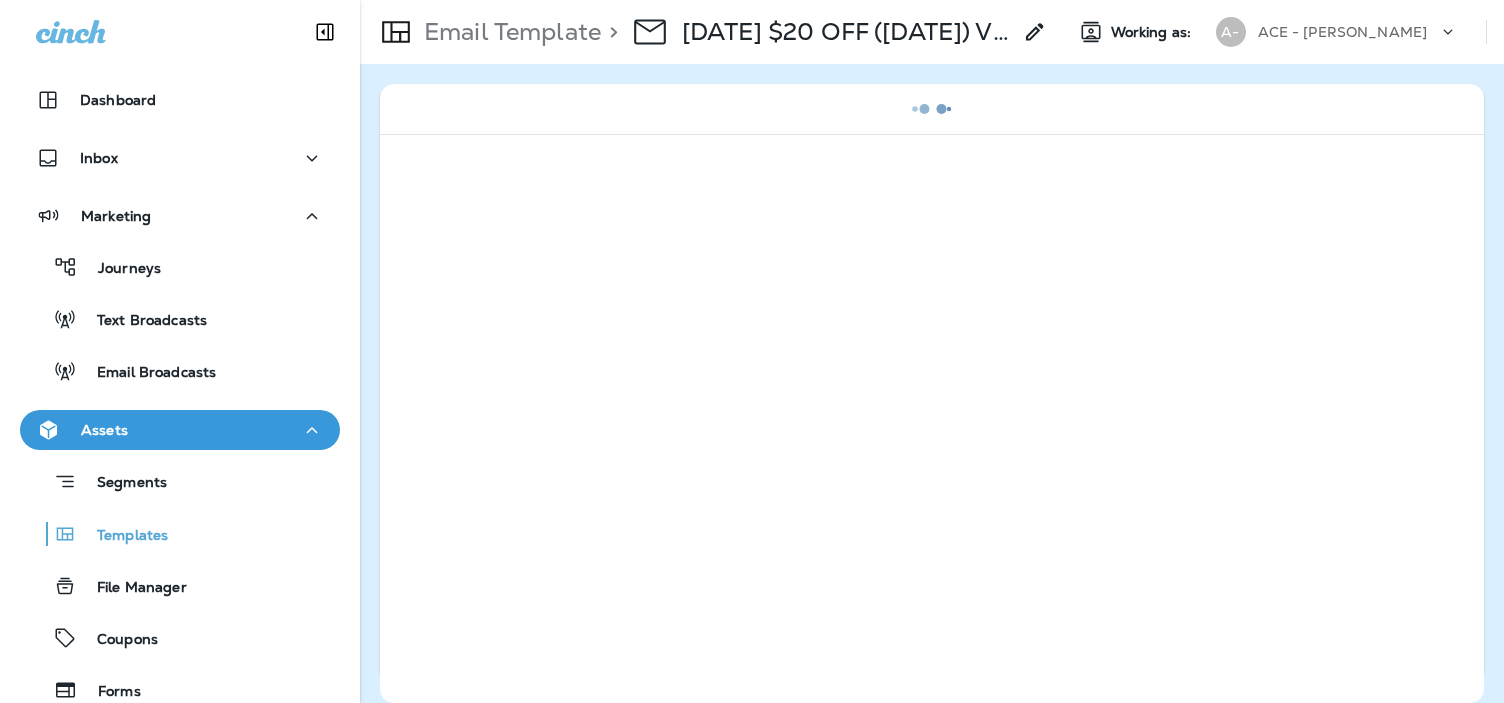 click 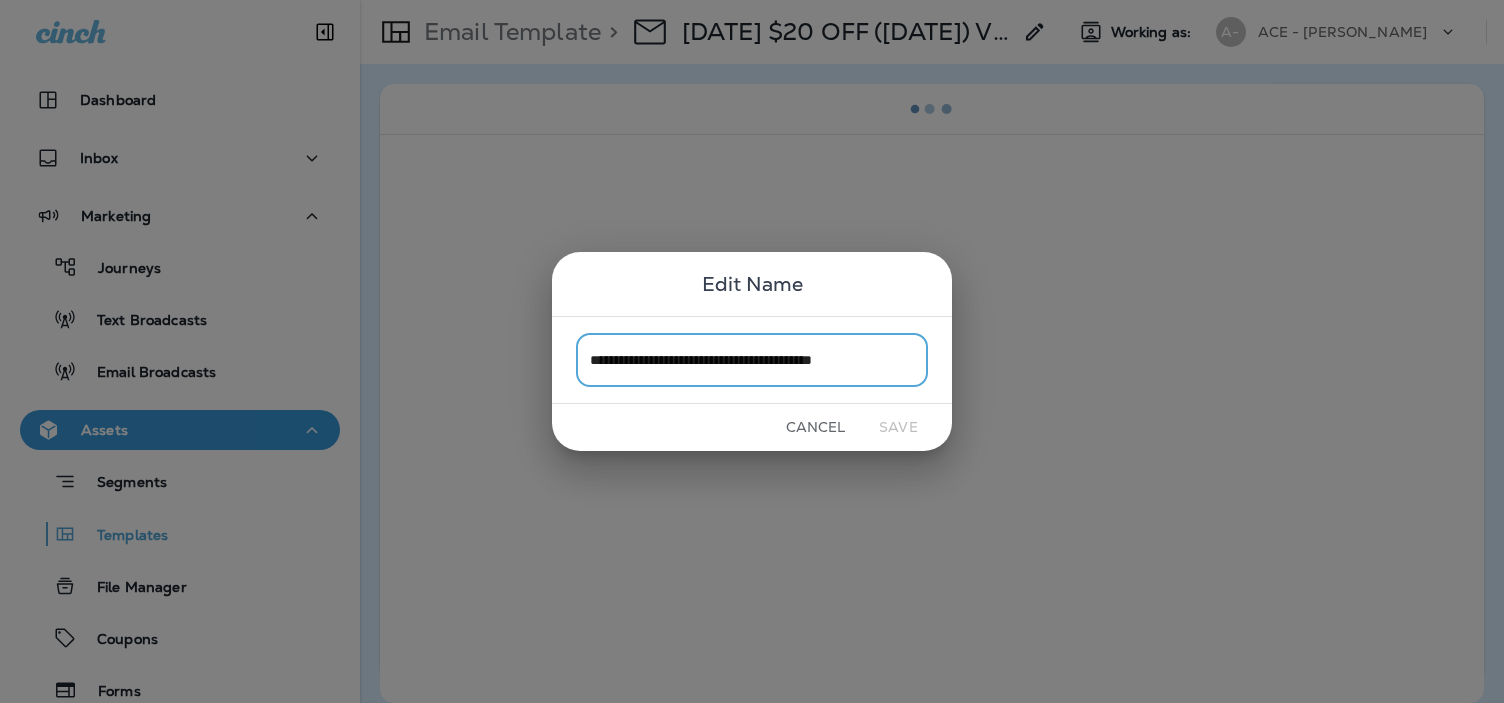 scroll, scrollTop: 0, scrollLeft: 6, axis: horizontal 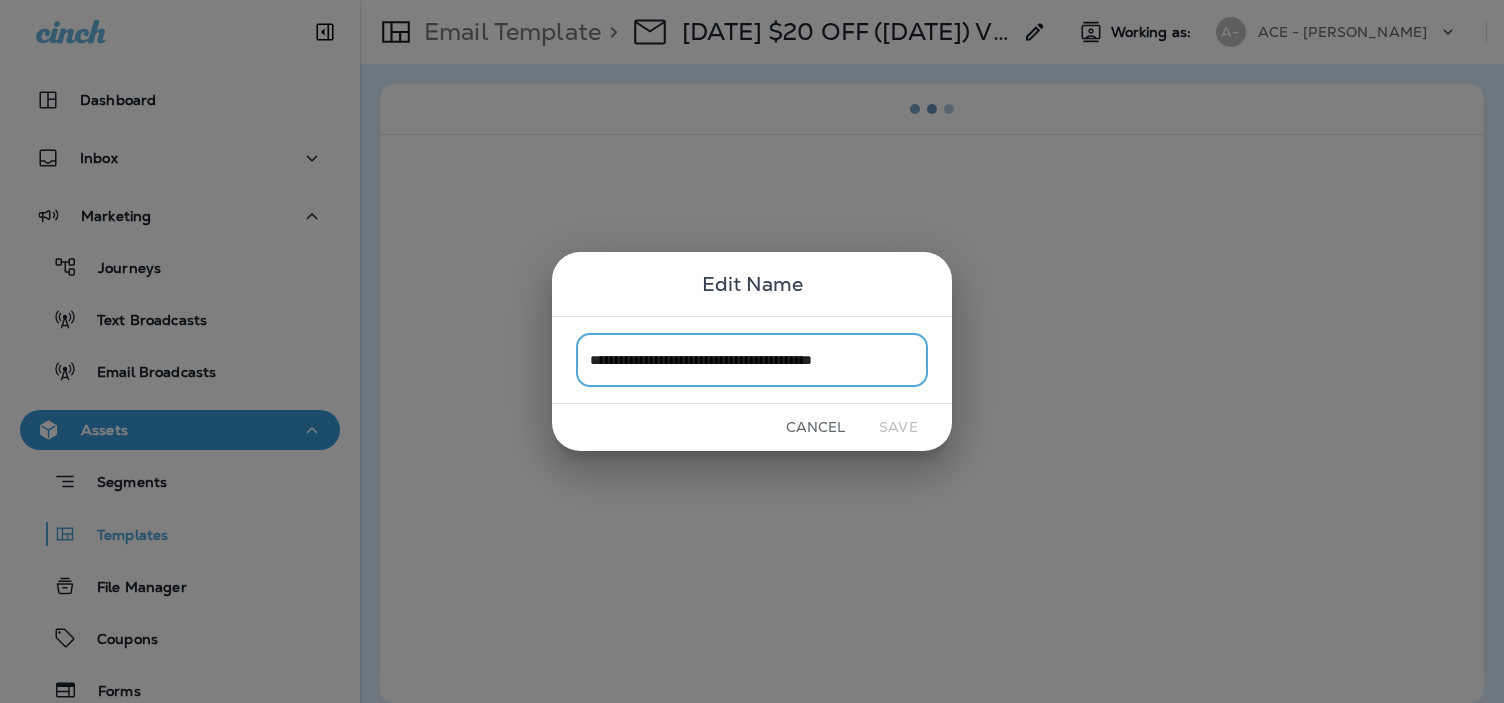 click on "**********" at bounding box center (752, 359) 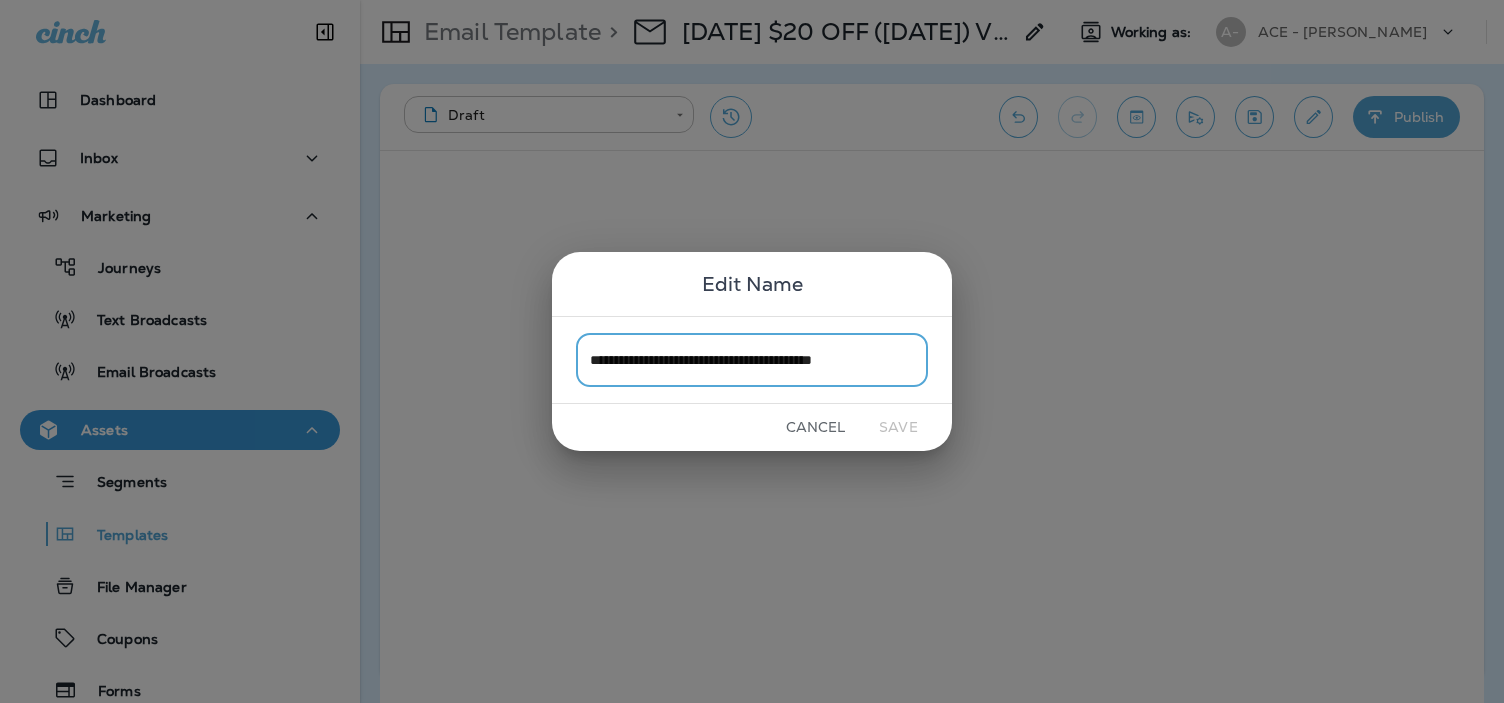 click on "**********" at bounding box center [752, 359] 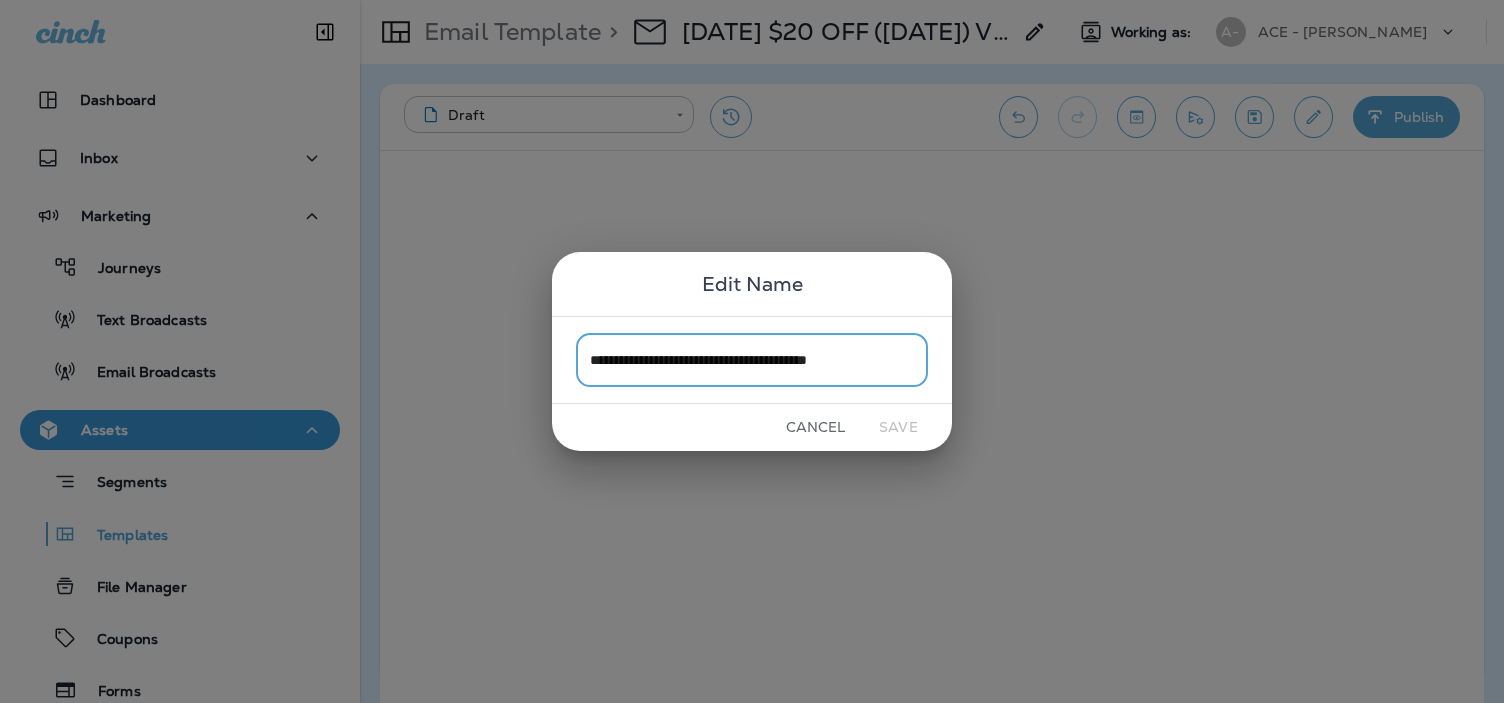 scroll, scrollTop: 0, scrollLeft: 0, axis: both 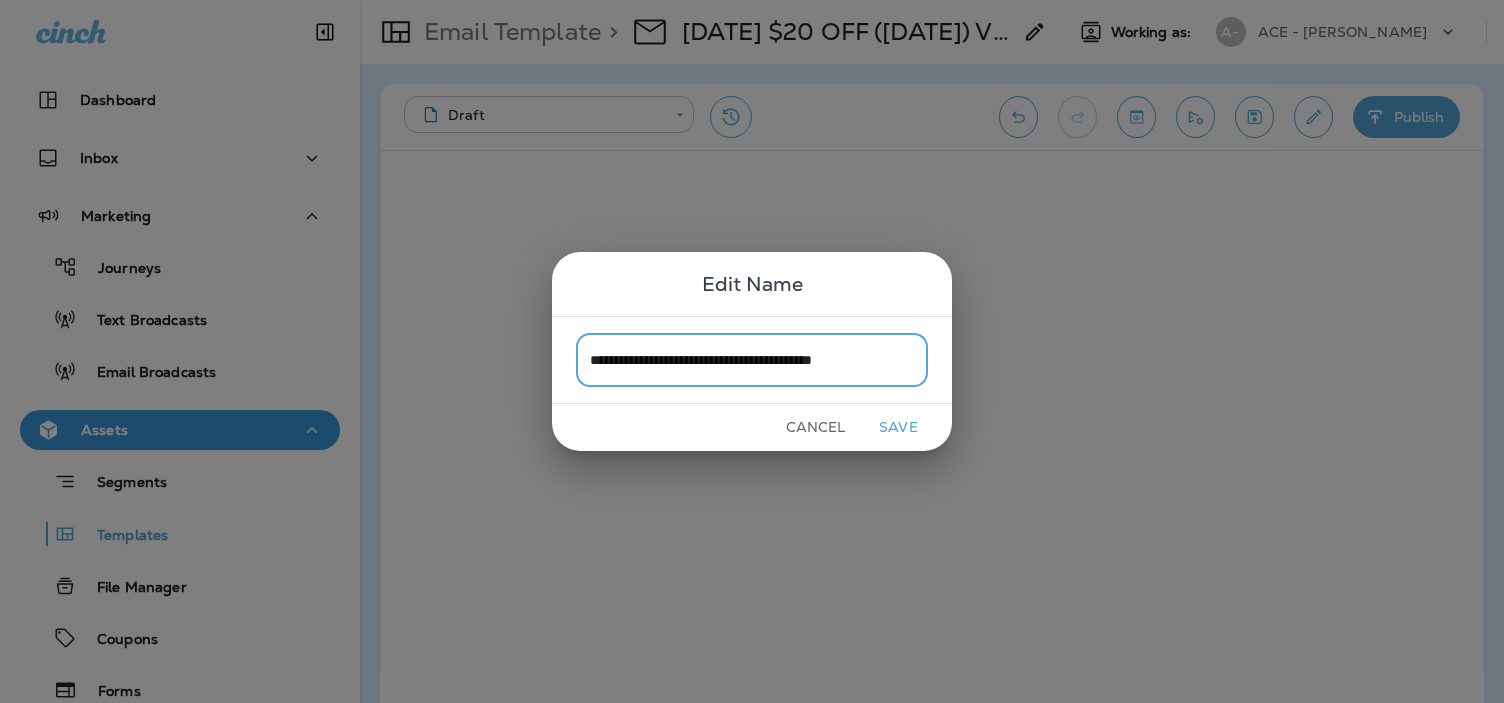 drag, startPoint x: 888, startPoint y: 358, endPoint x: 958, endPoint y: 357, distance: 70.00714 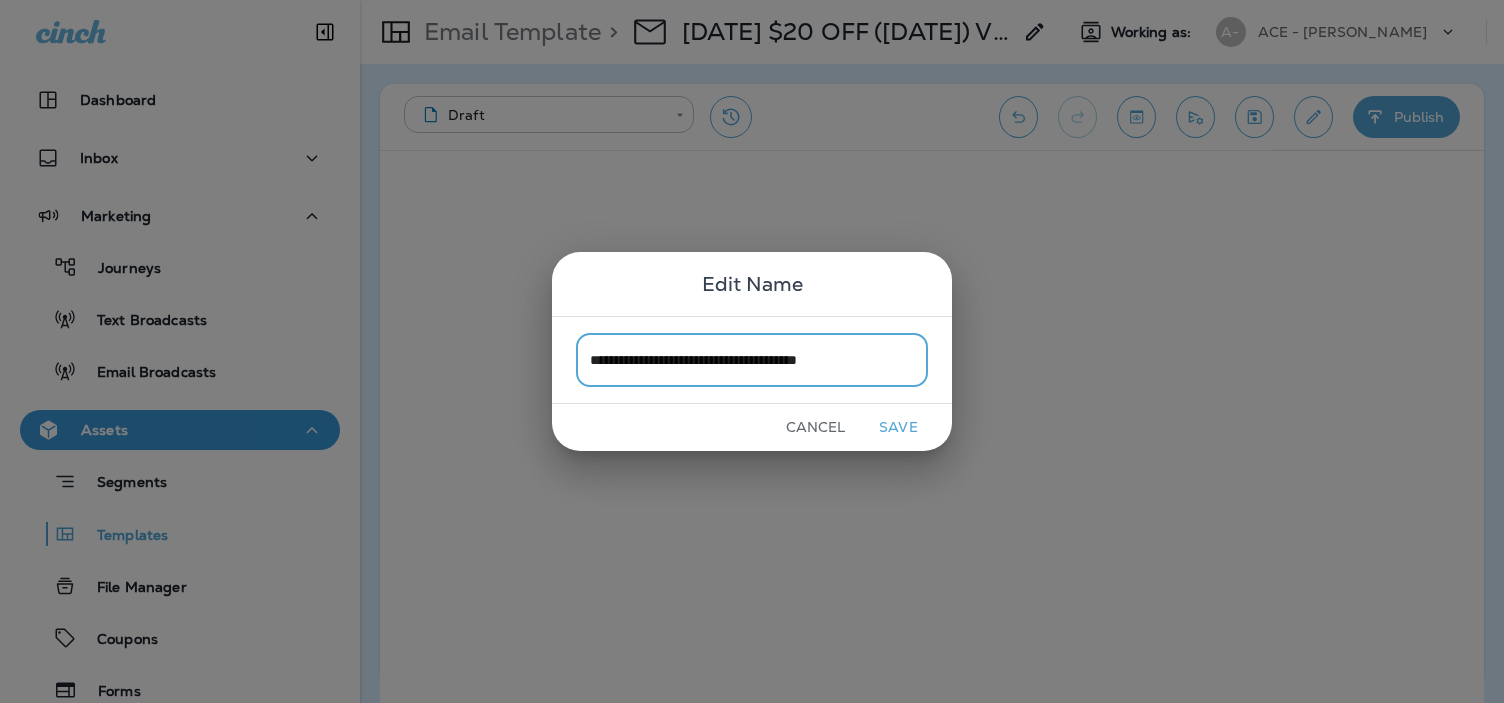 scroll, scrollTop: 0, scrollLeft: 0, axis: both 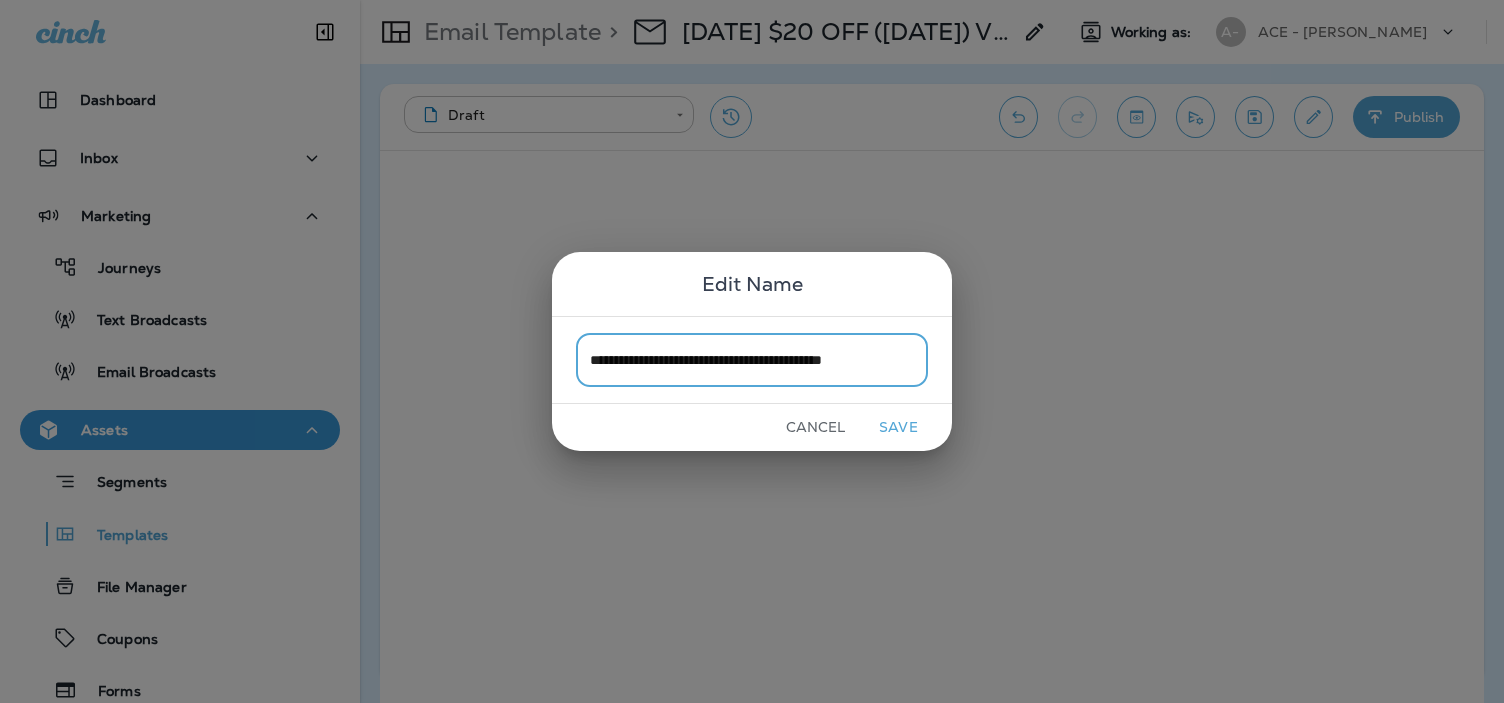 type on "**********" 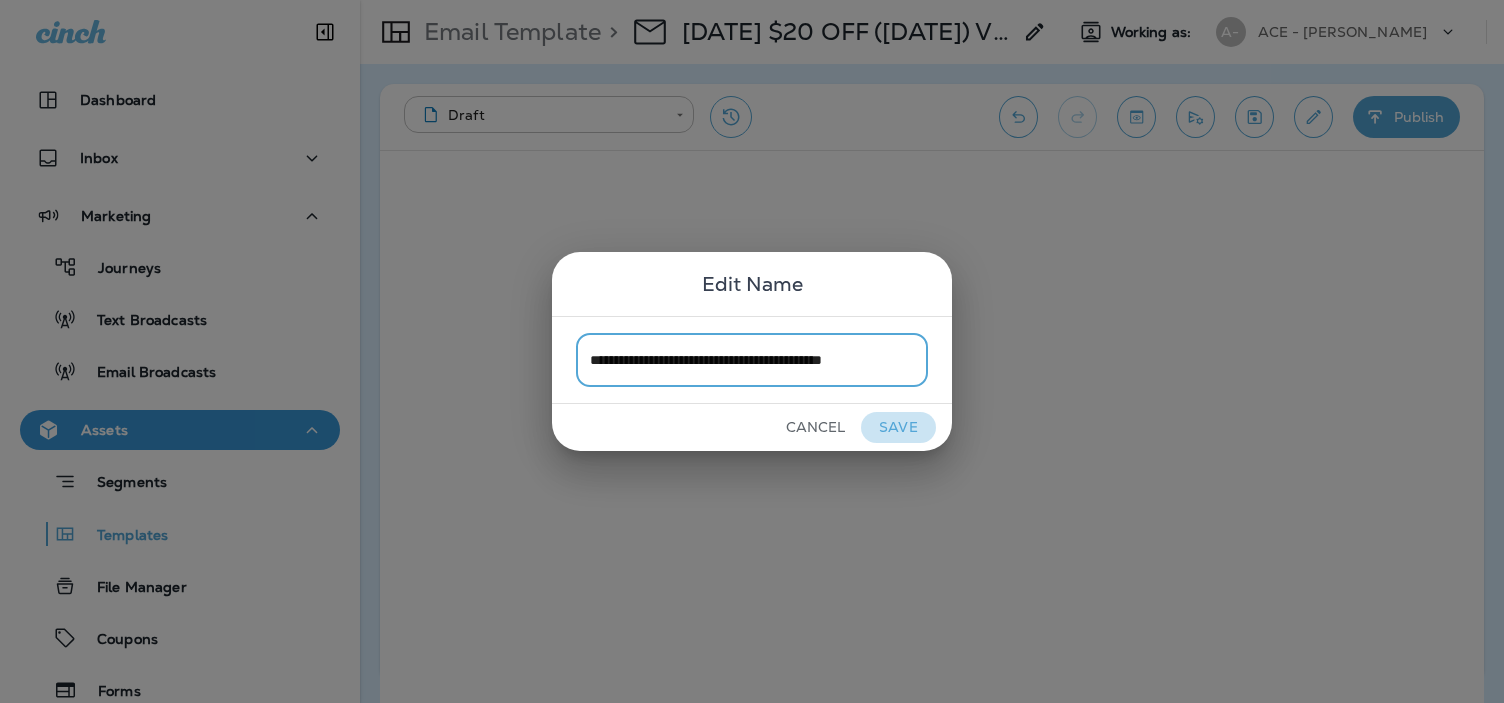 scroll, scrollTop: 0, scrollLeft: 21, axis: horizontal 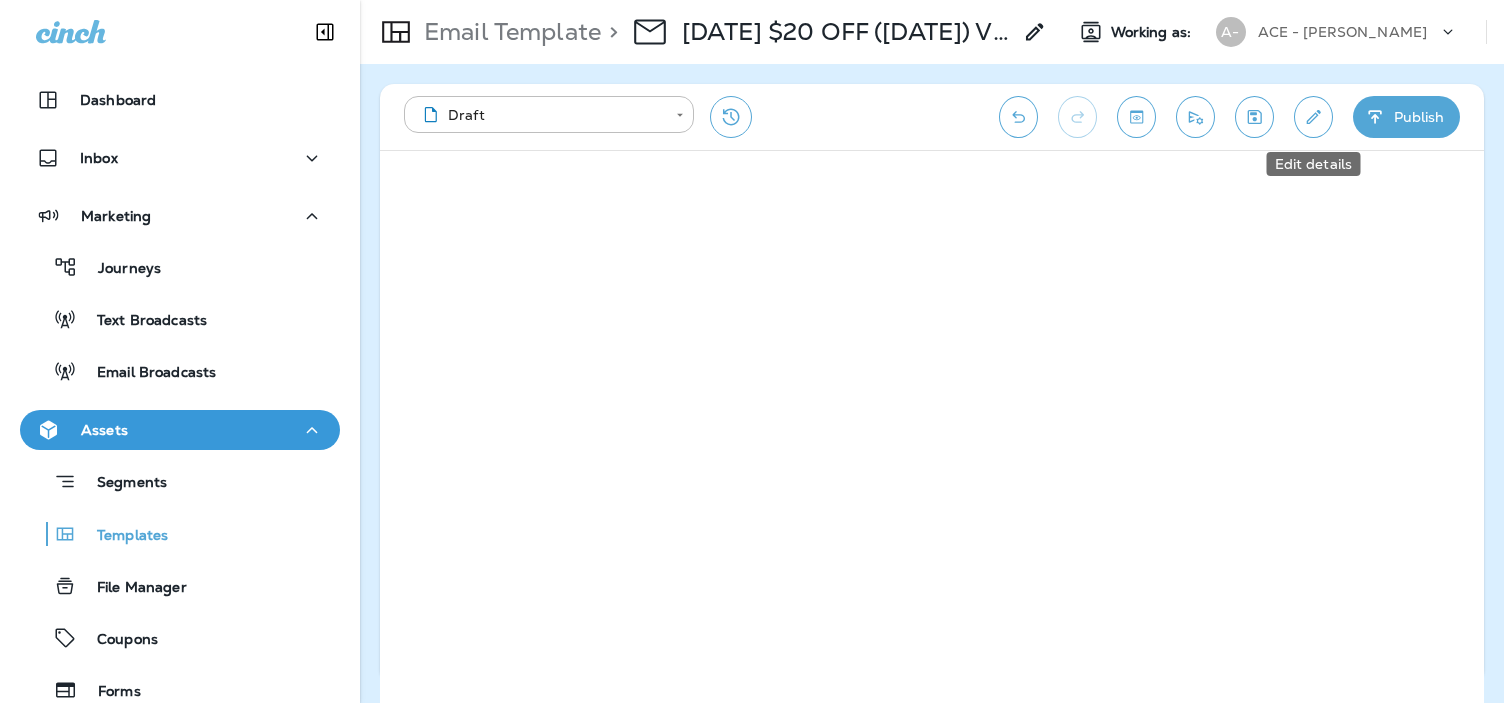 click 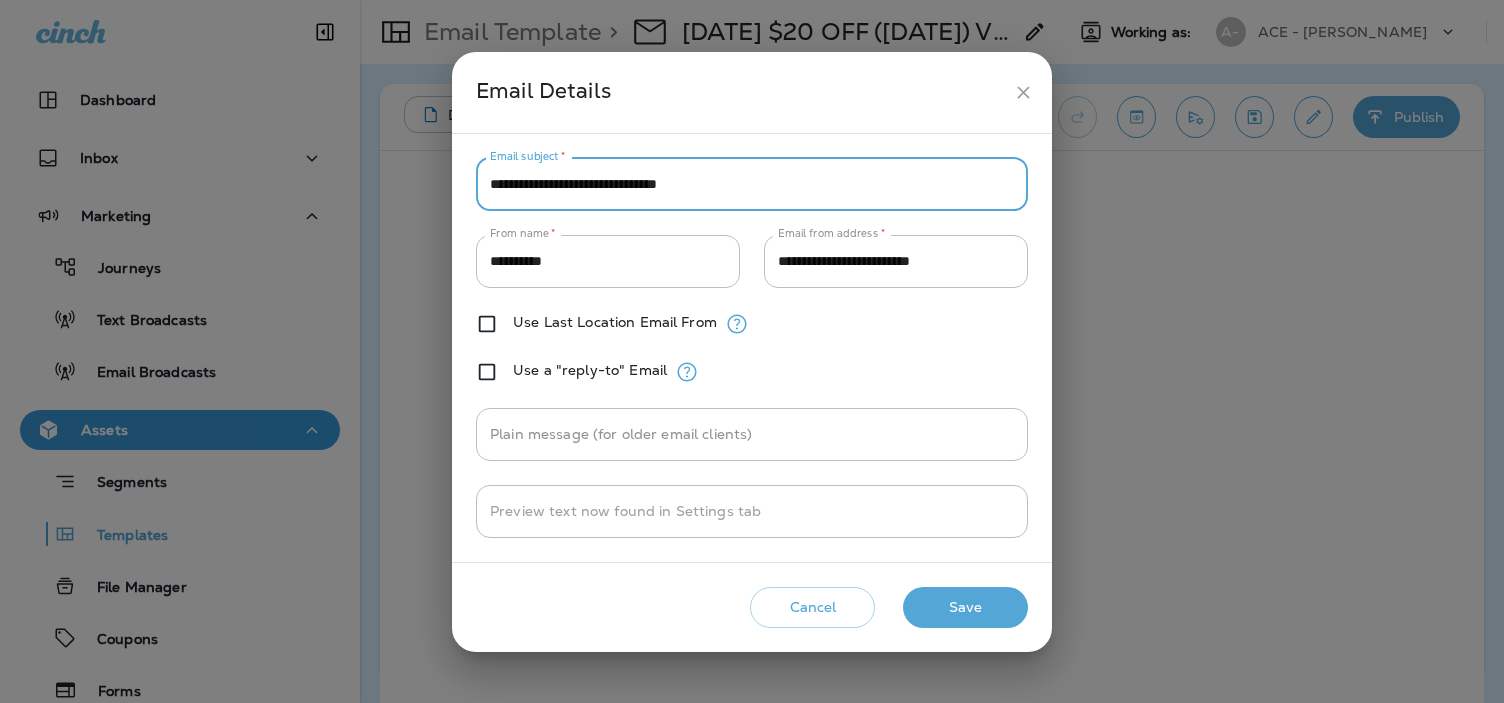 drag, startPoint x: 732, startPoint y: 187, endPoint x: 436, endPoint y: 186, distance: 296.00168 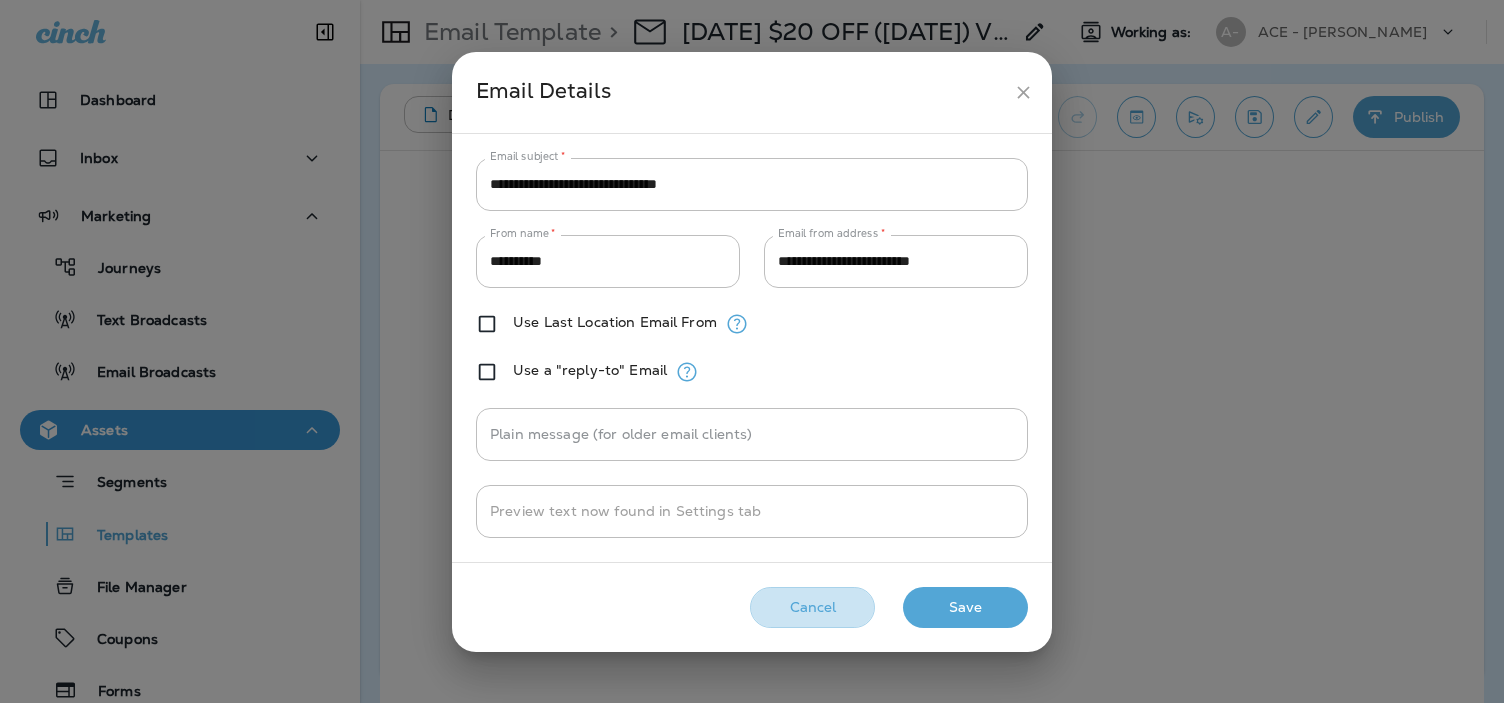 click on "Cancel" at bounding box center [812, 607] 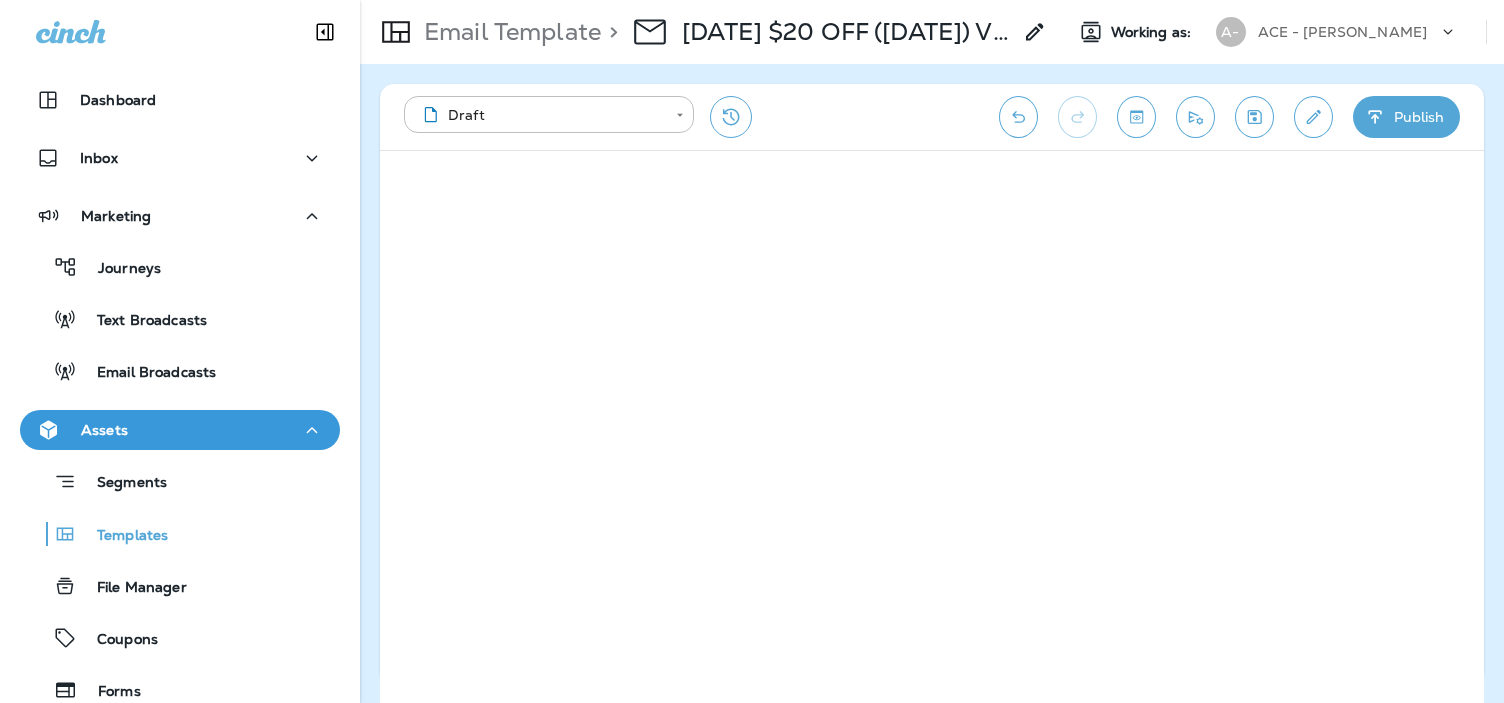 click at bounding box center [1313, 117] 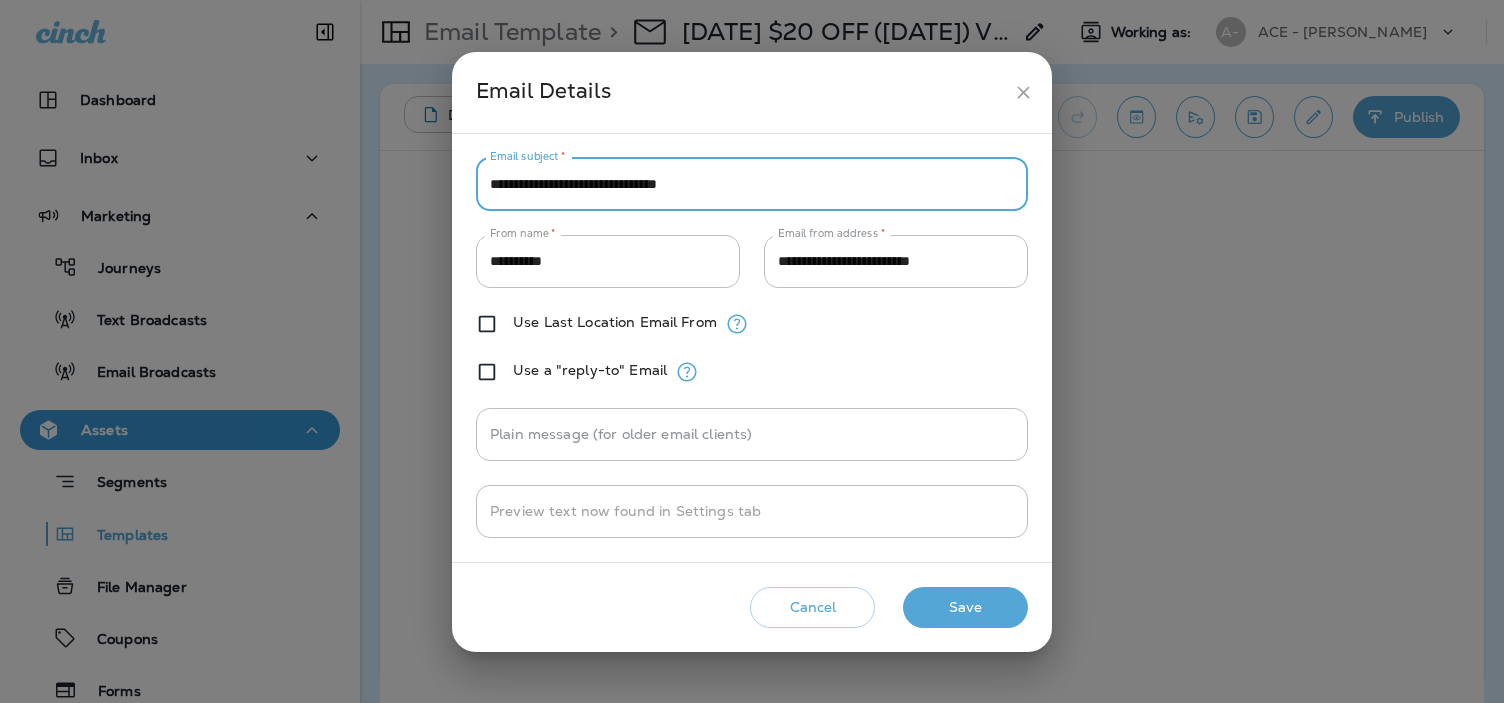 drag, startPoint x: 676, startPoint y: 185, endPoint x: 399, endPoint y: 182, distance: 277.01624 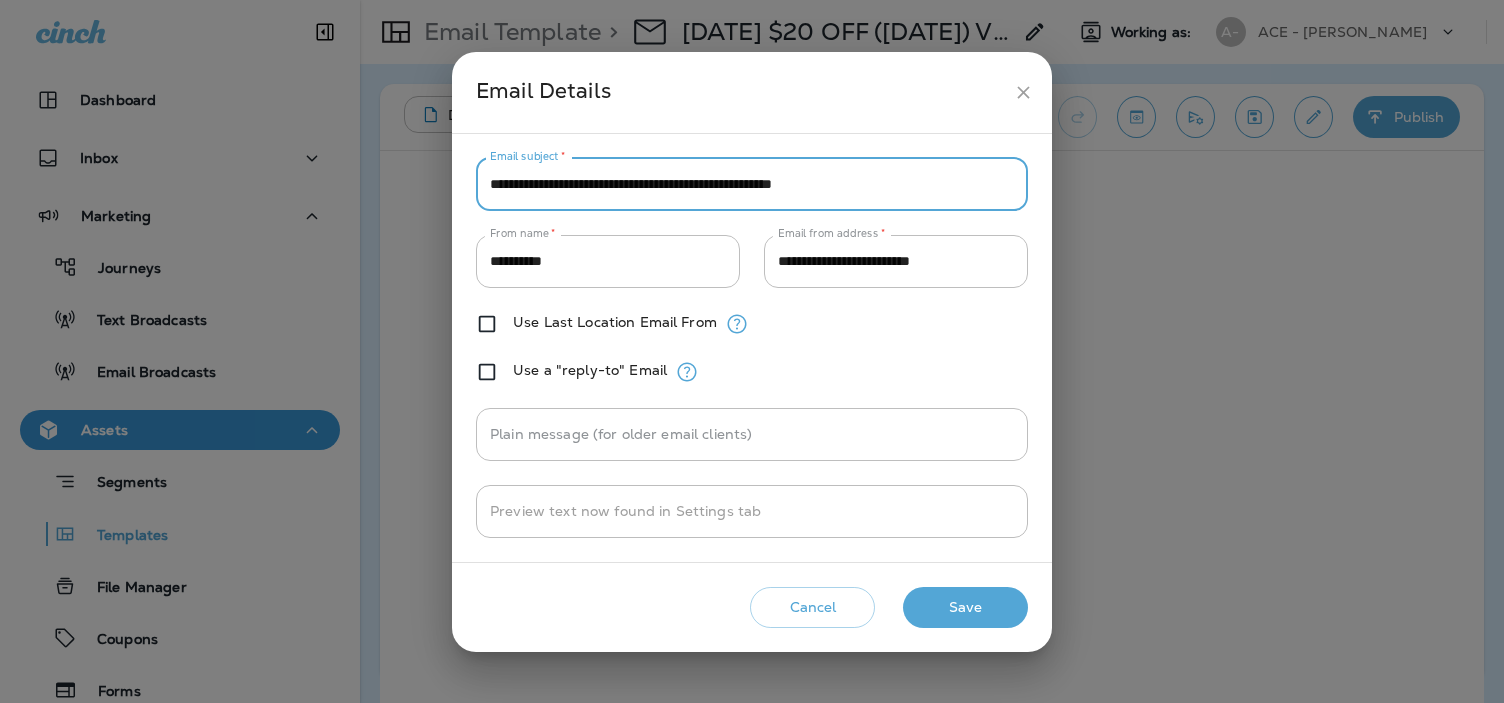 type on "**********" 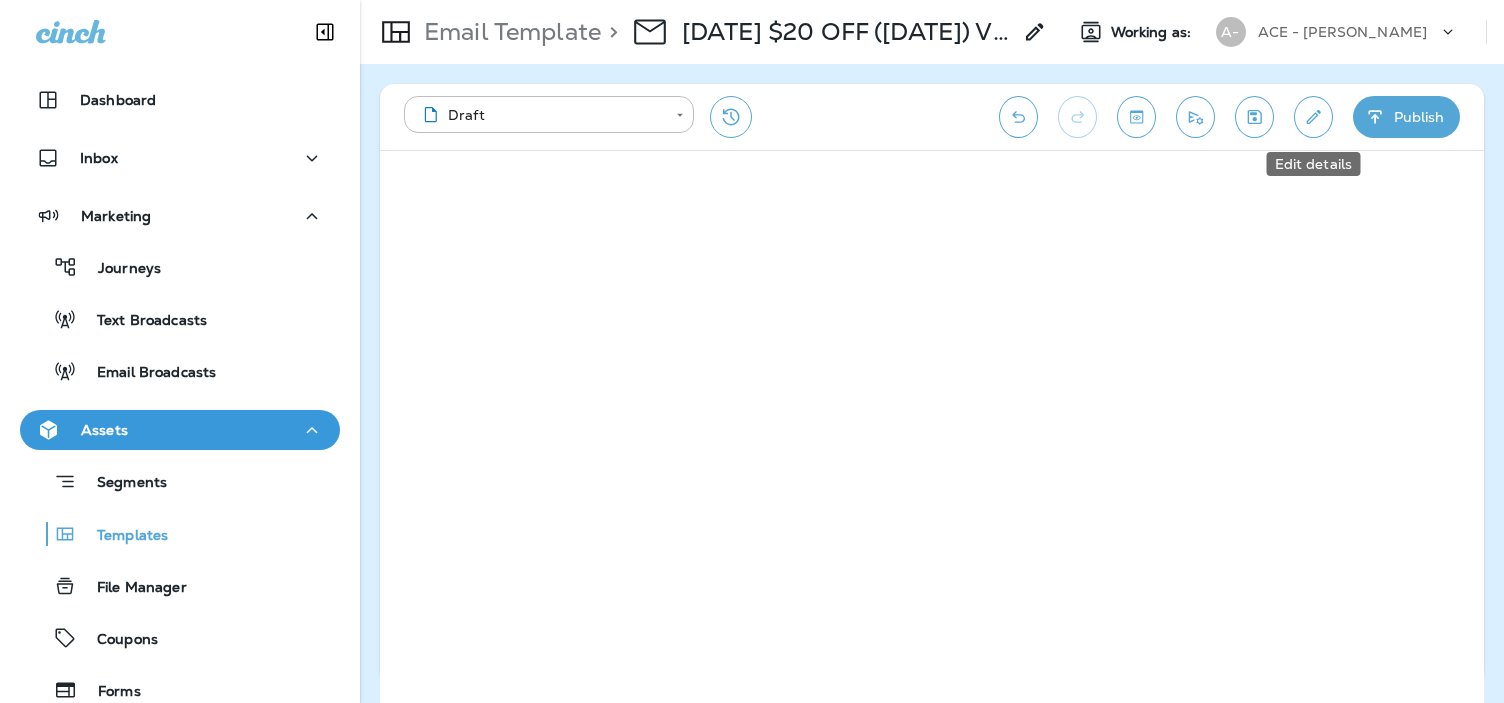 click 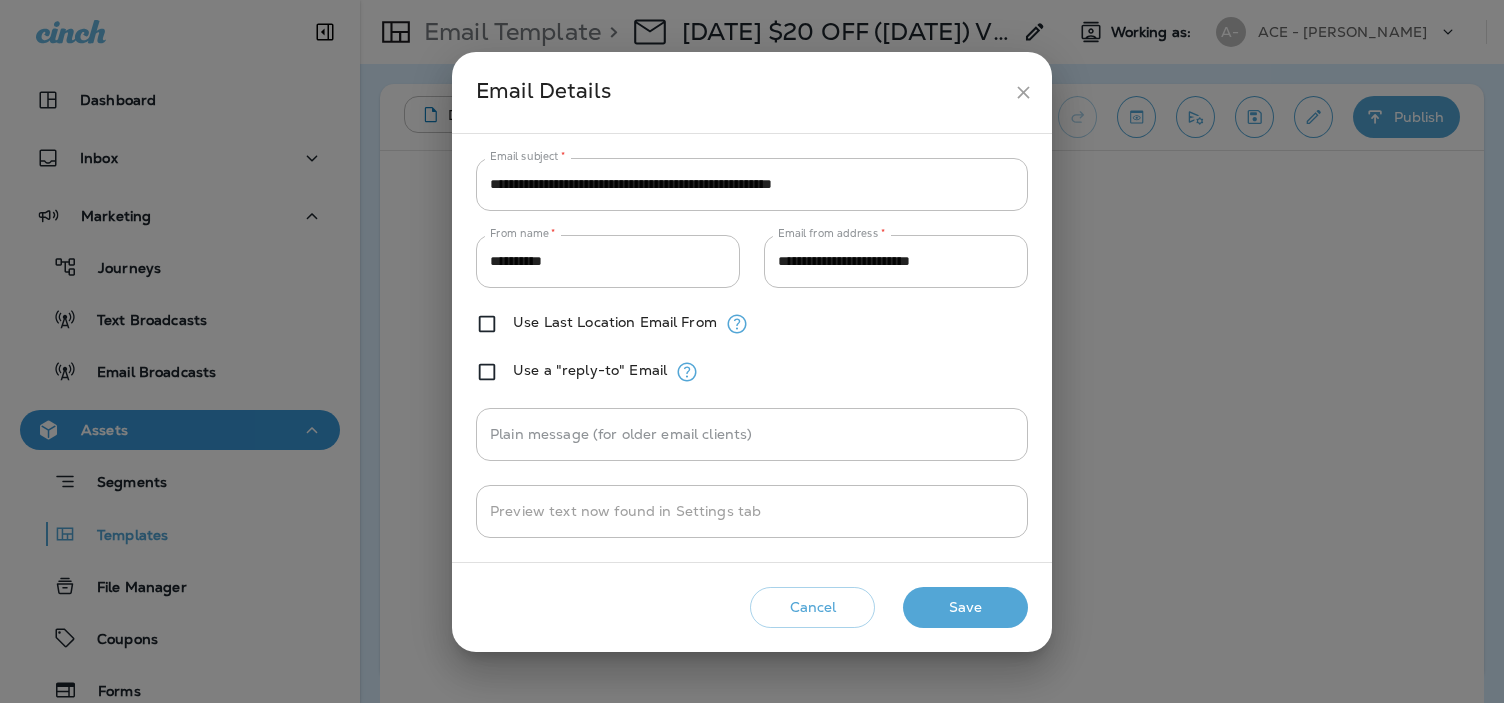 click on "Save" at bounding box center (965, 607) 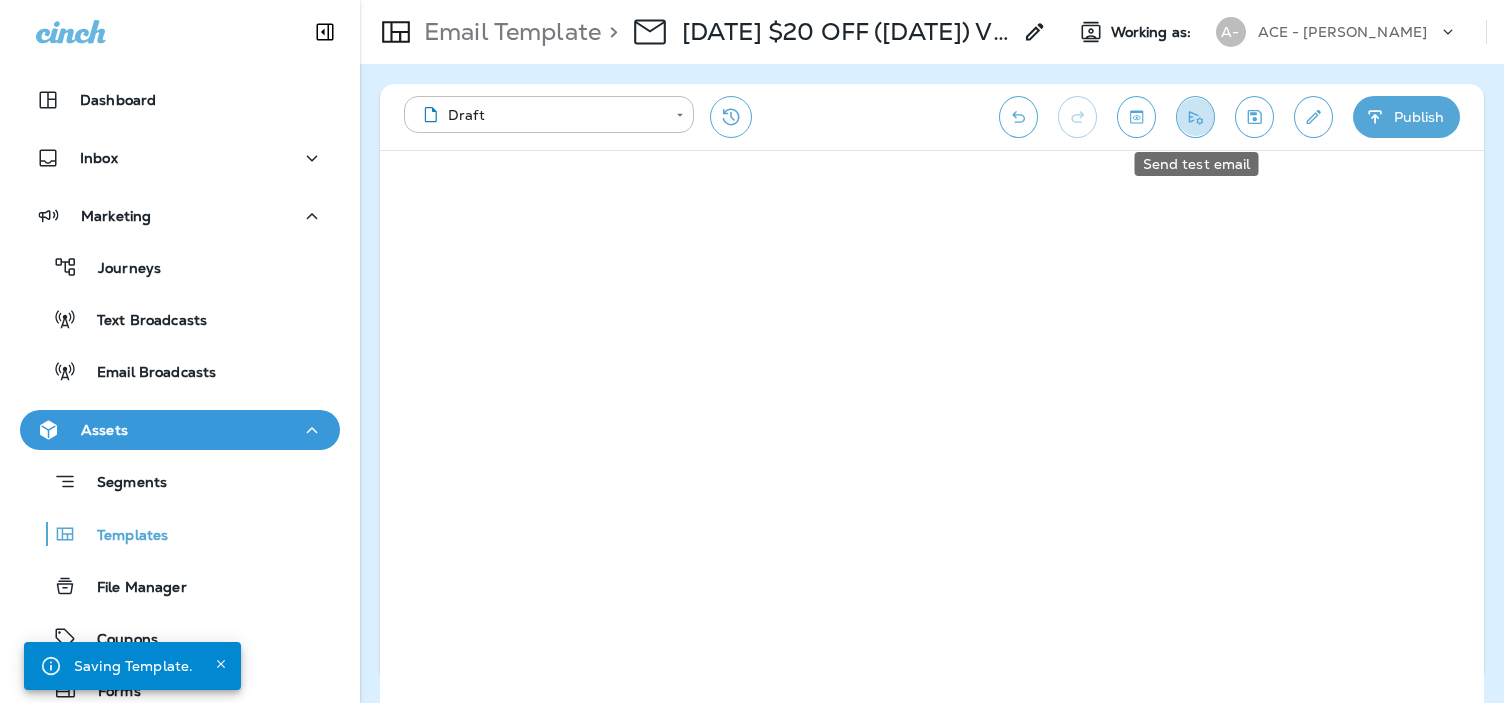 click 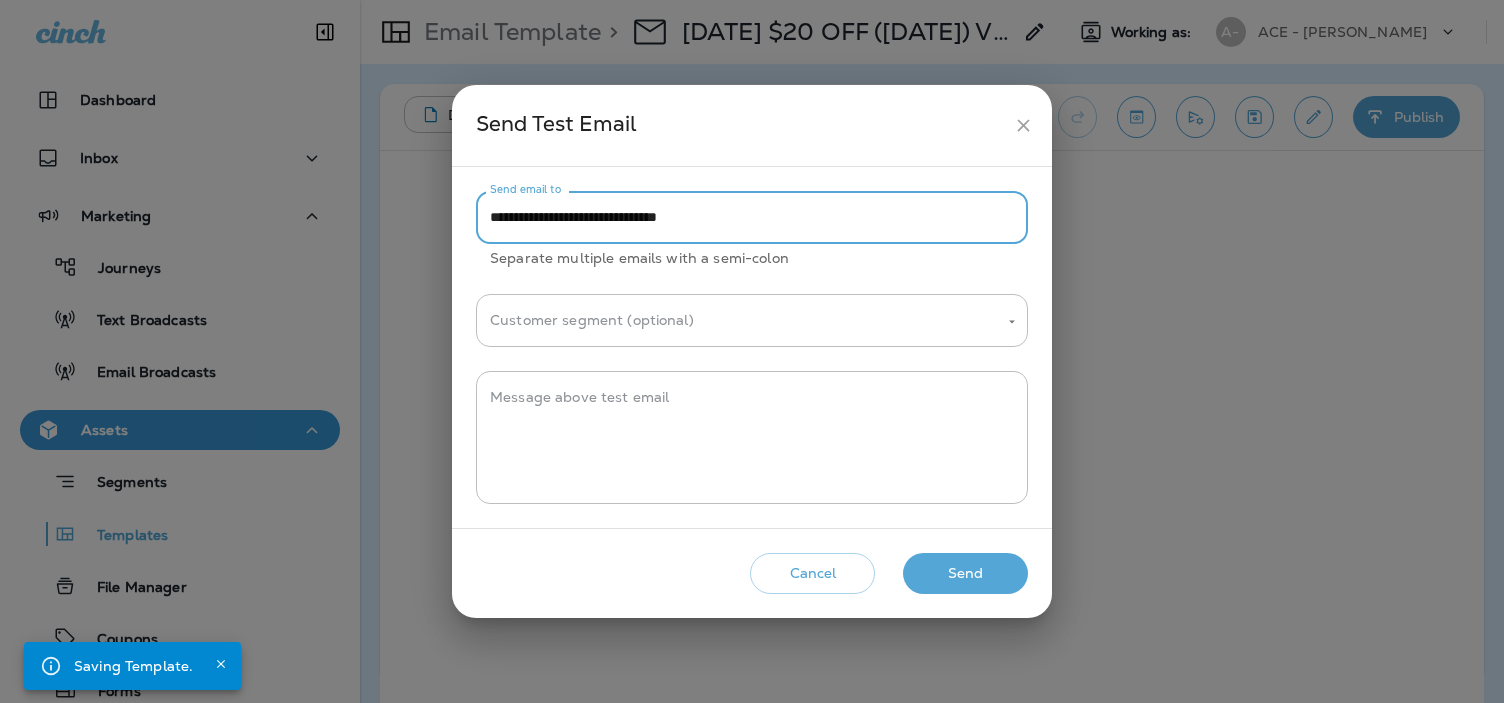 click on "**********" at bounding box center (752, 217) 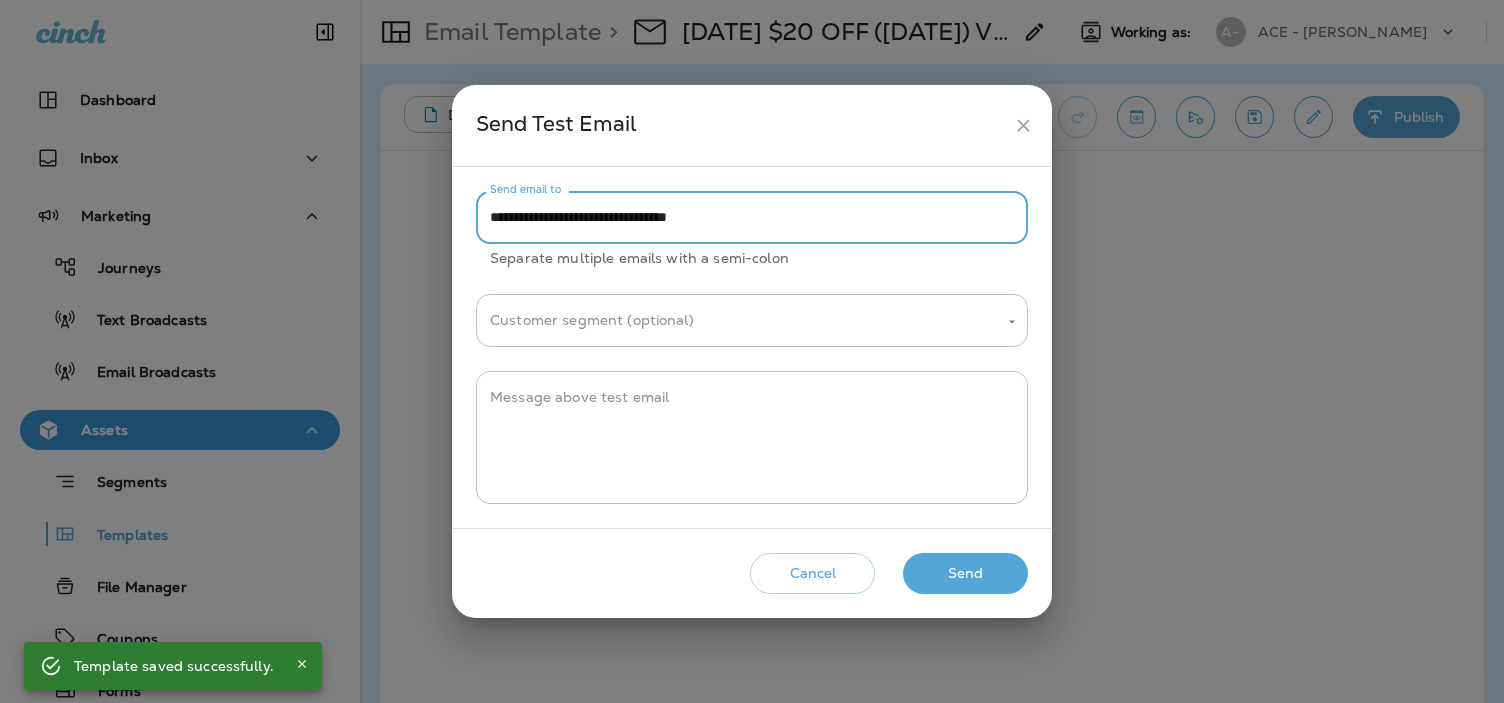 paste on "**********" 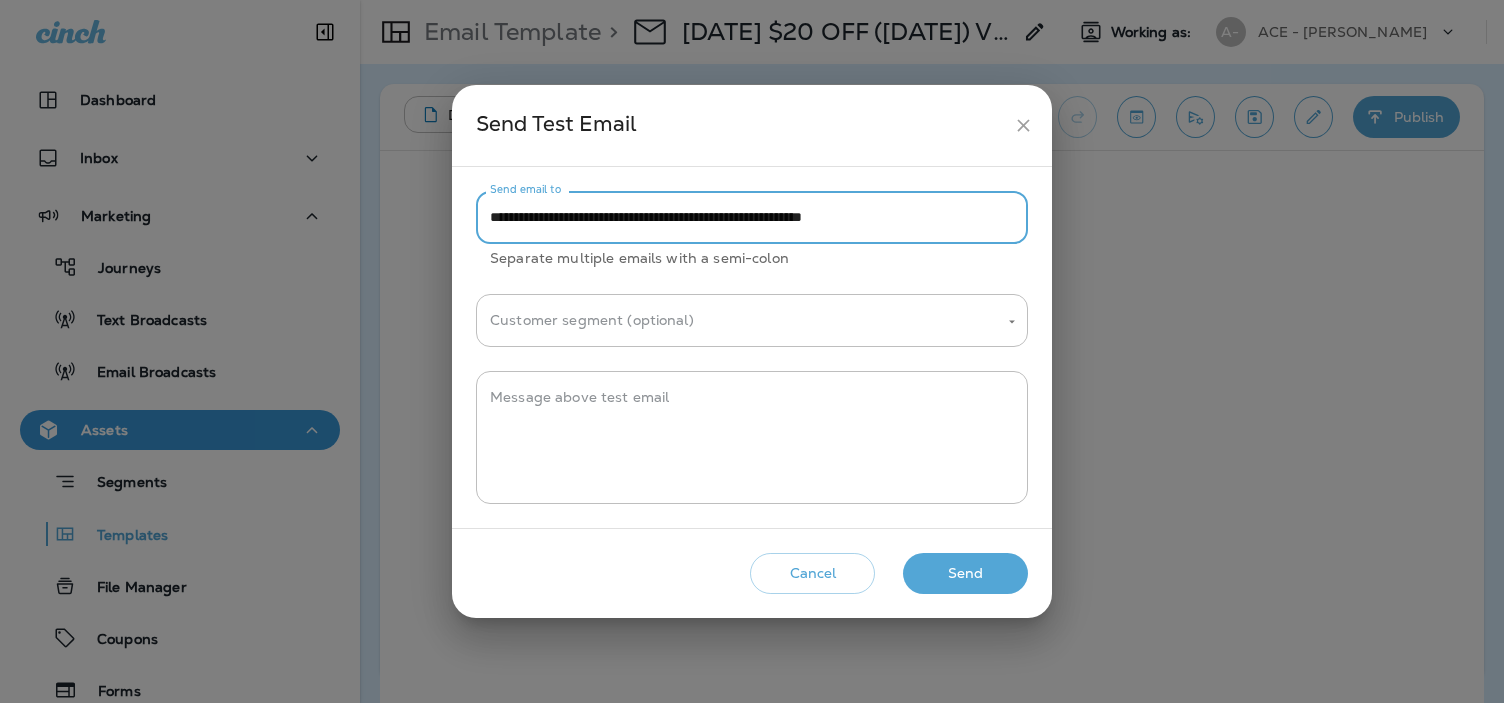 type on "**********" 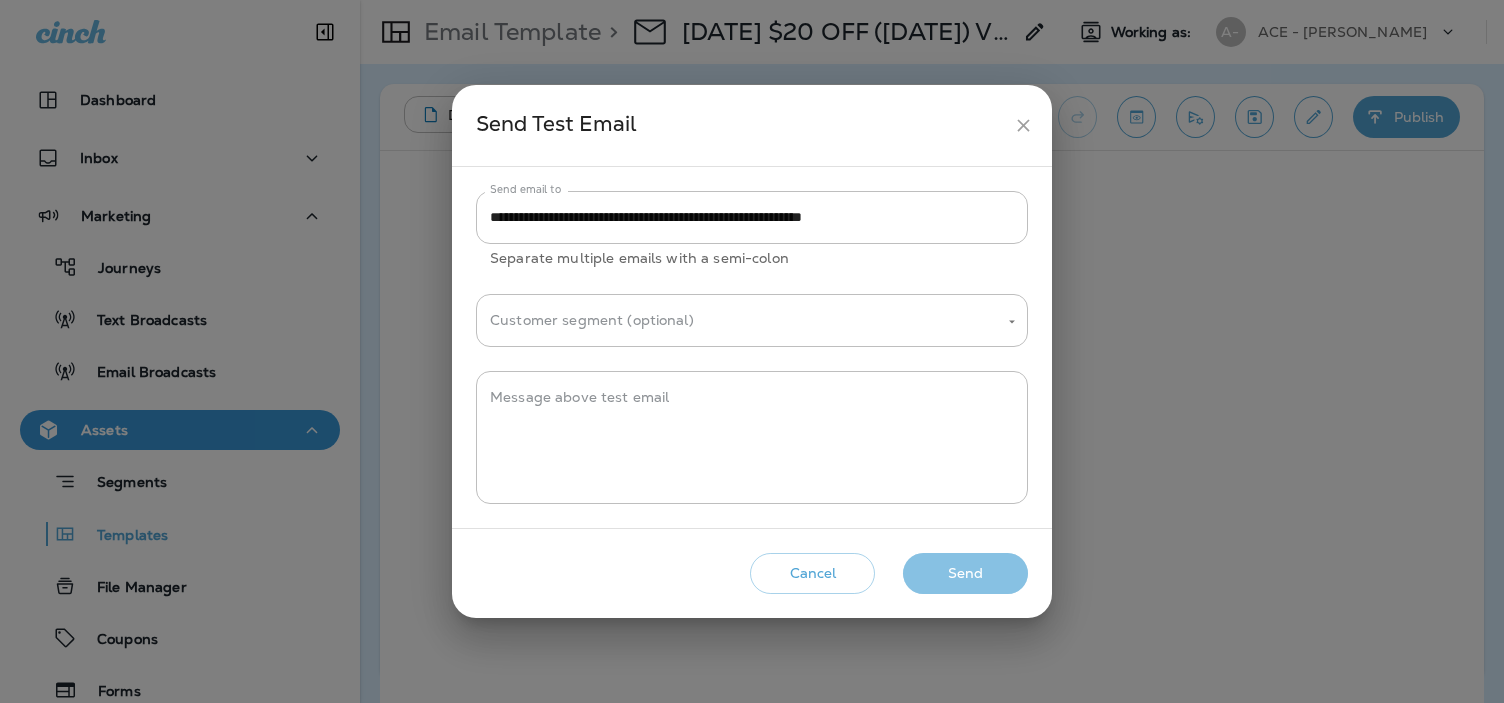 click on "Send" at bounding box center (965, 573) 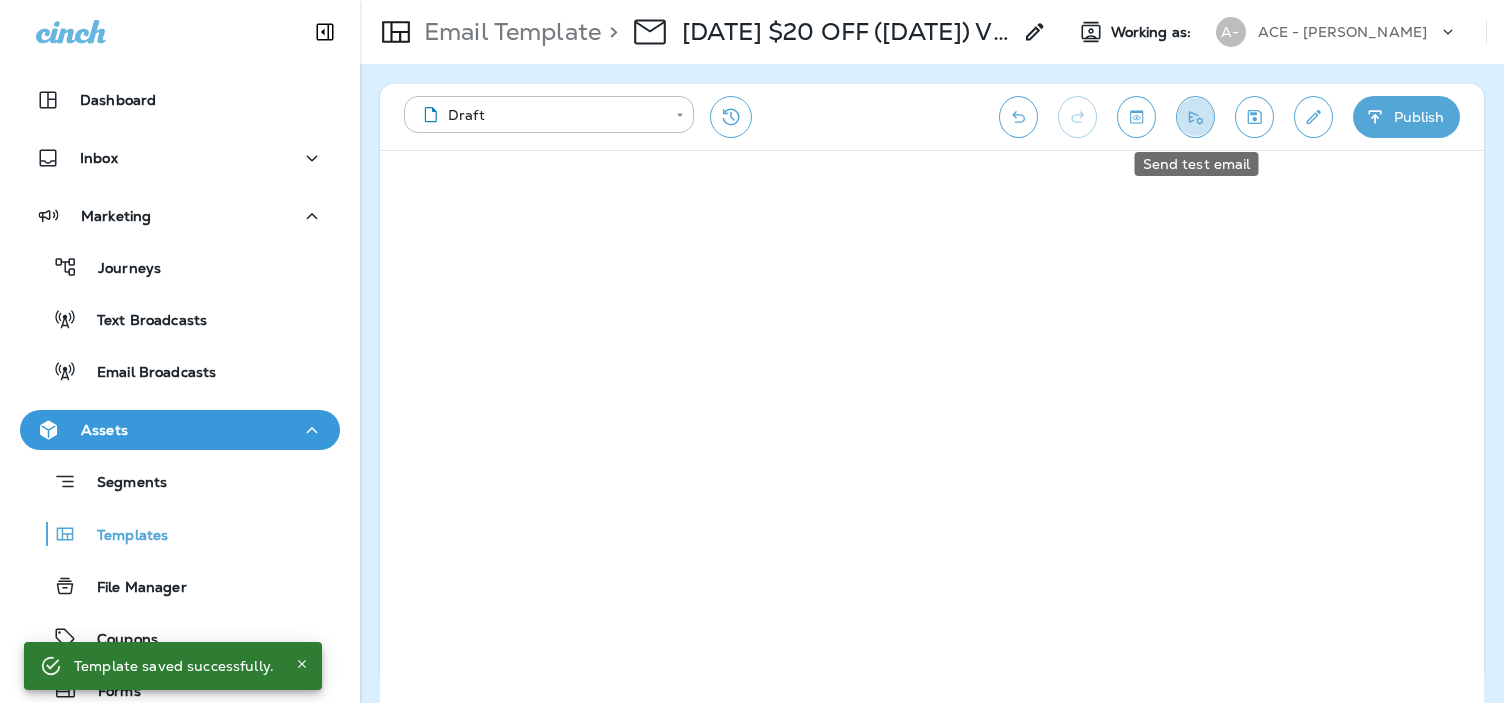 click 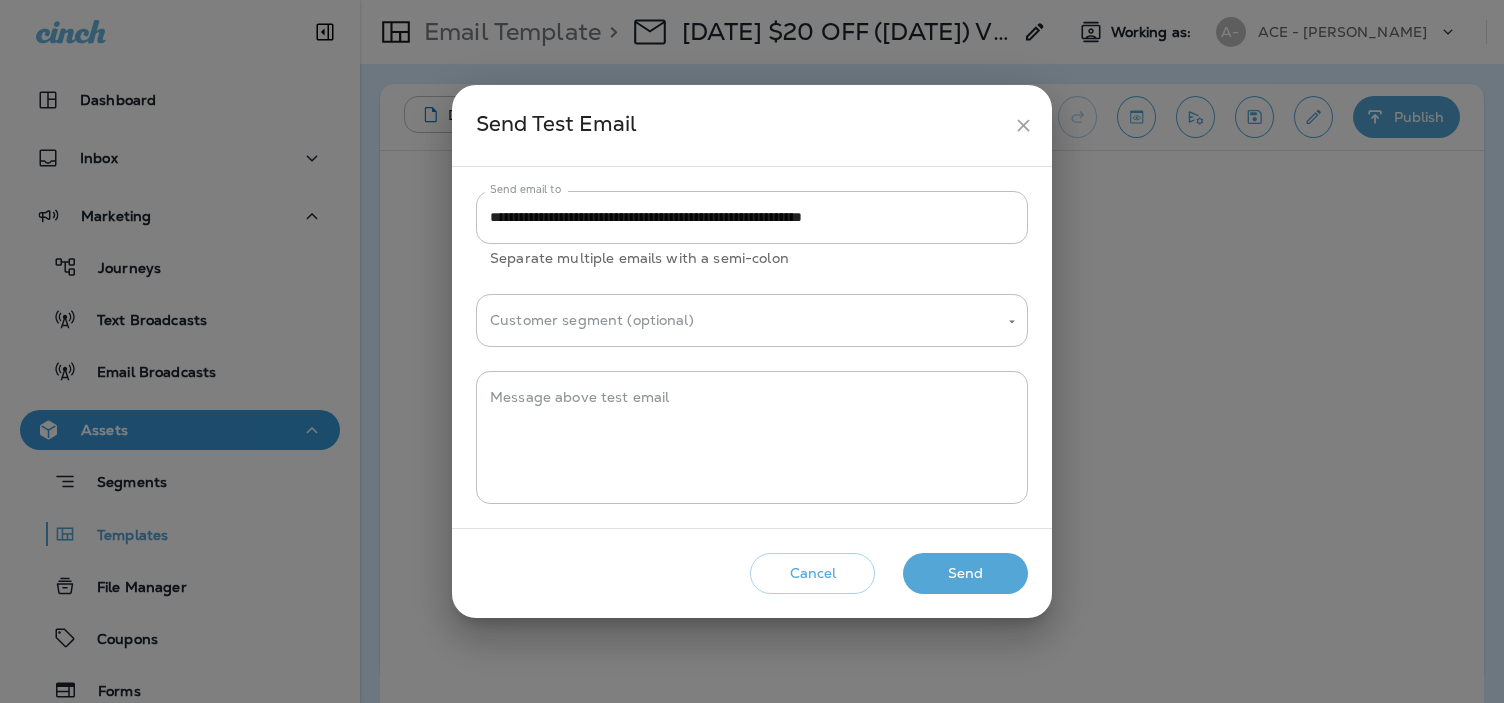 click on "Send" at bounding box center (965, 573) 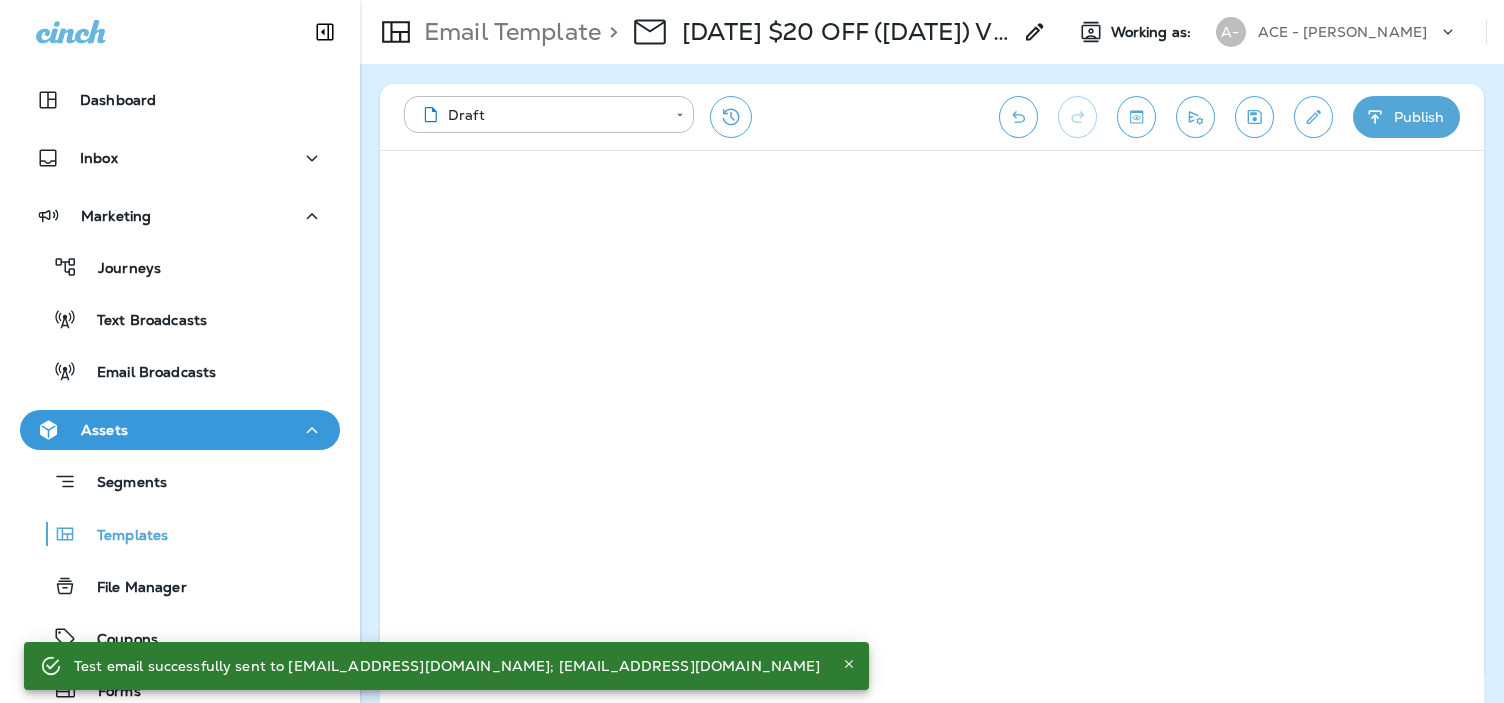 click 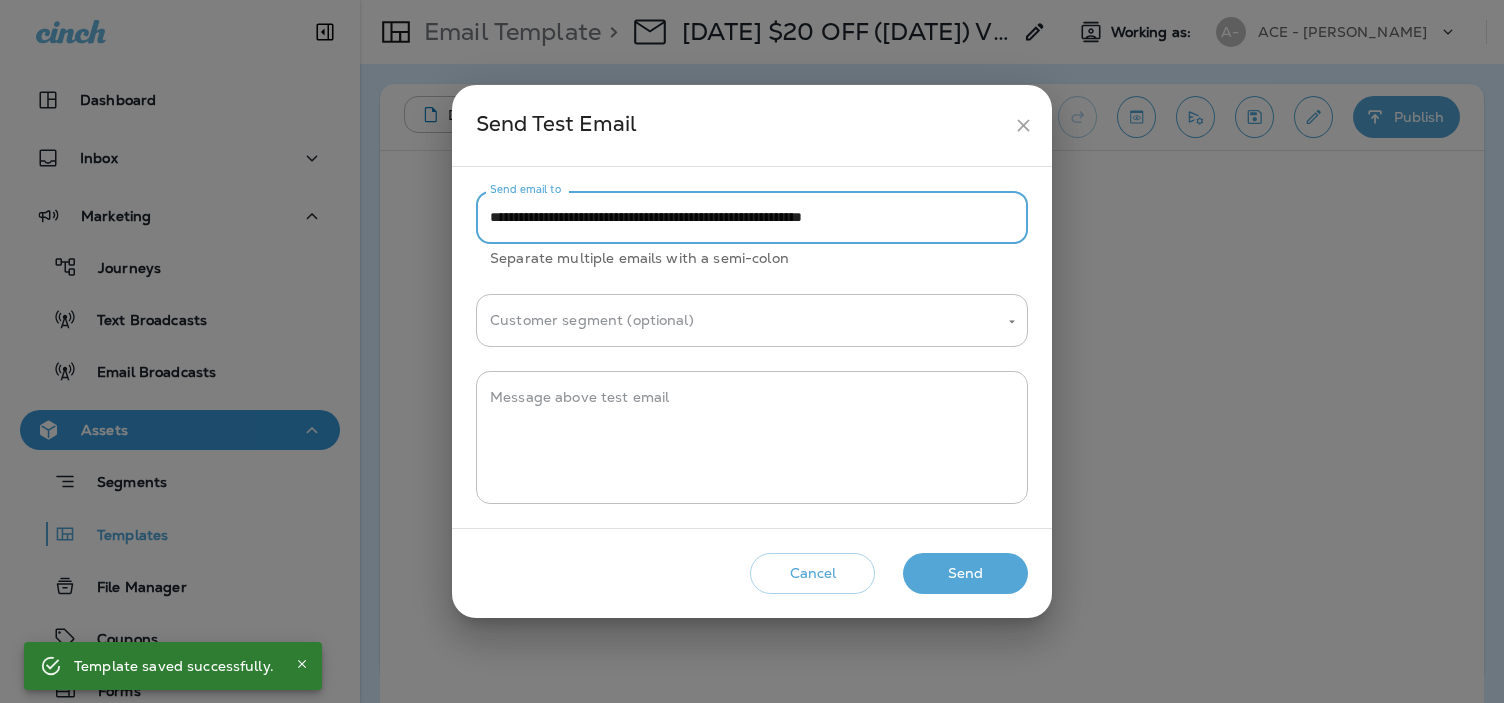 drag, startPoint x: 730, startPoint y: 217, endPoint x: 972, endPoint y: 216, distance: 242.00206 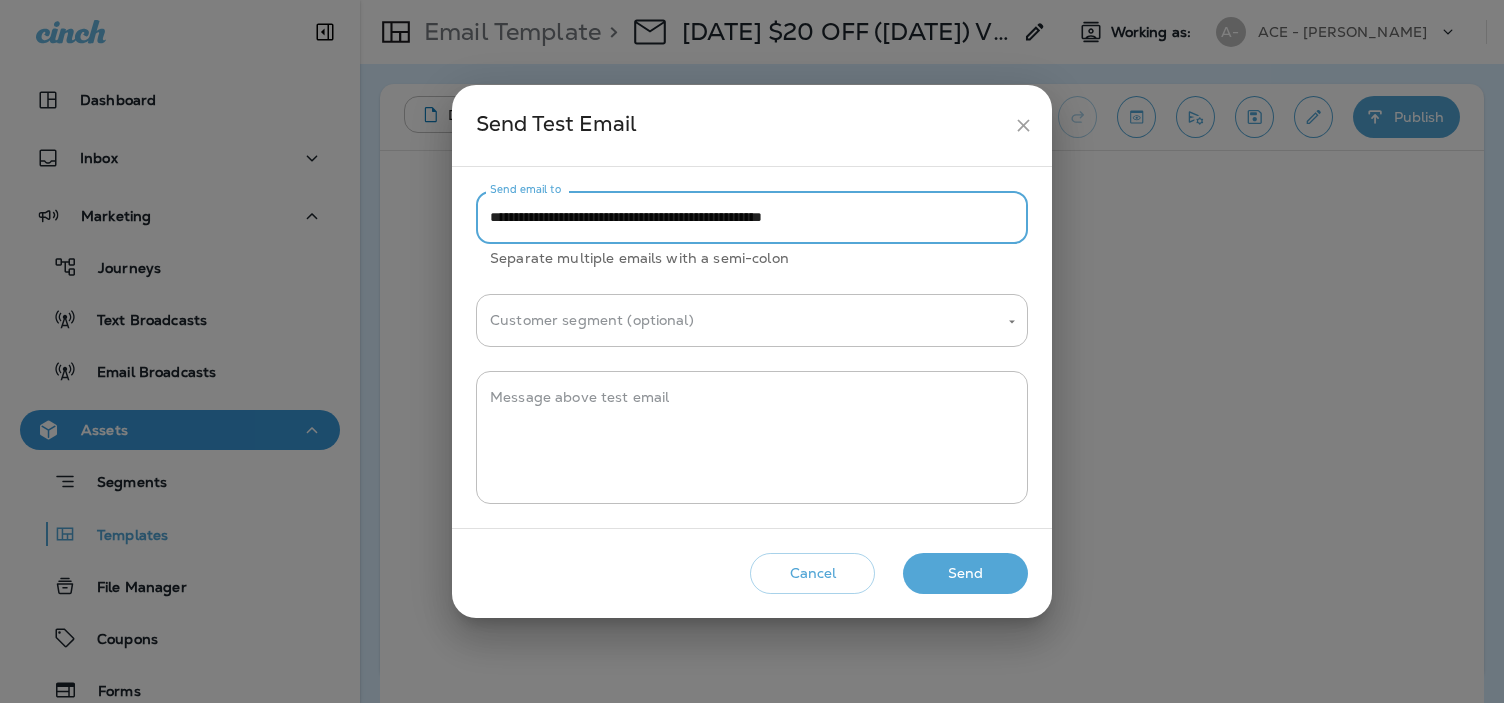 type on "**********" 